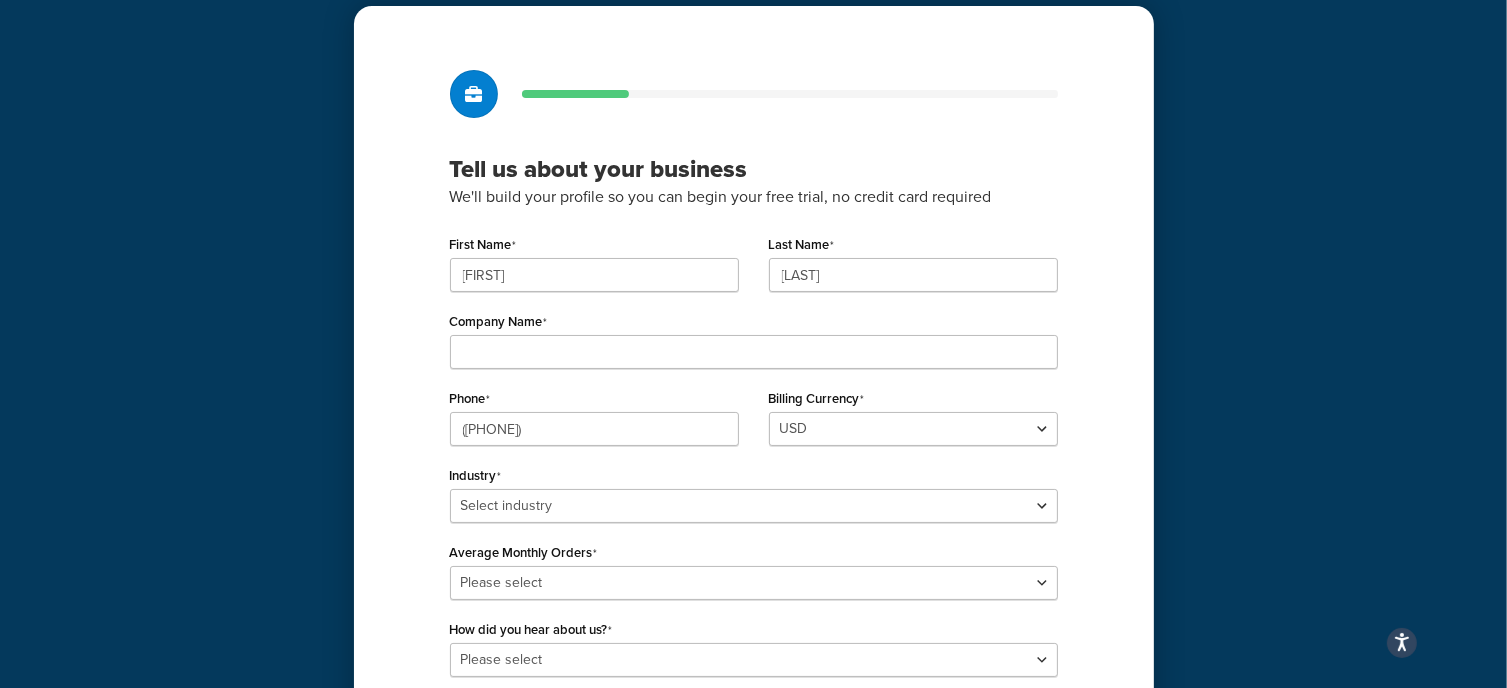 scroll, scrollTop: 88, scrollLeft: 0, axis: vertical 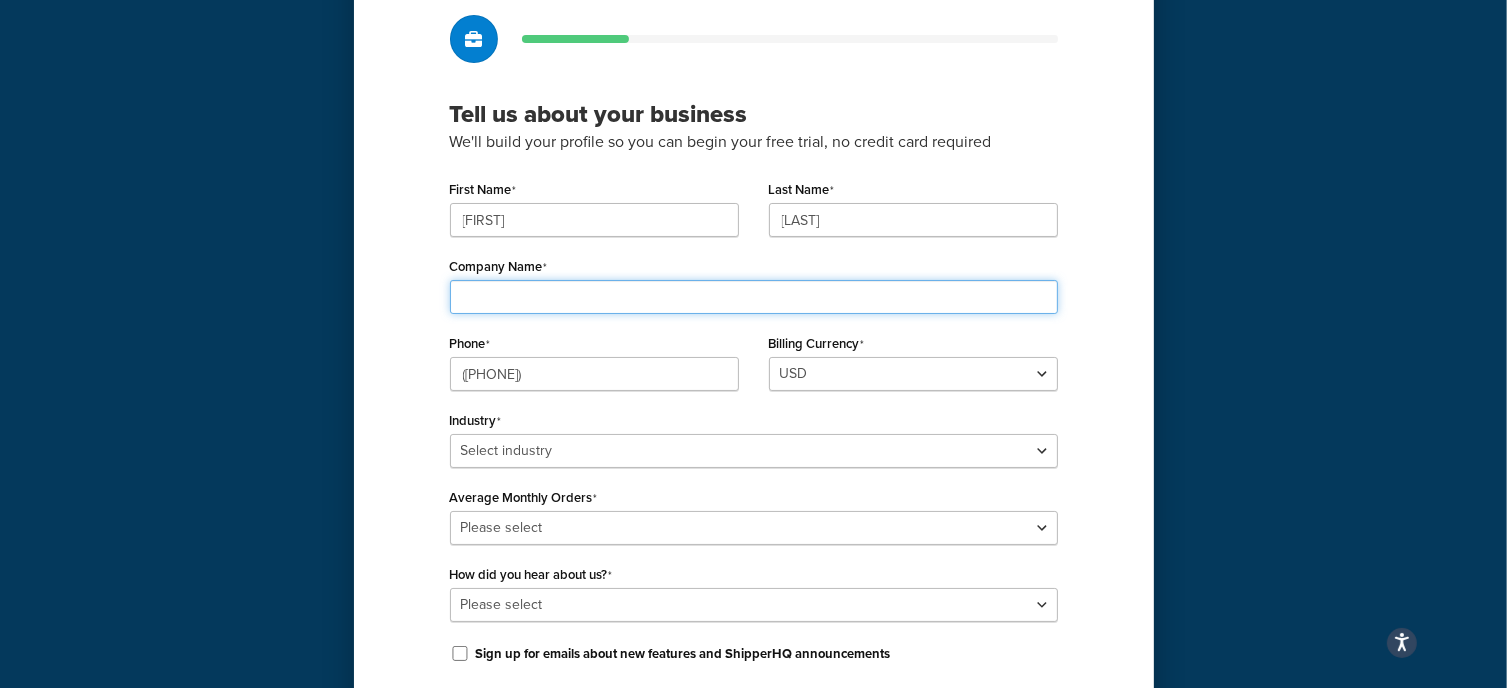 click on "Company Name" at bounding box center [754, 297] 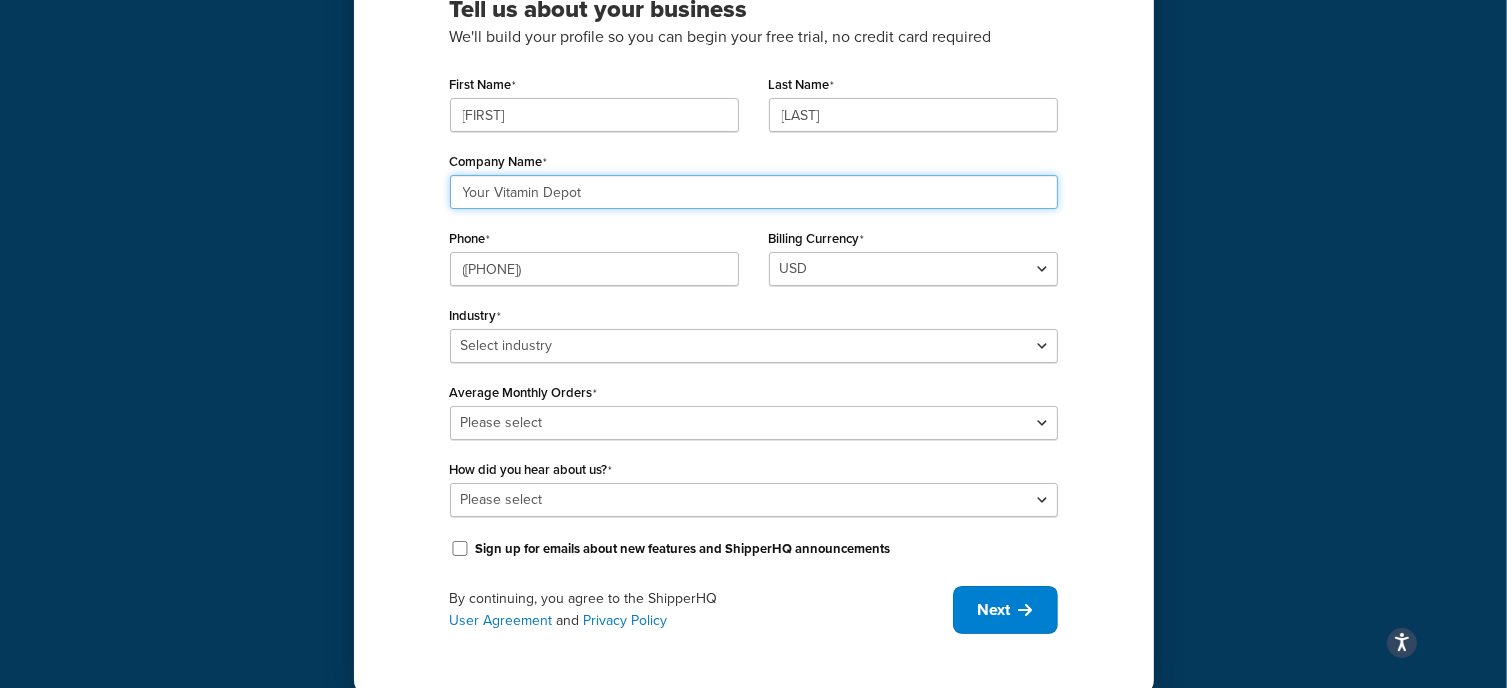 scroll, scrollTop: 228, scrollLeft: 0, axis: vertical 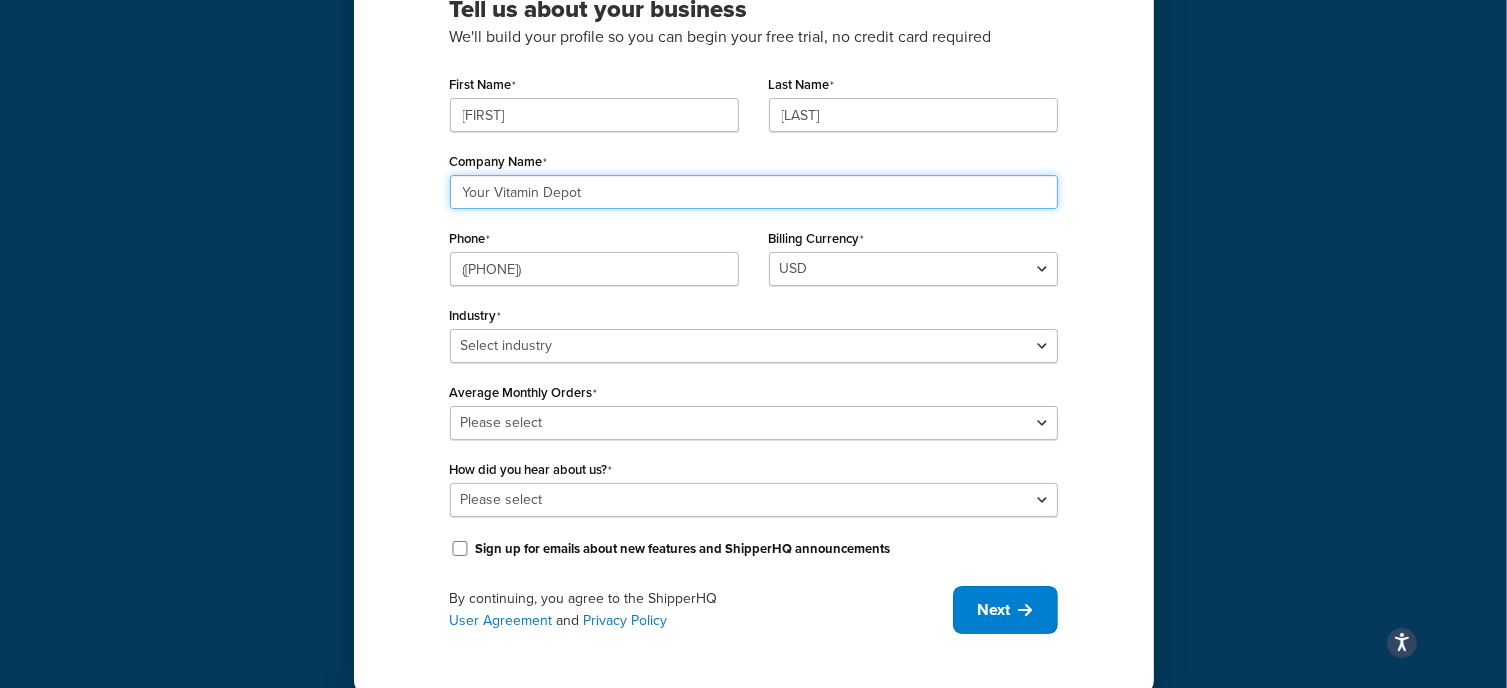 type on "Your Vitamin Depot" 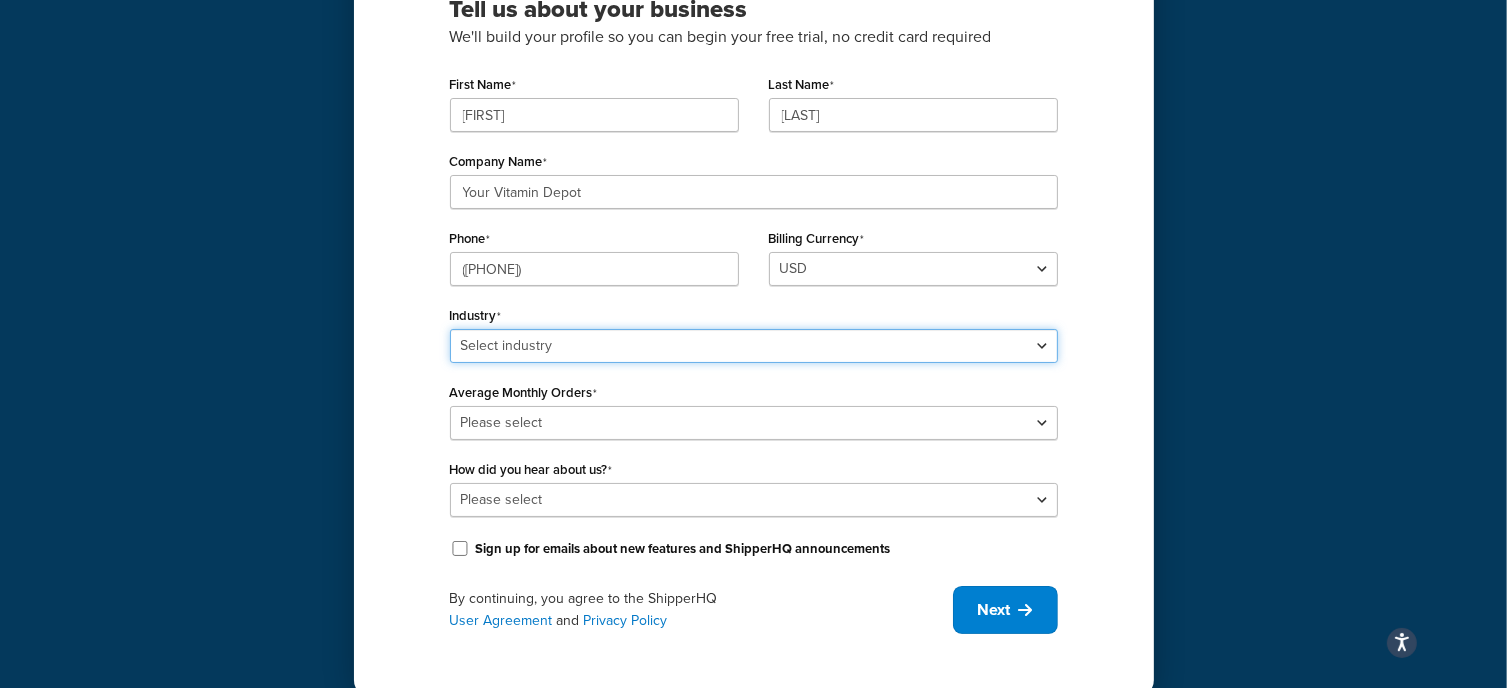 click on "Select industry  Automotive  Adult  Agriculture  Alcohol, Tobacco & CBD  Arts & Crafts  Baby  Books, Music & Entertainment  Business Equipment & Supplies  Chemical & Hazardous Materials  Computer & Electronics  Construction  Displays & Staging  Education  Fashion & Beauty  Food & Nutrition  Gym & Fitness  Home & Garden  Machinery & Manufacturing  Medical & Pharmacy  Pet Supplies & Live Animals  Restaurant & Catering Equipment  Sporting Goods & Recreation  Toys, Games, Hobbies & Party  Wholesale  Other" at bounding box center (754, 346) 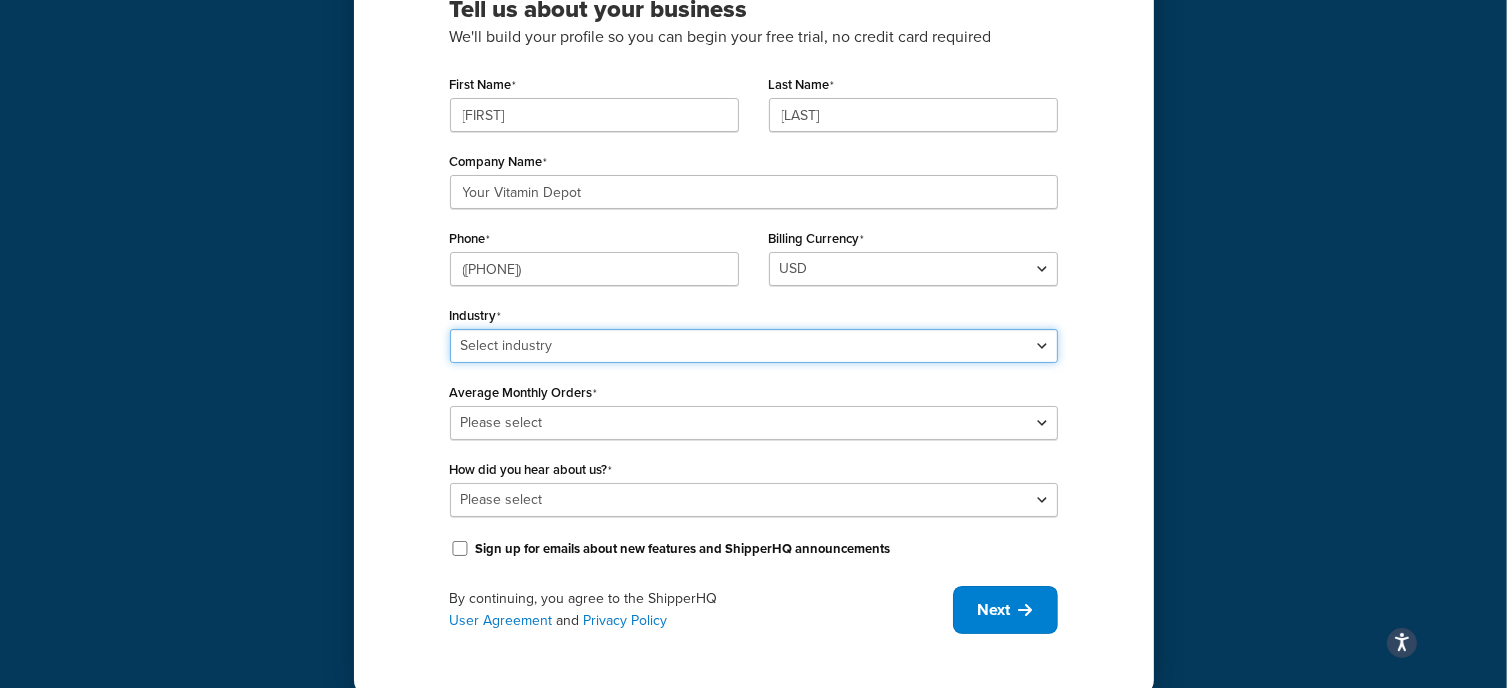 select on "15" 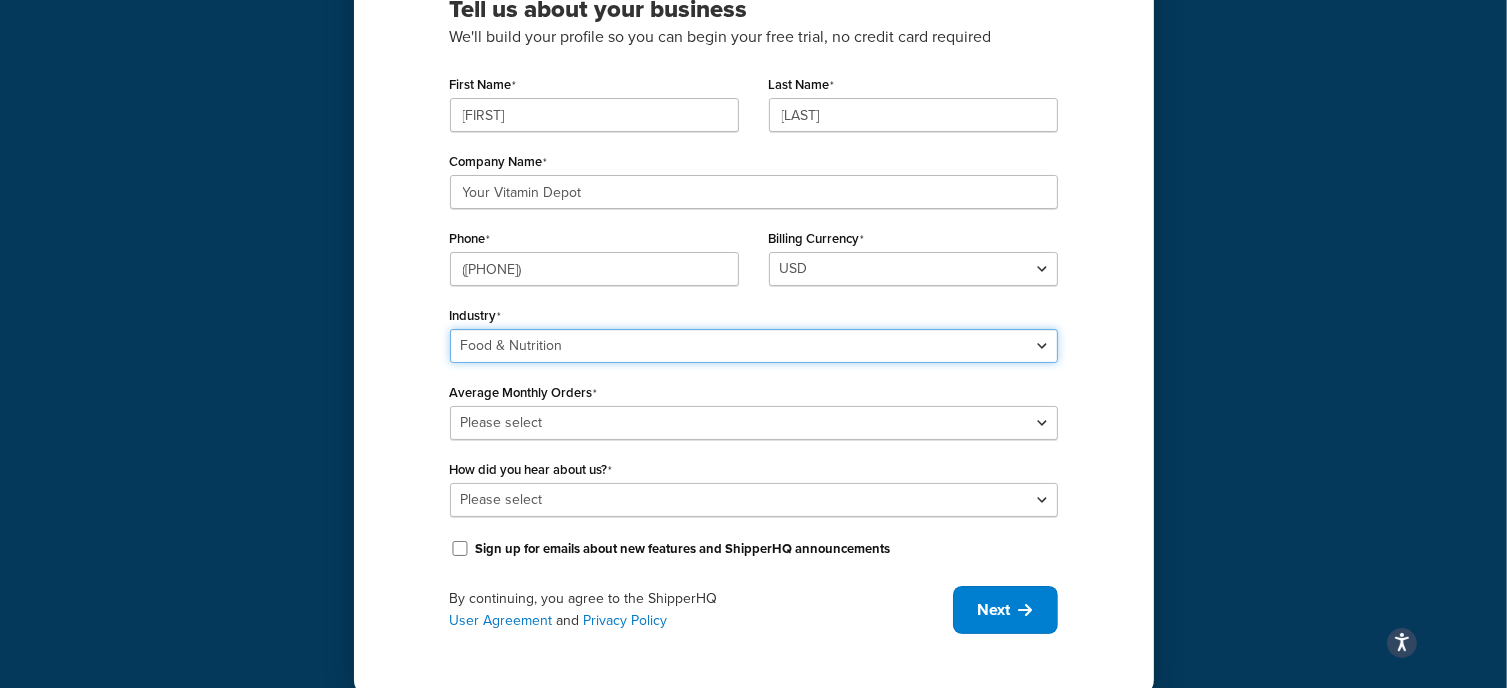 click on "Select industry  Automotive  Adult  Agriculture  Alcohol, Tobacco & CBD  Arts & Crafts  Baby  Books, Music & Entertainment  Business Equipment & Supplies  Chemical & Hazardous Materials  Computer & Electronics  Construction  Displays & Staging  Education  Fashion & Beauty  Food & Nutrition  Gym & Fitness  Home & Garden  Machinery & Manufacturing  Medical & Pharmacy  Pet Supplies & Live Animals  Restaurant & Catering Equipment  Sporting Goods & Recreation  Toys, Games, Hobbies & Party  Wholesale  Other" at bounding box center [754, 346] 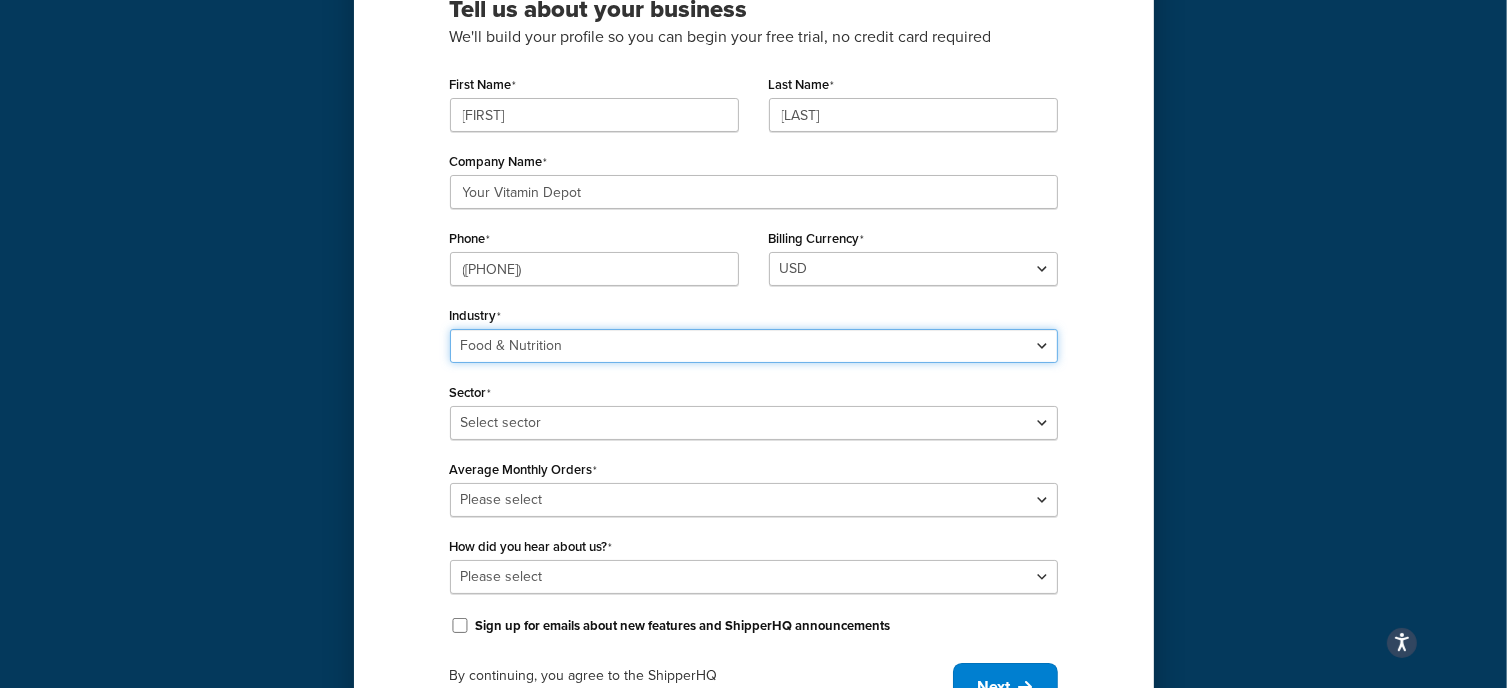 scroll, scrollTop: 258, scrollLeft: 0, axis: vertical 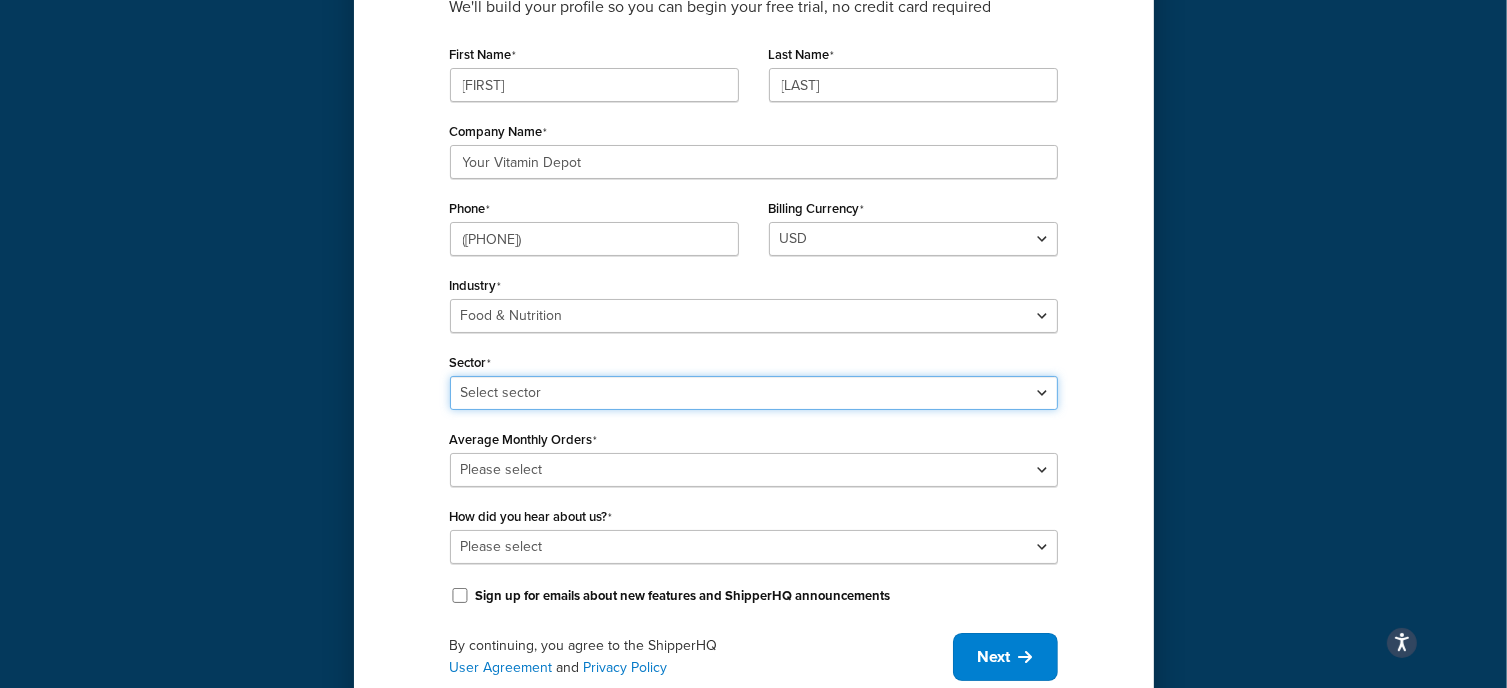 click on "Select sector  Baby Food  Bakery  Bulk Foods  Catering  Chocolate & Confections  Coffee & Tea  Soft Drinks  Grocery  Ice Cream & Frozen  Meat & Seafood  Snacks  Supplements" at bounding box center (754, 393) 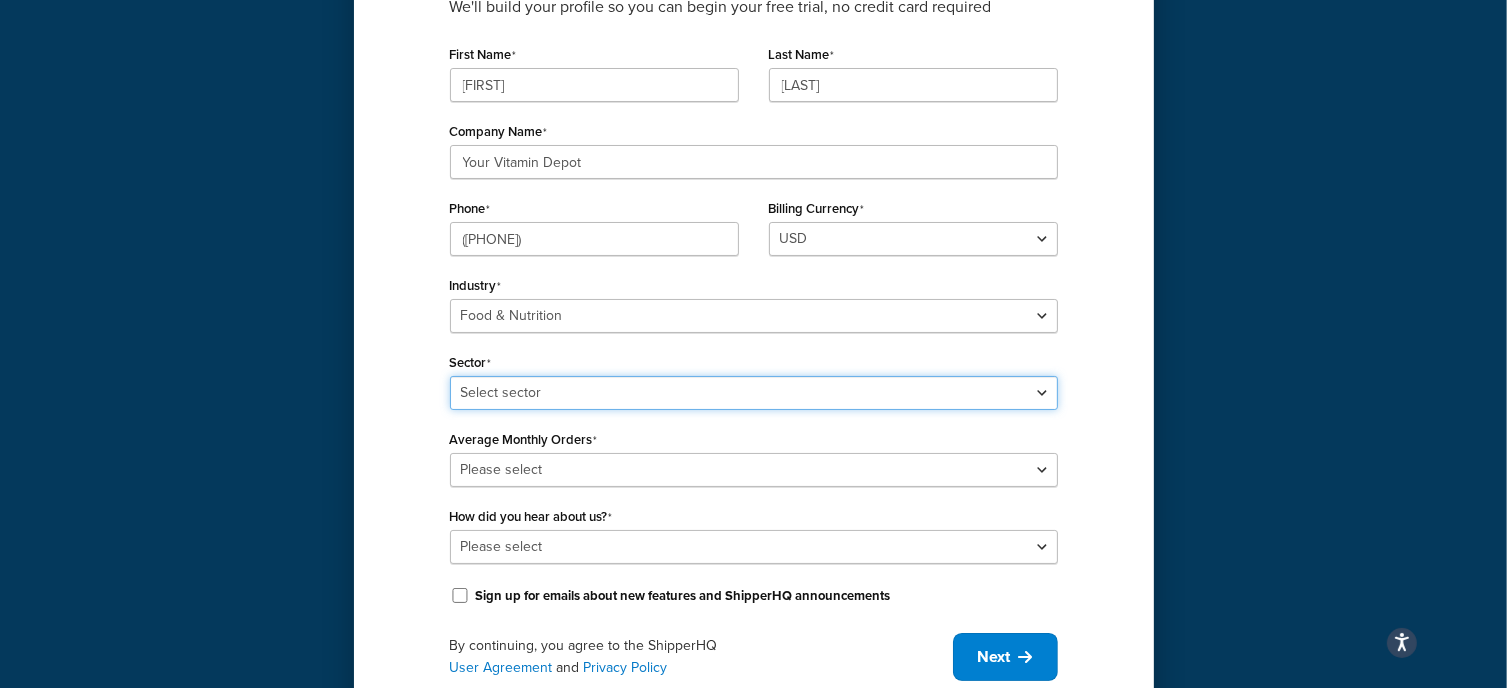 select on "36" 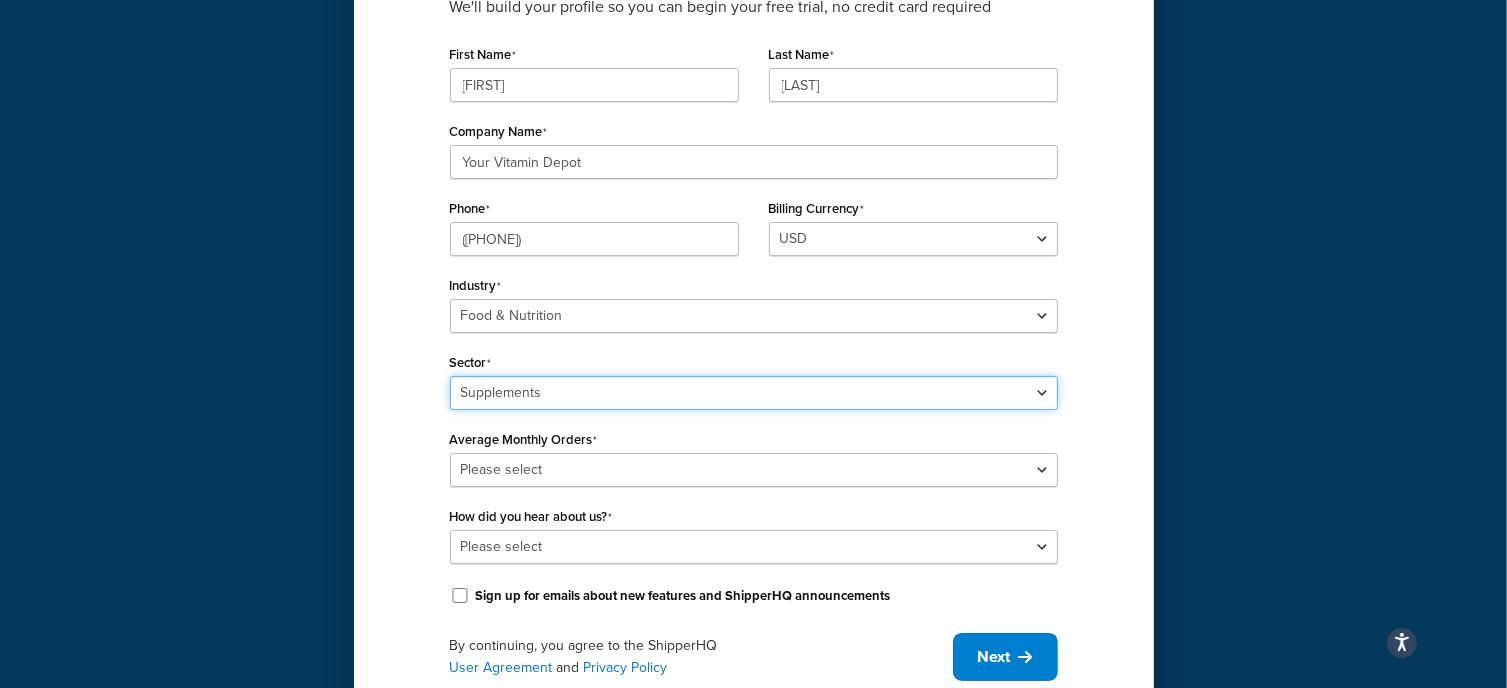 click on "Select sector  Baby Food  Bakery  Bulk Foods  Catering  Chocolate & Confections  Coffee & Tea  Soft Drinks  Grocery  Ice Cream & Frozen  Meat & Seafood  Snacks  Supplements" at bounding box center [754, 393] 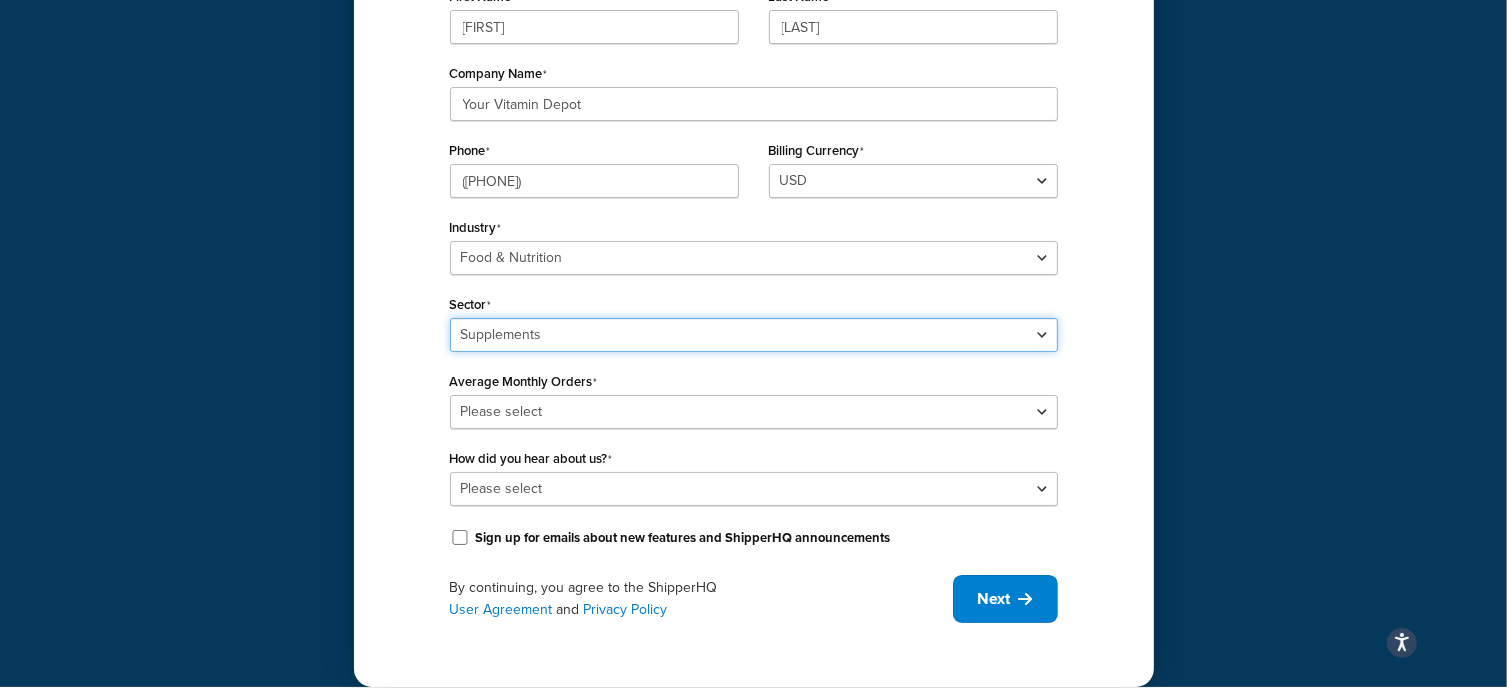 scroll, scrollTop: 335, scrollLeft: 0, axis: vertical 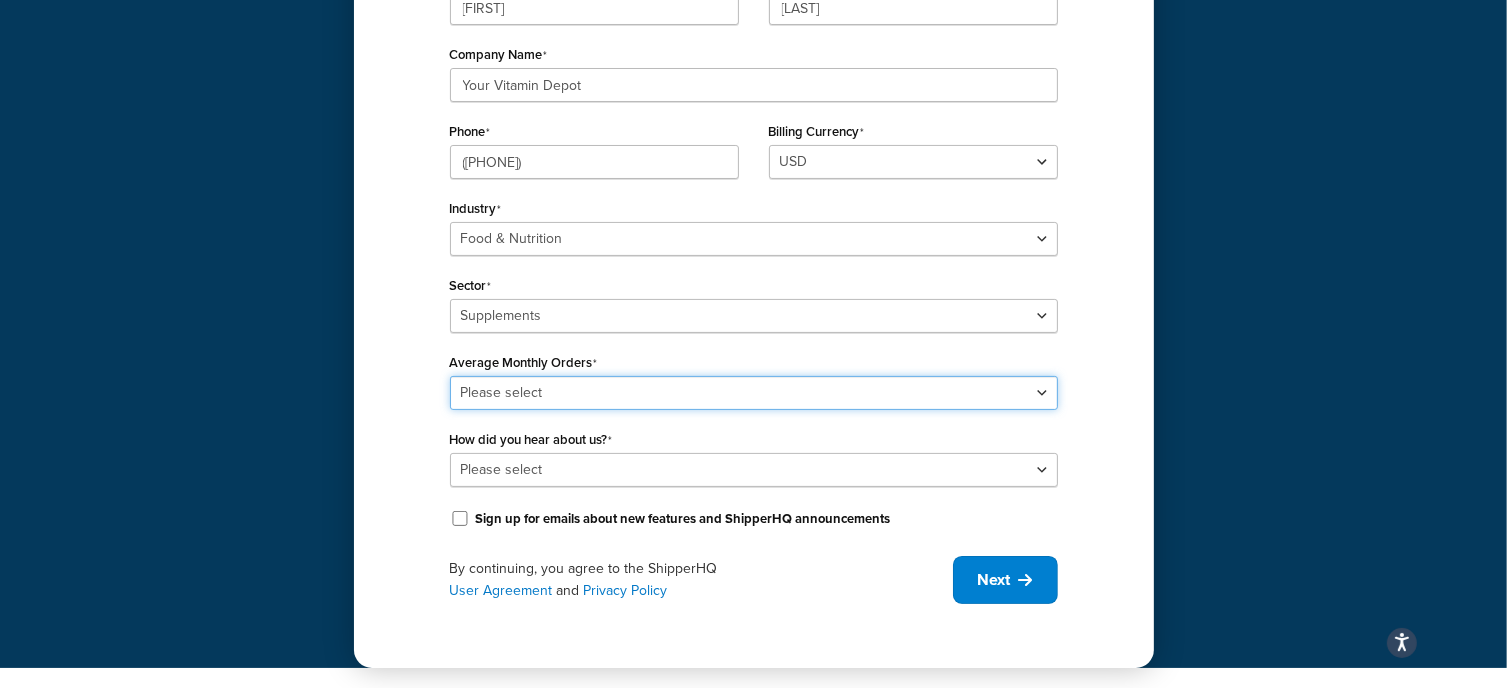click on "Please select  0-500  501-1,000  1,001-10,000  10,001-20,000  Over 20,000" at bounding box center (754, 393) 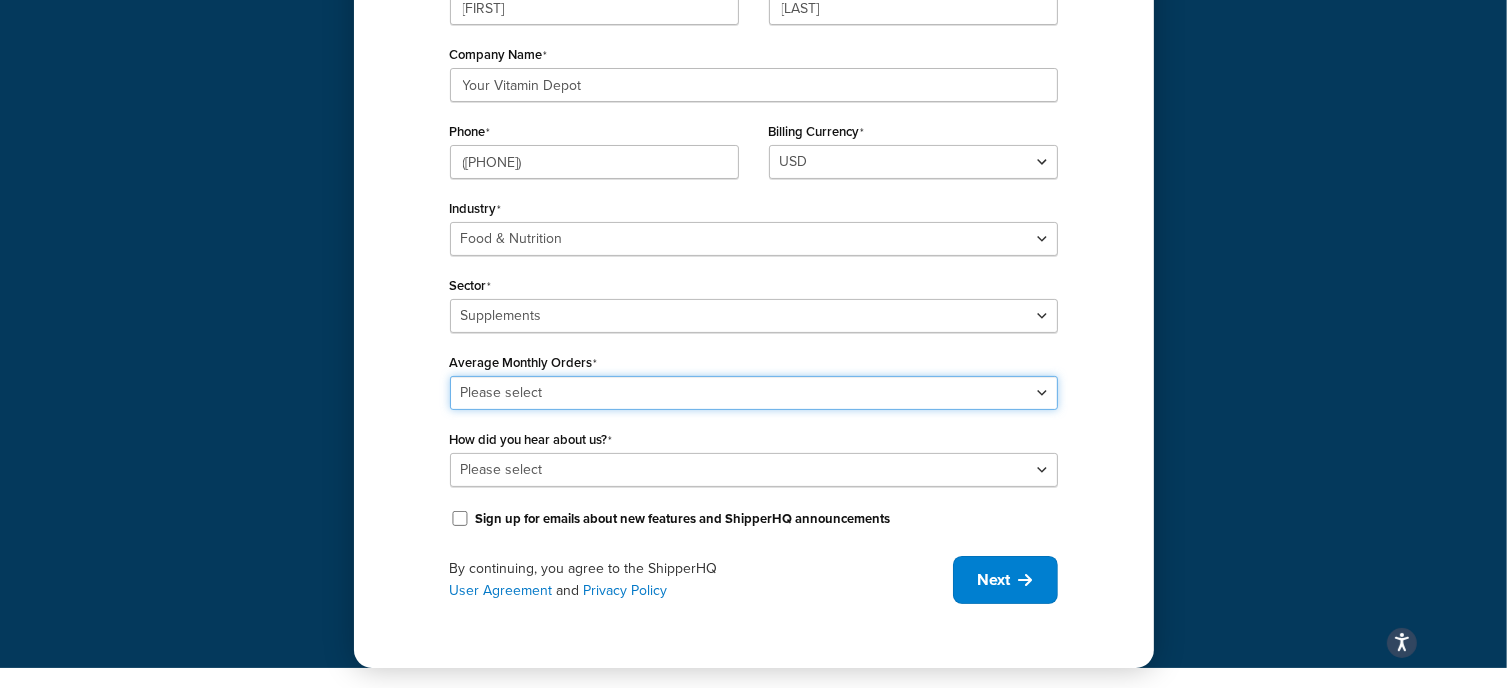 select on "1" 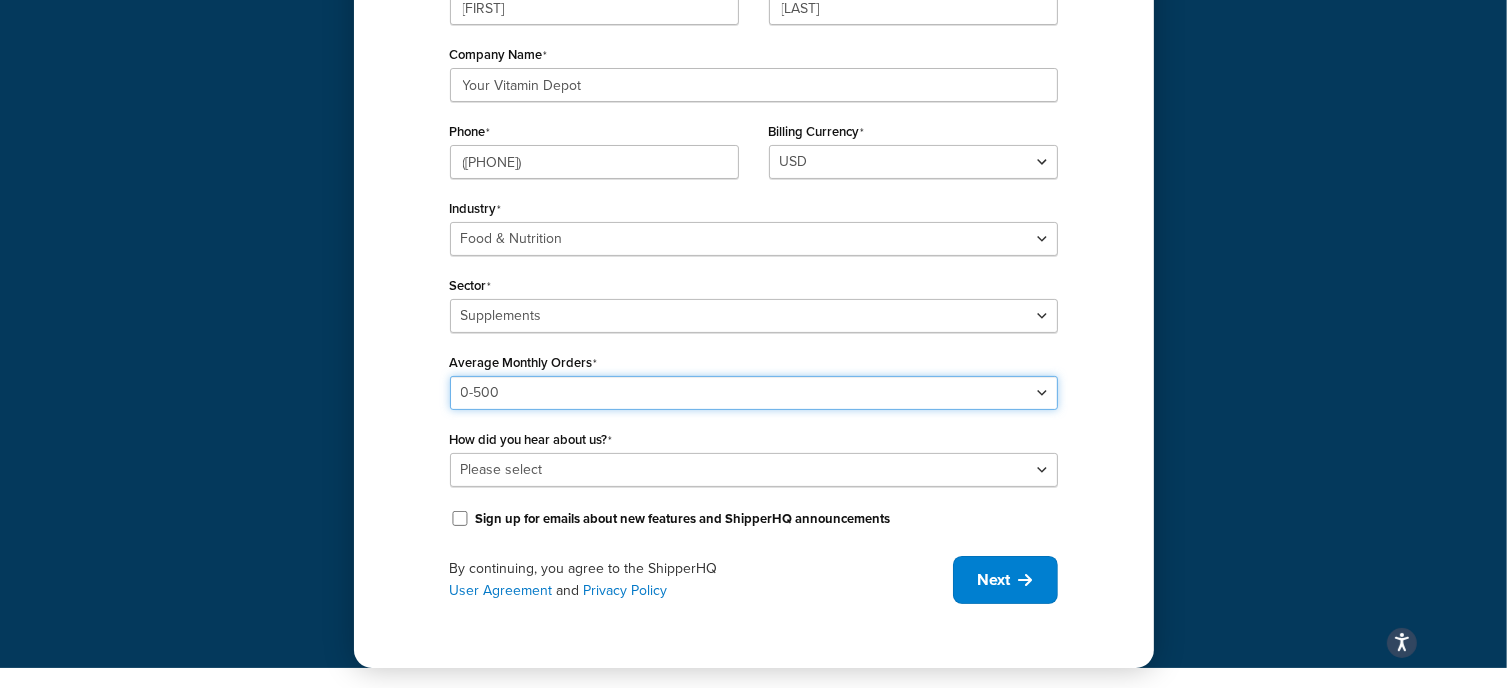 click on "Please select  0-500  501-1,000  1,001-10,000  10,001-20,000  Over 20,000" at bounding box center [754, 393] 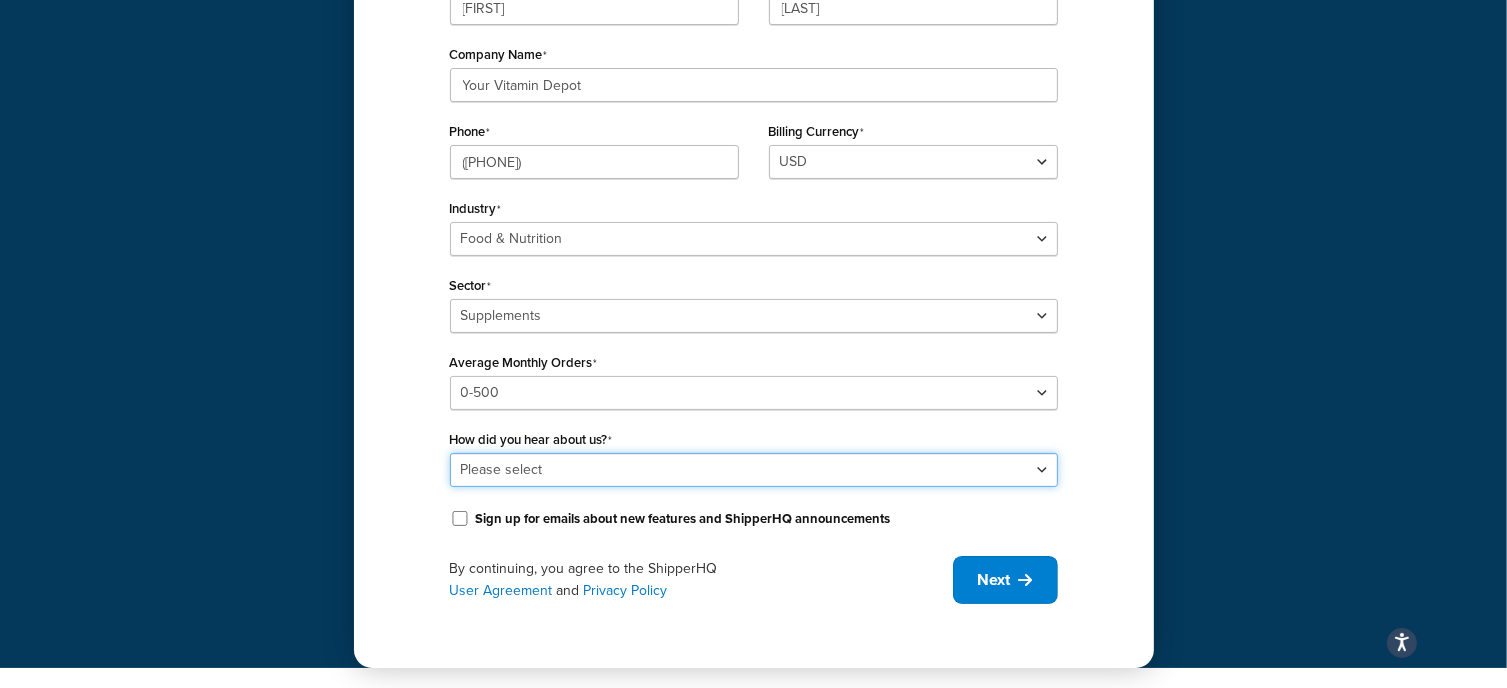 click on "Please select  Online Search  App Store or Marketplace Listing  Referred by Agency  Social Media  Industry Event or Meetup  Blog Post  Community Forum  Software Review Site  AI Recommendation  Other" at bounding box center [754, 470] 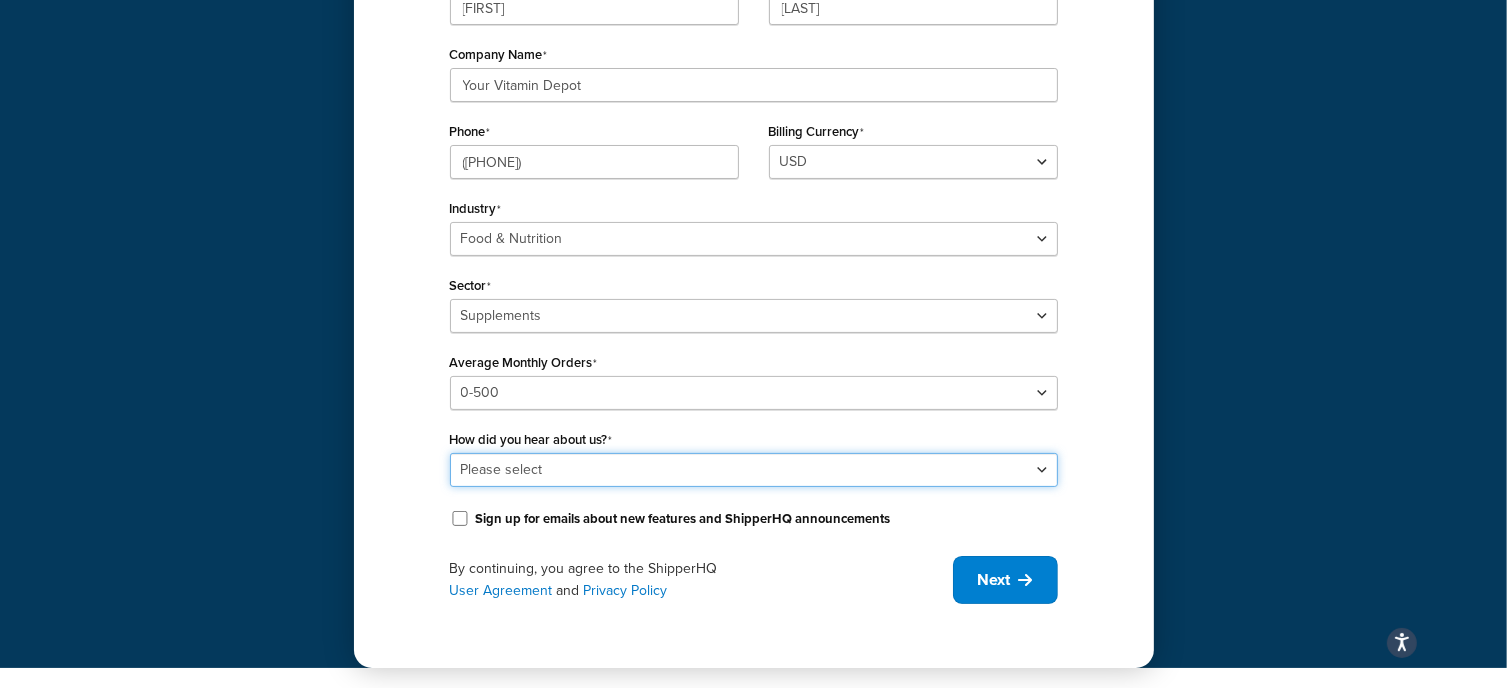 select on "1" 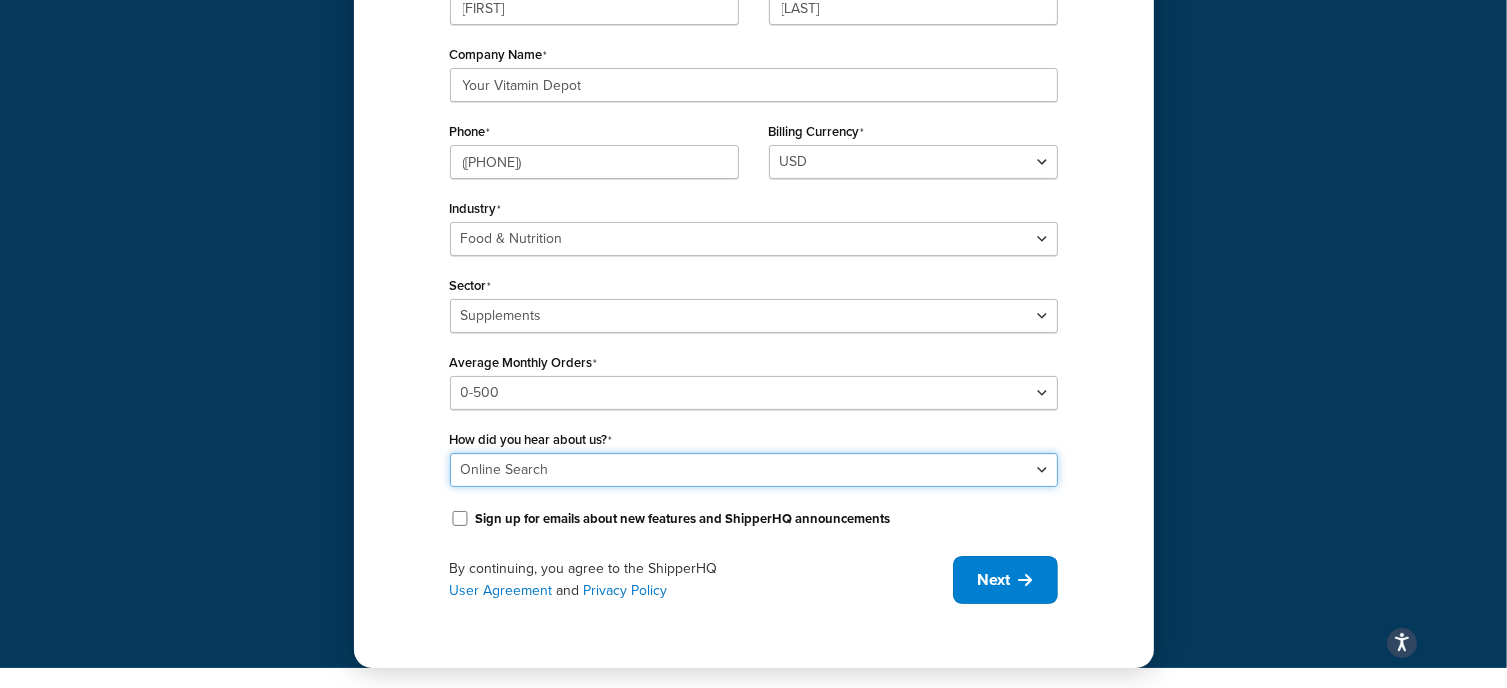 click on "Please select  Online Search  App Store or Marketplace Listing  Referred by Agency  Social Media  Industry Event or Meetup  Blog Post  Community Forum  Software Review Site  AI Recommendation  Other" at bounding box center (754, 470) 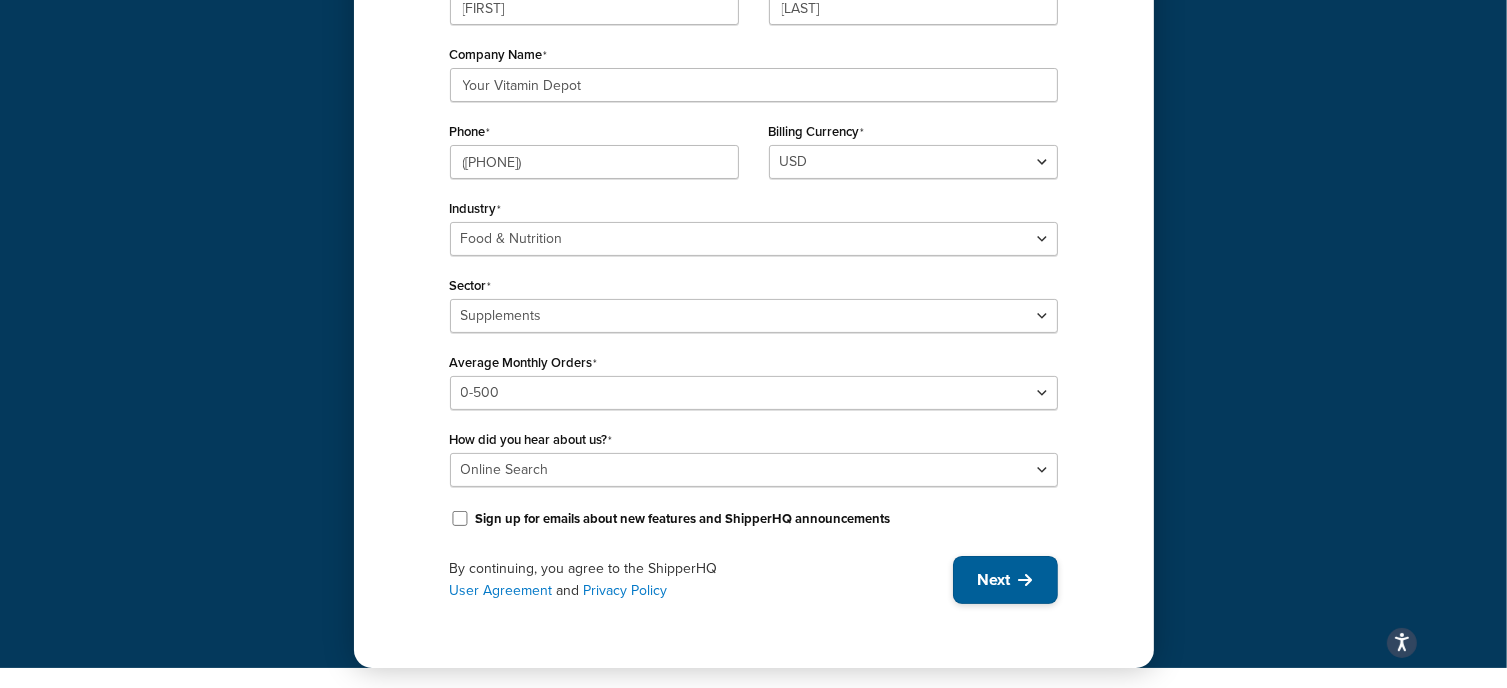 click on "Next" at bounding box center (994, 580) 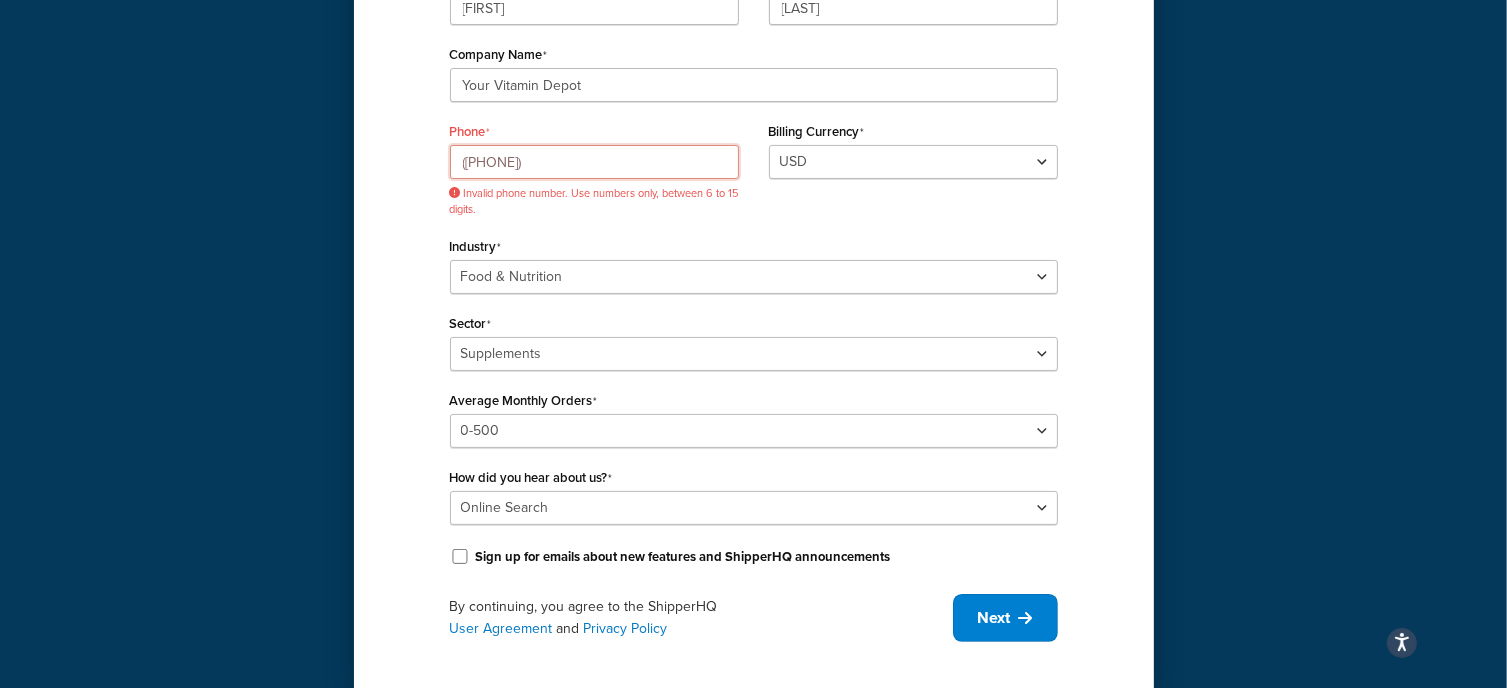 click on "(330)634-0008" at bounding box center (594, 162) 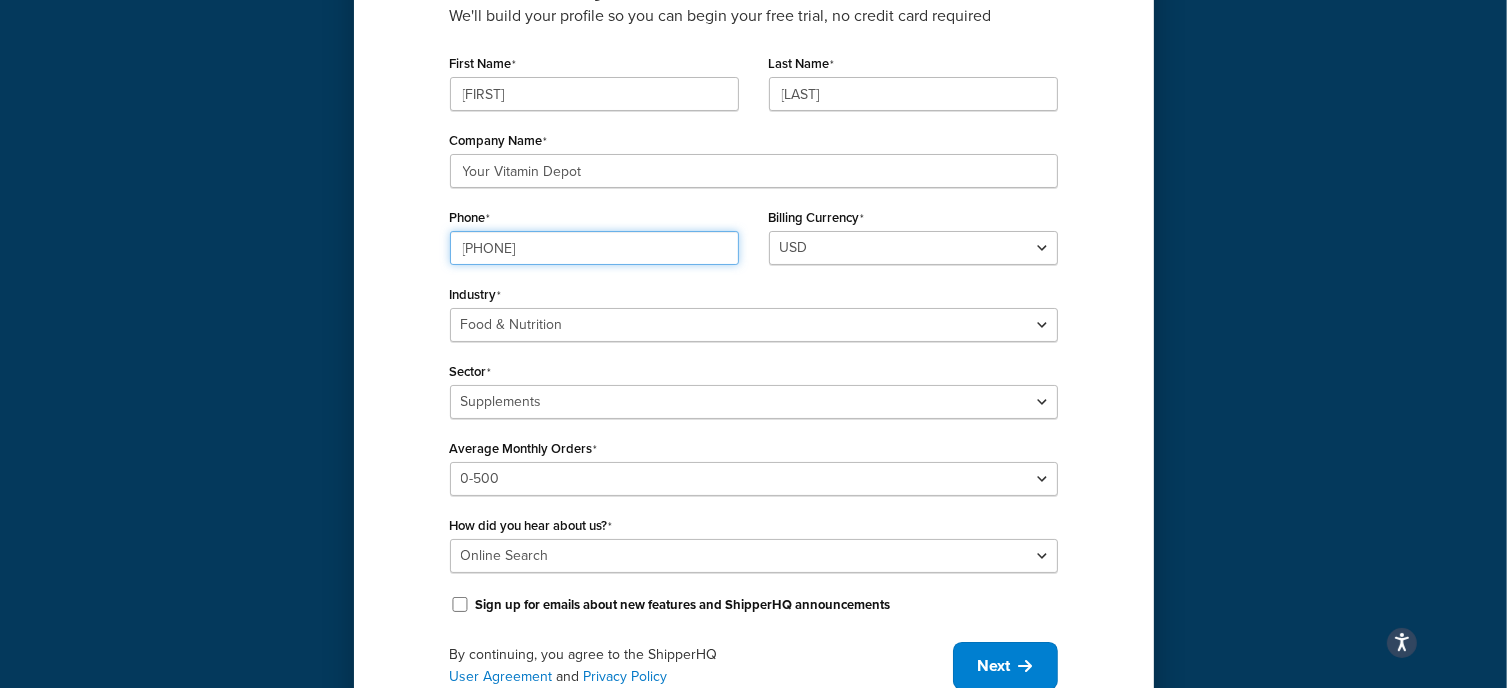 scroll, scrollTop: 335, scrollLeft: 0, axis: vertical 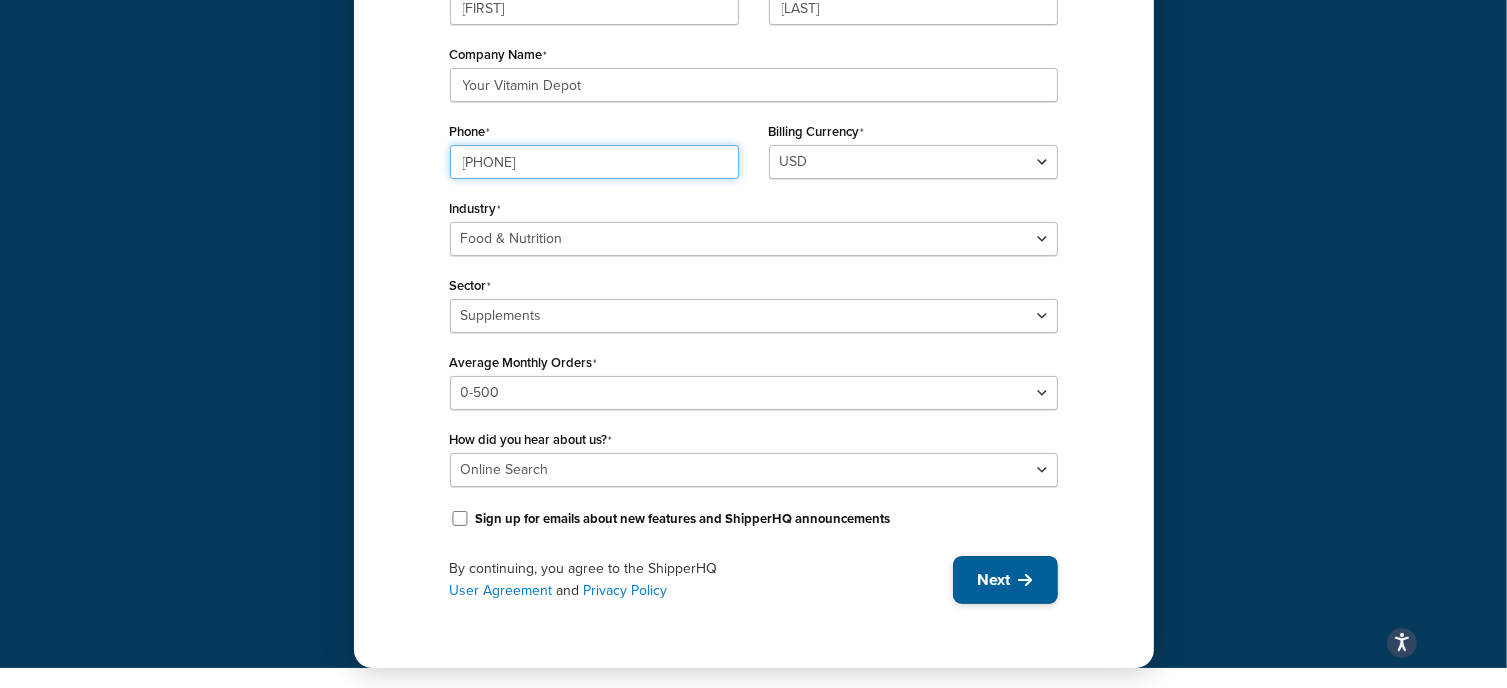 type on "3306340008" 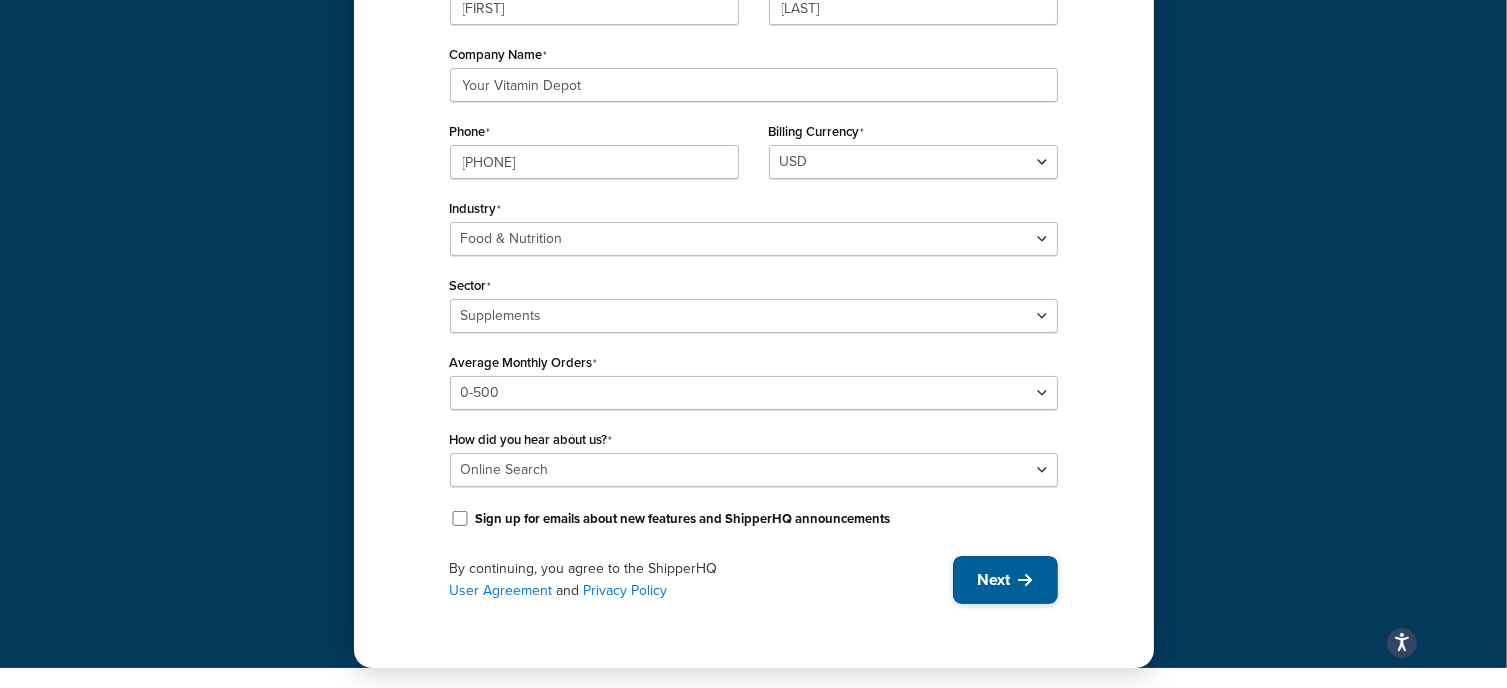 click on "Next" at bounding box center (1005, 580) 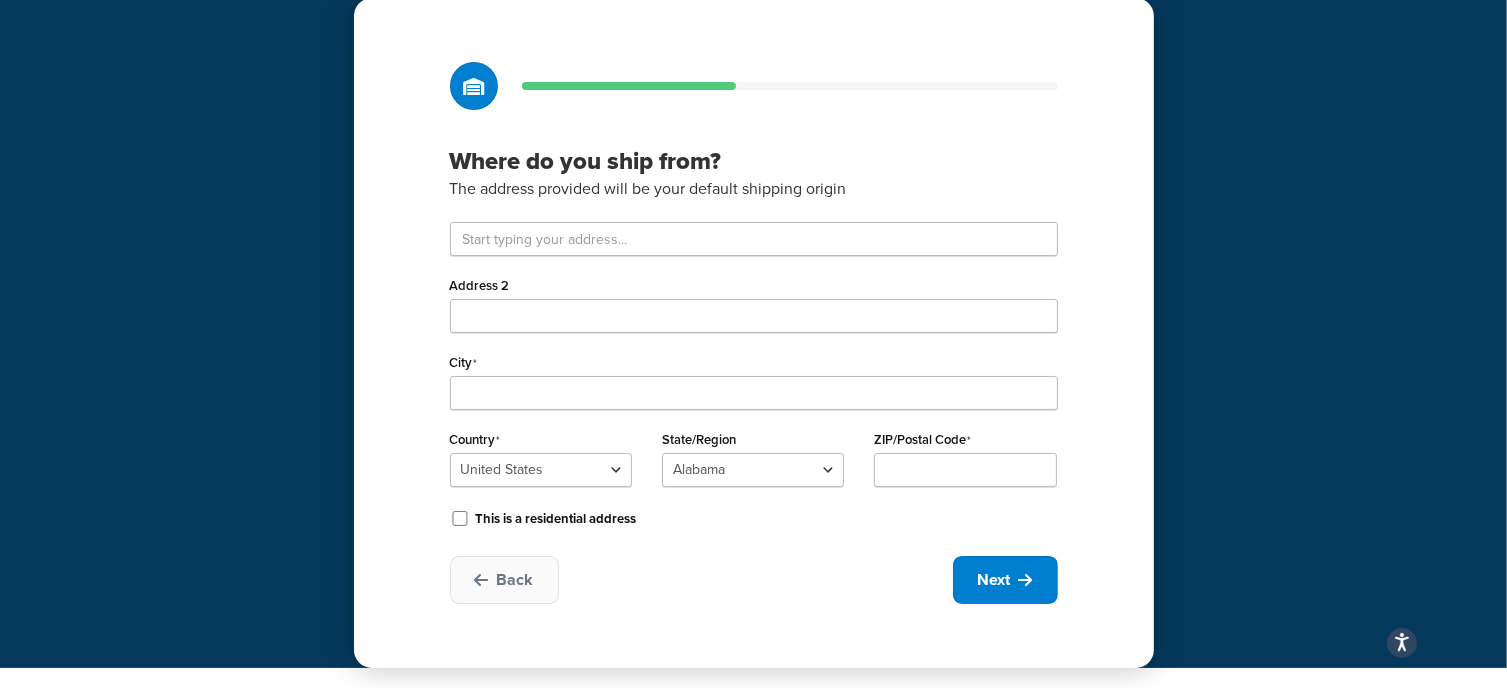 scroll, scrollTop: 76, scrollLeft: 0, axis: vertical 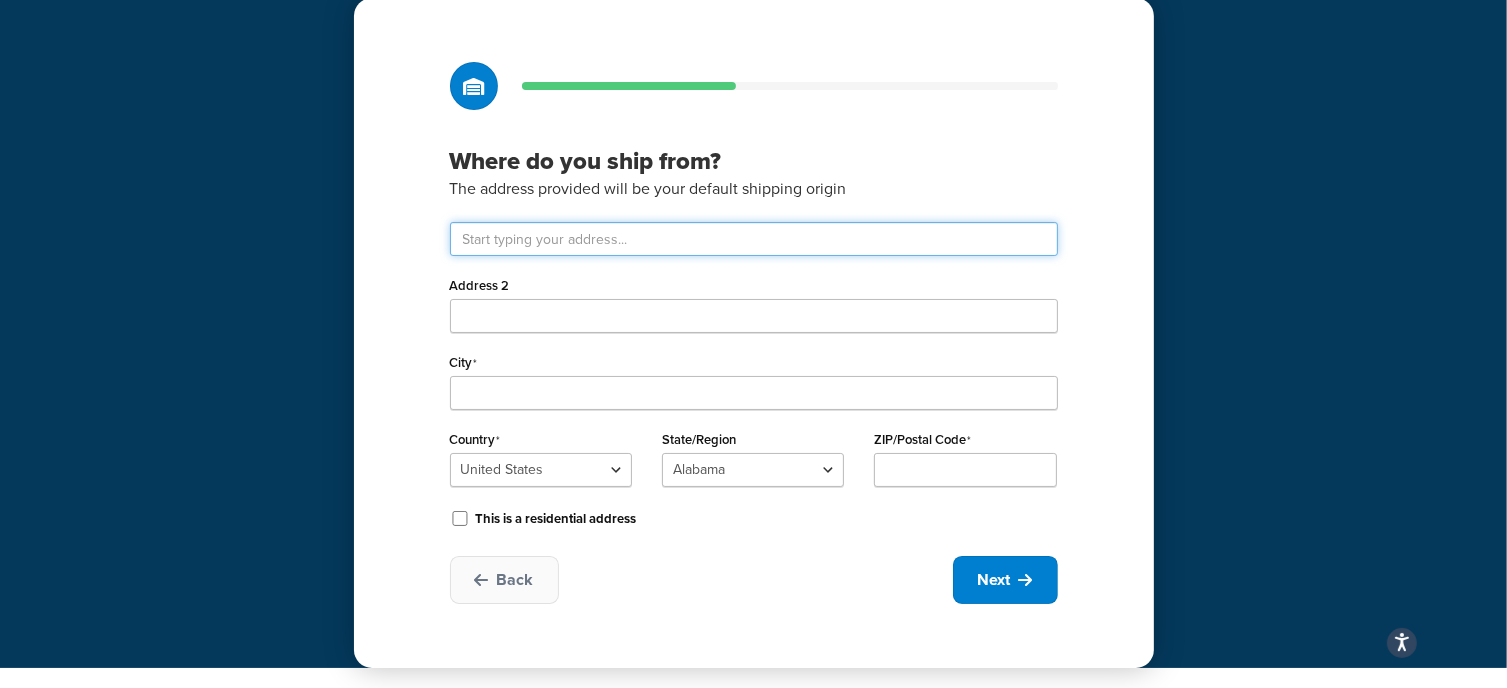 click at bounding box center [754, 239] 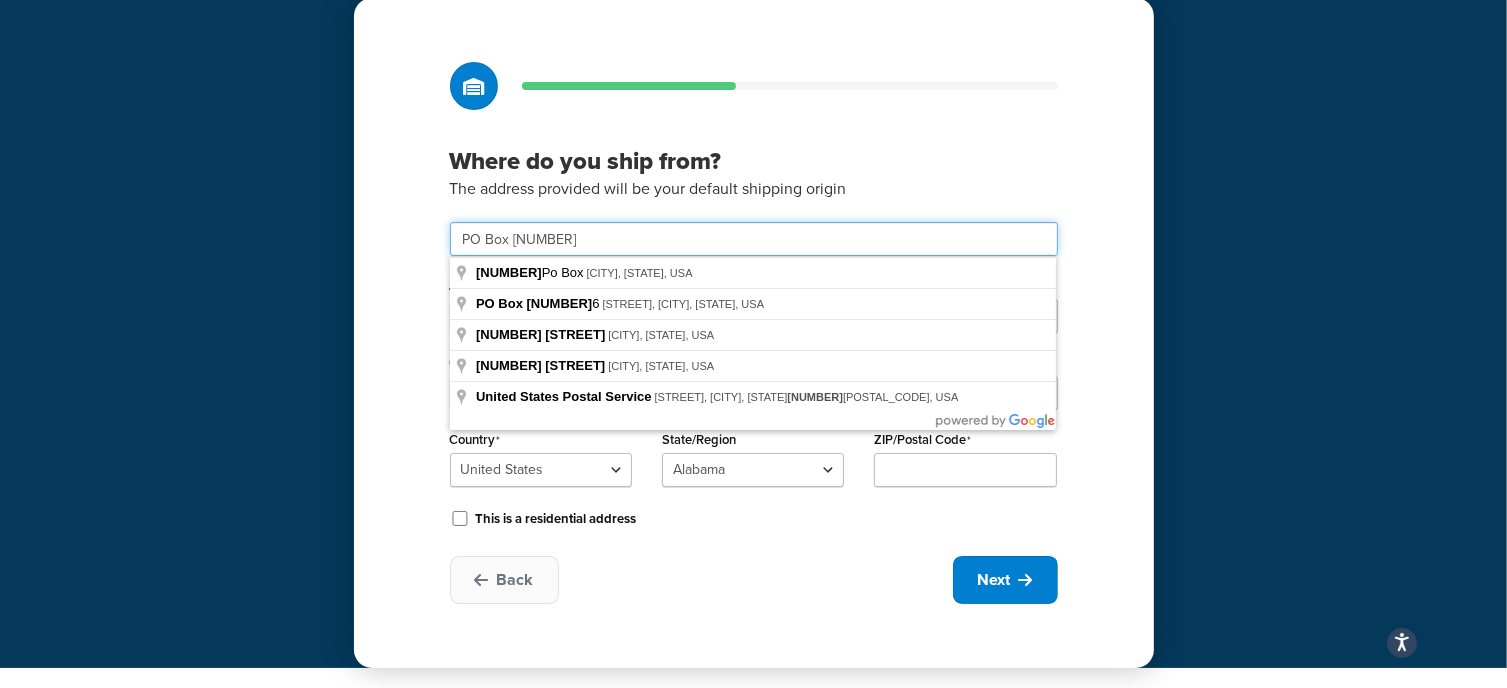 type on "PO Box 76" 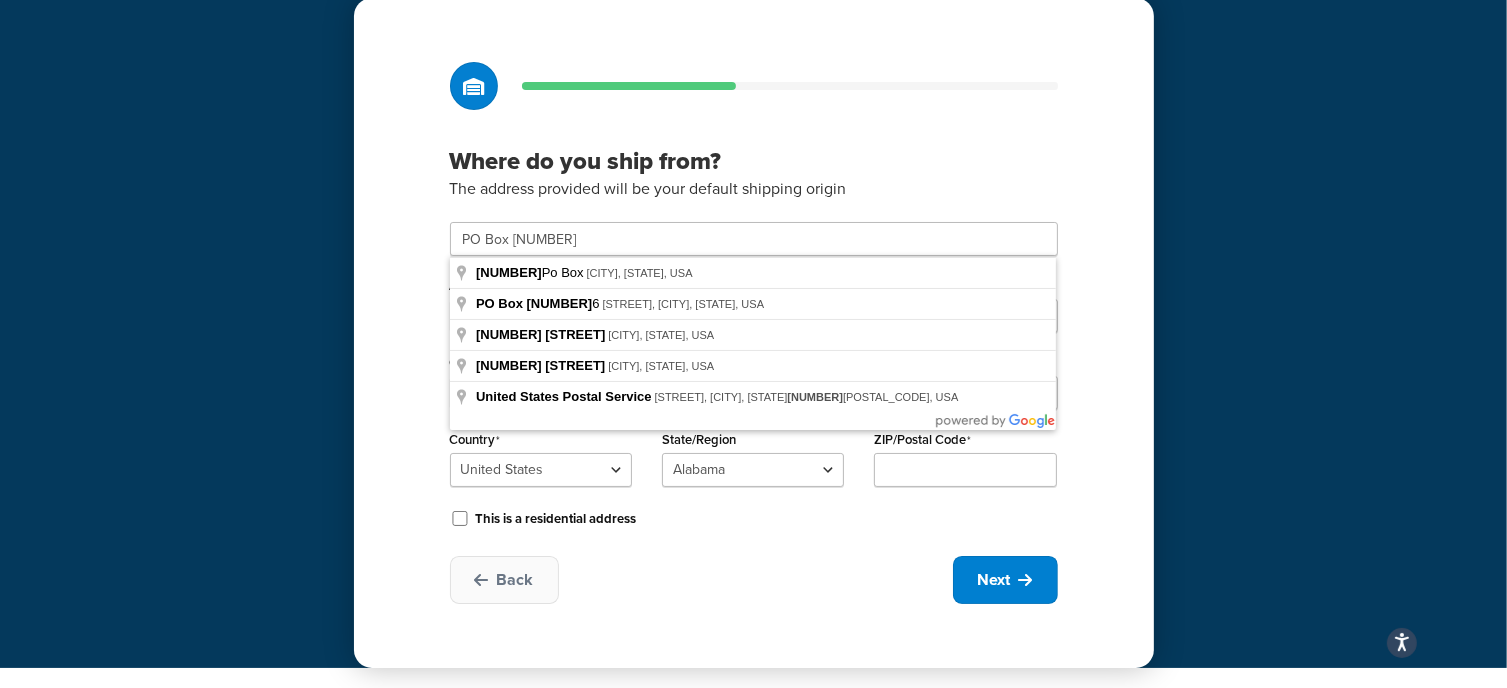 click on "Where do you ship from? The address provided will be your default shipping origin   PO Box 76 Address 2   City   Country   United States  United Kingdom  Afghanistan  Åland Islands  Albania  Algeria  American Samoa  Andorra  Angola  Anguilla  Antarctica  Antigua and Barbuda  Argentina  Armenia  Aruba  Australia  Austria  Azerbaijan  Bahamas  Bahrain  Bangladesh  Barbados  Belarus  Belgium  Belize  Benin  Bermuda  Bhutan  Bolivia  Bonaire, Sint Eustatius and Saba  Bosnia and Herzegovina  Botswana  Bouvet Island  Brazil  British Indian Ocean Territory  Brunei Darussalam  Bulgaria  Burkina Faso  Burundi  Cambodia  Cameroon  Canada  Cape Verde  Cayman Islands  Central African Republic  Chad  Chile  China  Christmas Island  Cocos (Keeling) Islands  Colombia  Comoros  Congo  Congo, The Democratic Republic of the  Cook Islands  Costa Rica  Côte d'Ivoire  Croatia  Cuba  Curacao  Cyprus  Czech Republic  Denmark  Djibouti  Dominica  Dominican Republic  Ecuador  Egypt  El Salvador  Equatorial Guinea  Eritrea  Estonia" at bounding box center (754, 333) 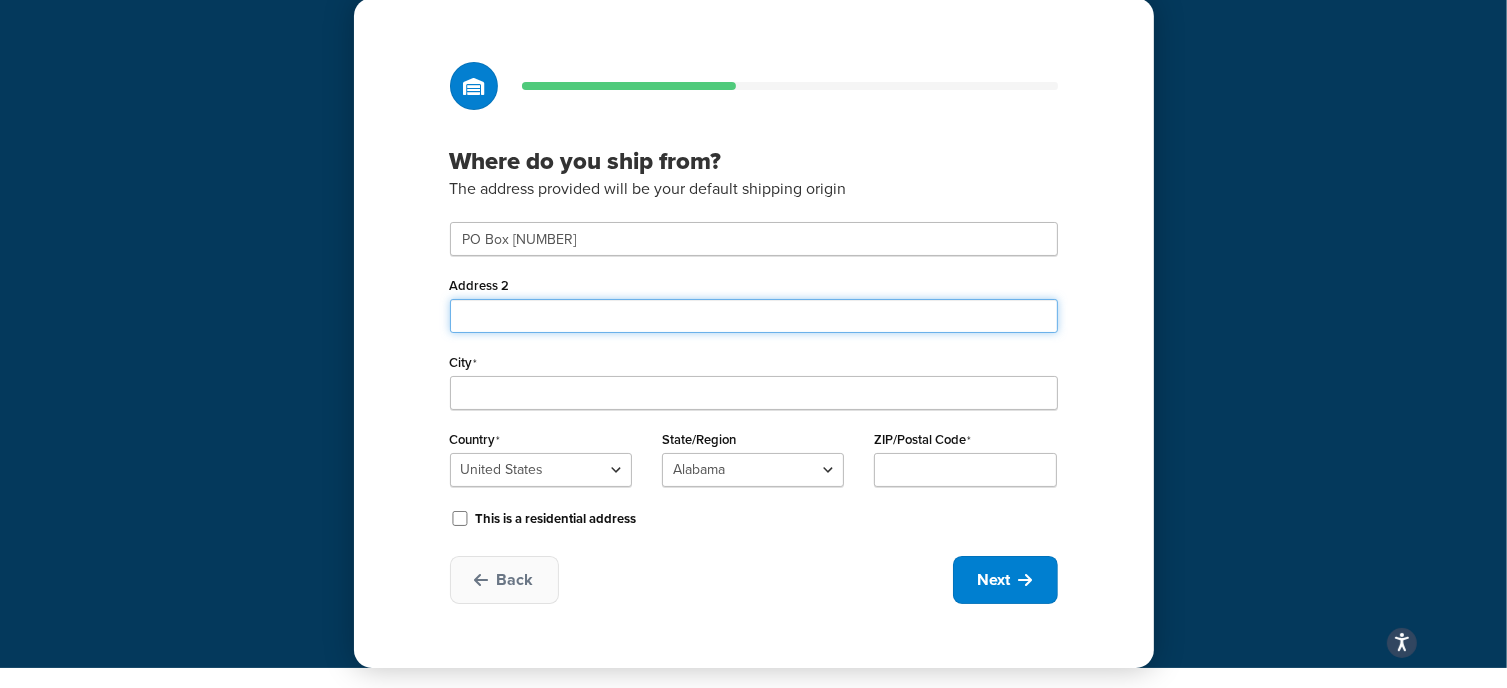 click on "Address 2" at bounding box center [754, 316] 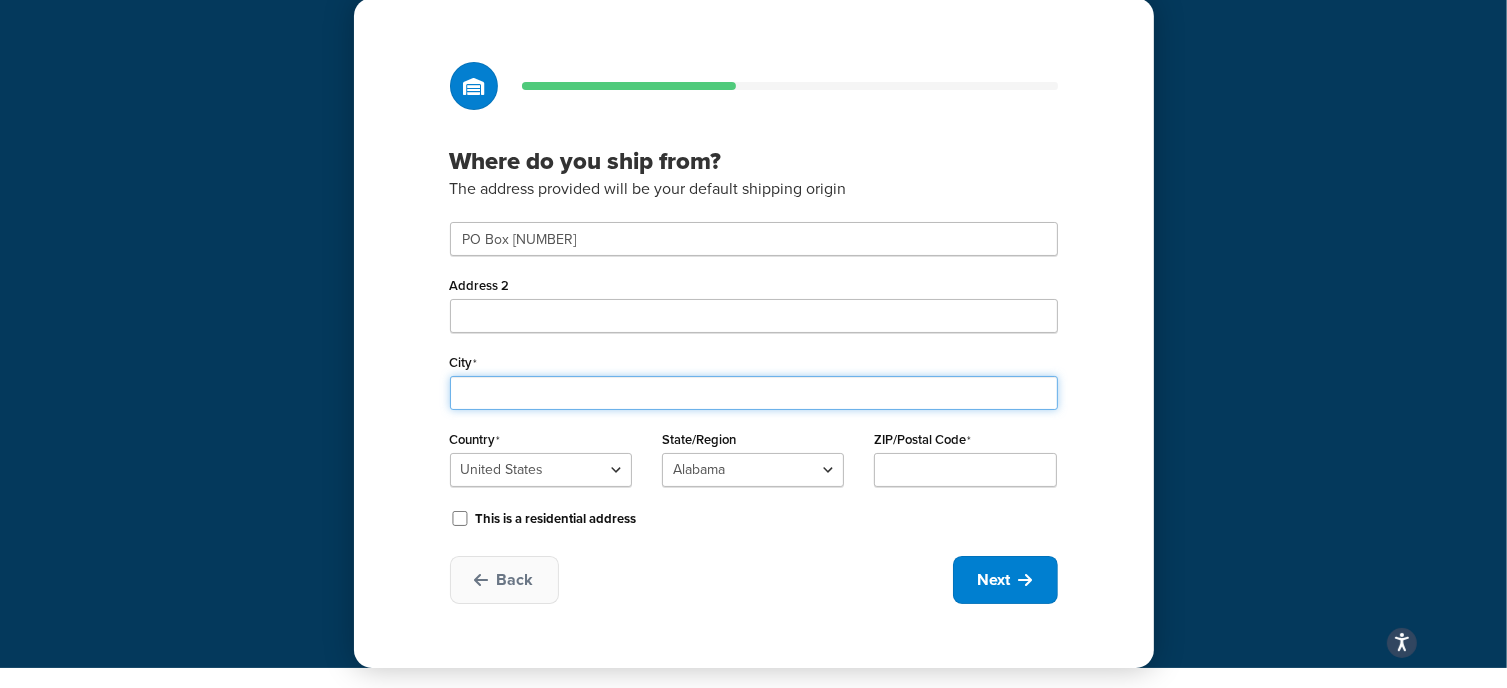 click on "City" at bounding box center (754, 393) 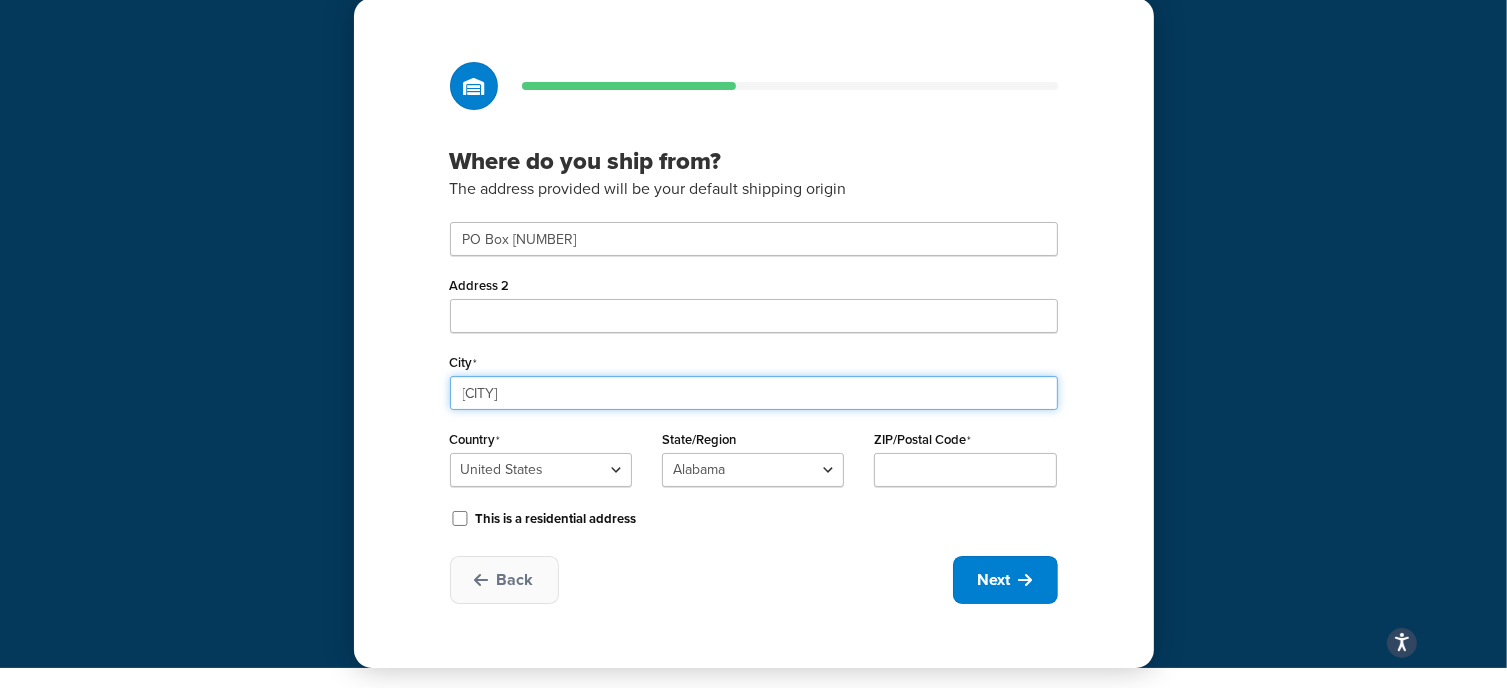 type on "Deerfield" 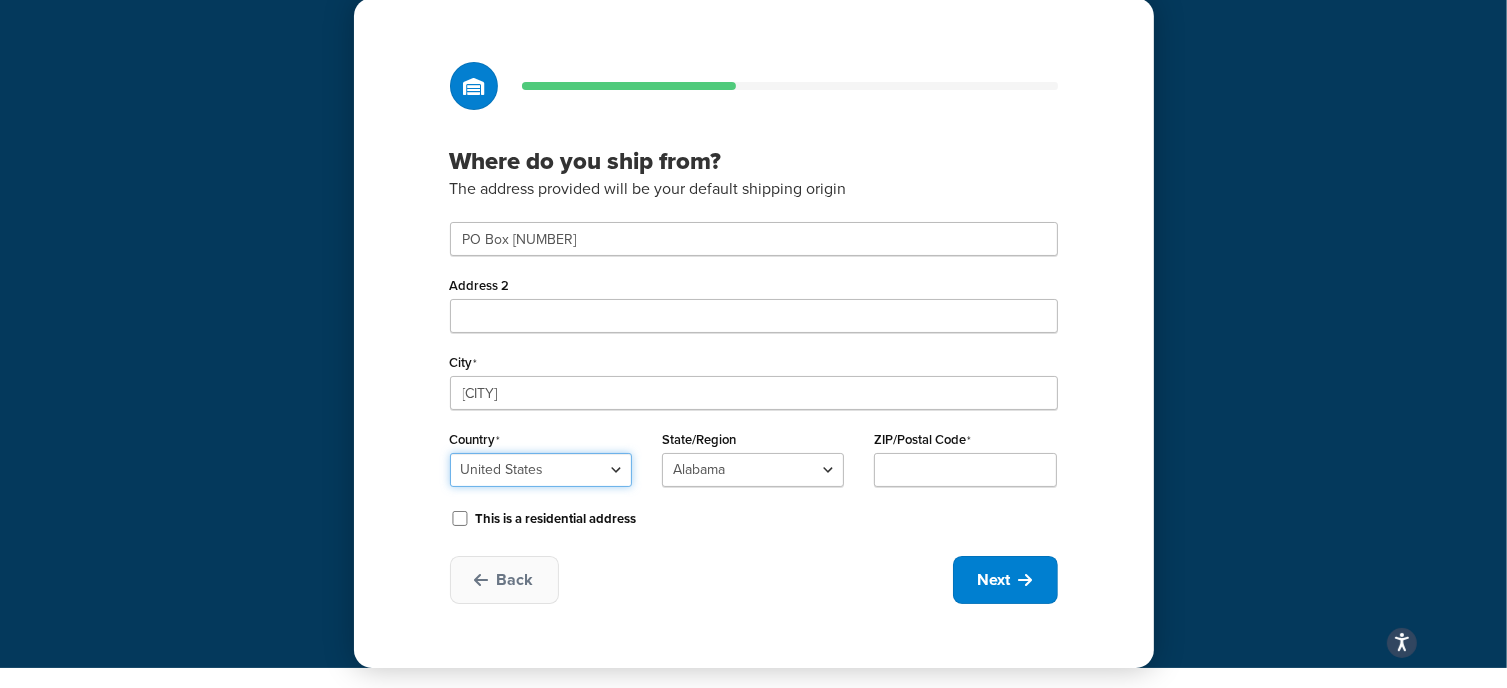 click on "United States  United Kingdom  Afghanistan  Åland Islands  Albania  Algeria  American Samoa  Andorra  Angola  Anguilla  Antarctica  Antigua and Barbuda  Argentina  Armenia  Aruba  Australia  Austria  Azerbaijan  Bahamas  Bahrain  Bangladesh  Barbados  Belarus  Belgium  Belize  Benin  Bermuda  Bhutan  Bolivia  Bonaire, Sint Eustatius and Saba  Bosnia and Herzegovina  Botswana  Bouvet Island  Brazil  British Indian Ocean Territory  Brunei Darussalam  Bulgaria  Burkina Faso  Burundi  Cambodia  Cameroon  Canada  Cape Verde  Cayman Islands  Central African Republic  Chad  Chile  China  Christmas Island  Cocos (Keeling) Islands  Colombia  Comoros  Congo  Congo, The Democratic Republic of the  Cook Islands  Costa Rica  Côte d'Ivoire  Croatia  Cuba  Curacao  Cyprus  Czech Republic  Denmark  Djibouti  Dominica  Dominican Republic  Ecuador  Egypt  El Salvador  Equatorial Guinea  Eritrea  Estonia  Ethiopia  Falkland Islands (Malvinas)  Faroe Islands  Fiji  Finland  France  French Guiana  French Polynesia  Gabon  Guam" at bounding box center [541, 470] 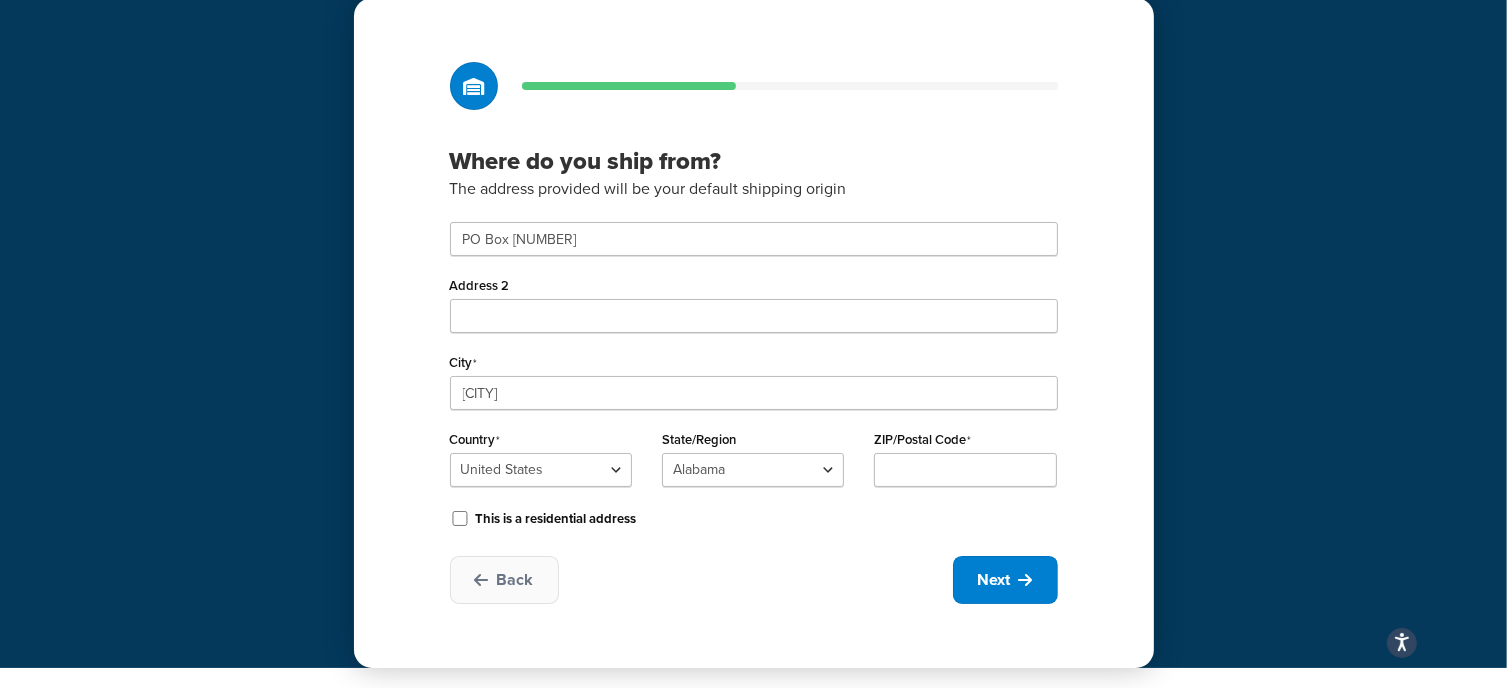 click on "State/Region   Alabama  Alaska  American Samoa  Arizona  Arkansas  Armed Forces Americas  Armed Forces Europe, Middle East, Africa, Canada  Armed Forces Pacific  California  Colorado  Connecticut  Delaware  District of Columbia  Federated States of Micronesia  Florida  Georgia  Guam  Hawaii  Idaho  Illinois  Indiana  Iowa  Kansas  Kentucky  Louisiana  Maine  Marshall Islands  Maryland  Massachusetts  Michigan  Minnesota  Mississippi  Missouri  Montana  Nebraska  Nevada  New Hampshire  New Jersey  New Mexico  New York  North Carolina  North Dakota  Northern Mariana Islands  Ohio  Oklahoma  Oregon  Palau  Pennsylvania  Puerto Rico  Rhode Island  South Carolina  South Dakota  Tennessee  Texas  United States Minor Outlying Islands  Utah  Vermont  Virgin Islands  Virginia  Washington  West Virginia  Wisconsin  Wyoming" at bounding box center (753, 463) 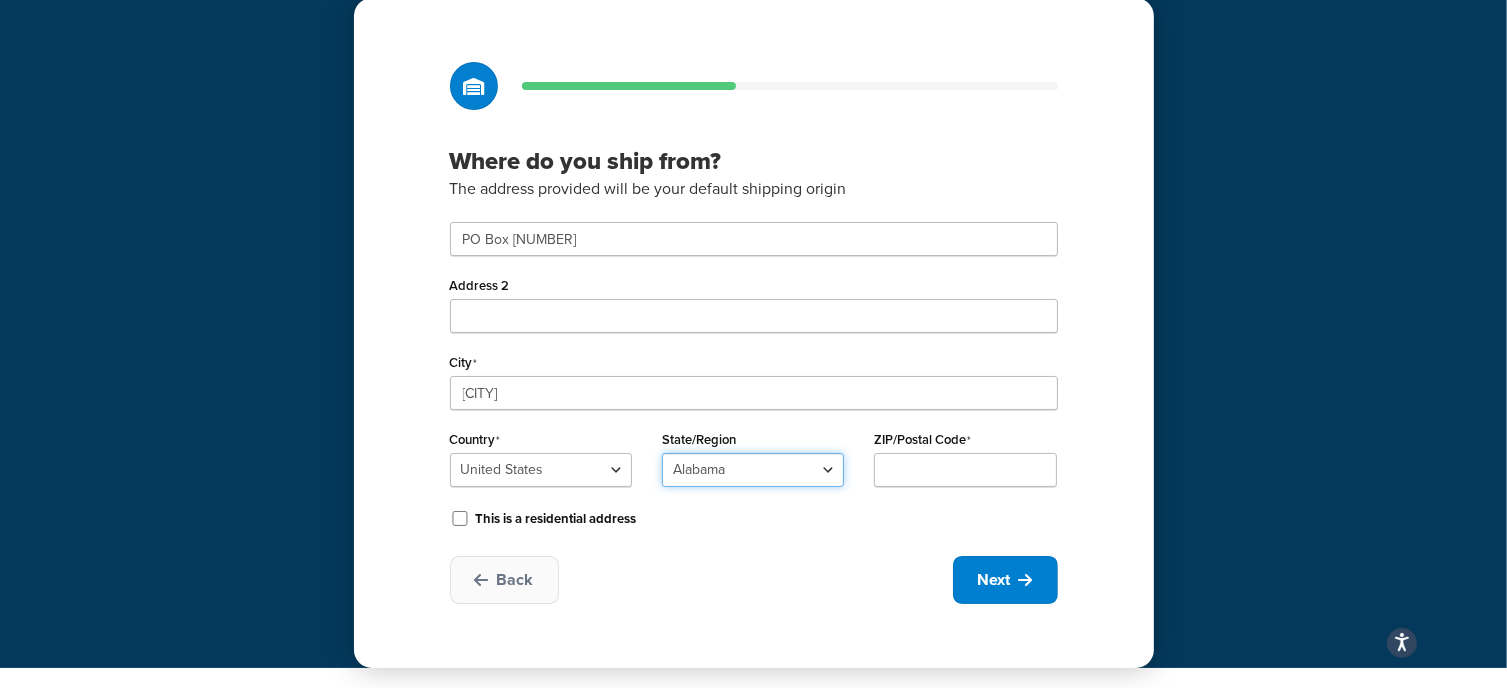 click on "Alabama  Alaska  American Samoa  Arizona  Arkansas  Armed Forces Americas  Armed Forces Europe, Middle East, Africa, Canada  Armed Forces Pacific  California  Colorado  Connecticut  Delaware  District of Columbia  Federated States of Micronesia  Florida  Georgia  Guam  Hawaii  Idaho  Illinois  Indiana  Iowa  Kansas  Kentucky  Louisiana  Maine  Marshall Islands  Maryland  Massachusetts  Michigan  Minnesota  Mississippi  Missouri  Montana  Nebraska  Nevada  New Hampshire  New Jersey  New Mexico  New York  North Carolina  North Dakota  Northern Mariana Islands  Ohio  Oklahoma  Oregon  Palau  Pennsylvania  Puerto Rico  Rhode Island  South Carolina  South Dakota  Tennessee  Texas  United States Minor Outlying Islands  Utah  Vermont  Virgin Islands  Virginia  Washington  West Virginia  Wisconsin  Wyoming" at bounding box center [753, 470] 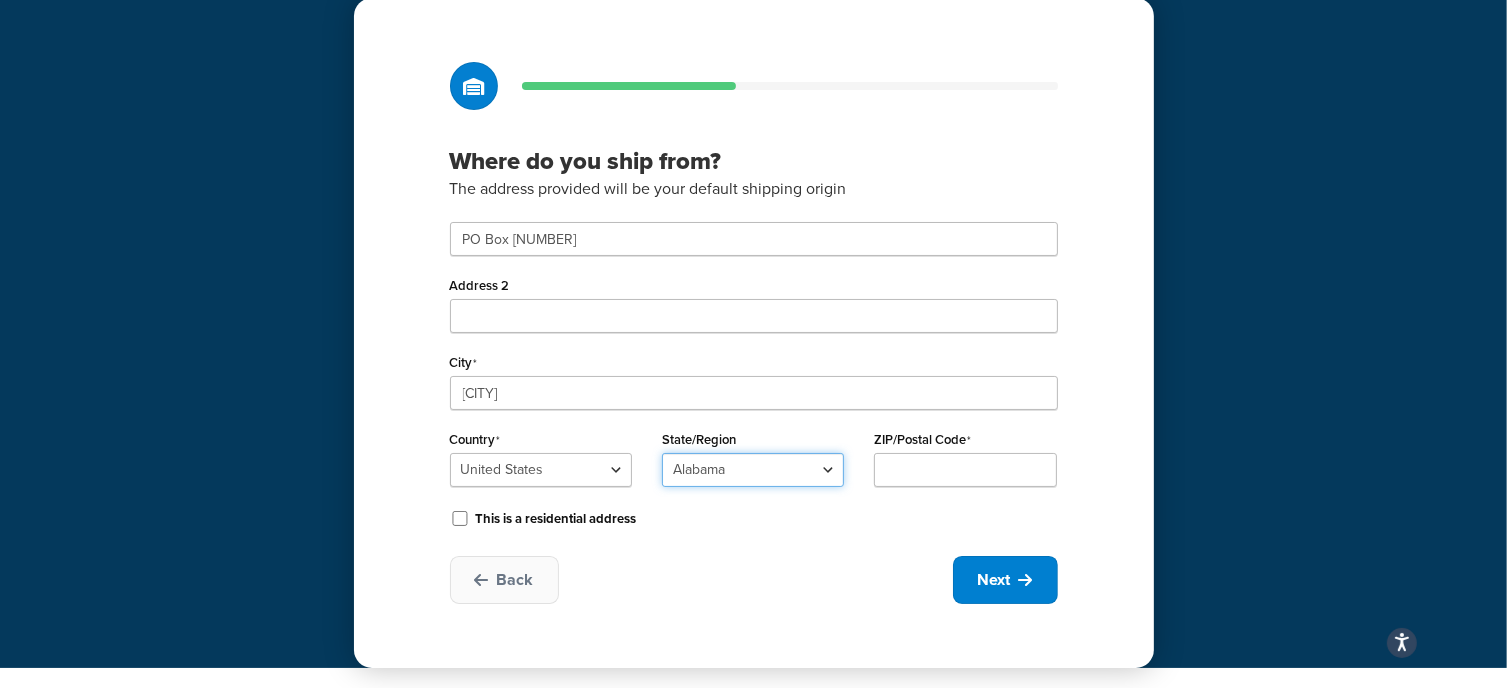 select on "35" 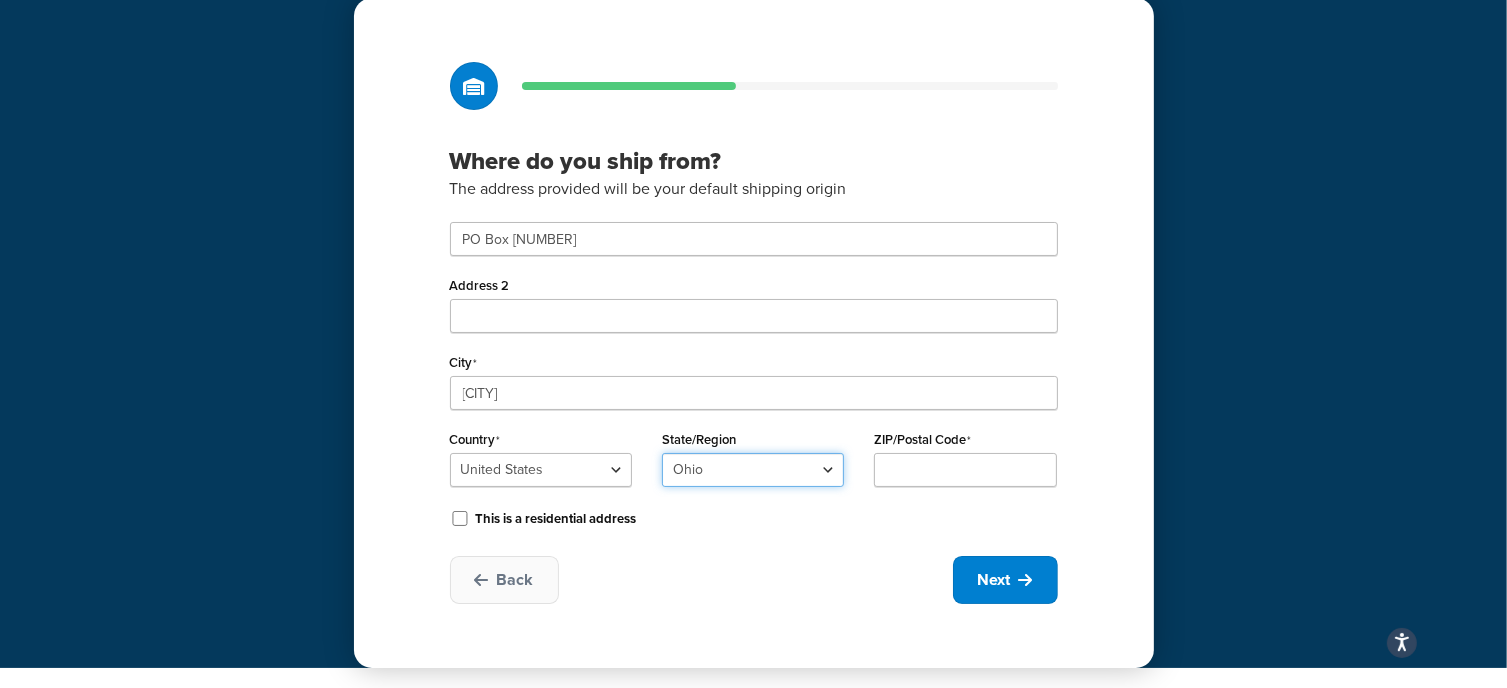 click on "Alabama  Alaska  American Samoa  Arizona  Arkansas  Armed Forces Americas  Armed Forces Europe, Middle East, Africa, Canada  Armed Forces Pacific  California  Colorado  Connecticut  Delaware  District of Columbia  Federated States of Micronesia  Florida  Georgia  Guam  Hawaii  Idaho  Illinois  Indiana  Iowa  Kansas  Kentucky  Louisiana  Maine  Marshall Islands  Maryland  Massachusetts  Michigan  Minnesota  Mississippi  Missouri  Montana  Nebraska  Nevada  New Hampshire  New Jersey  New Mexico  New York  North Carolina  North Dakota  Northern Mariana Islands  Ohio  Oklahoma  Oregon  Palau  Pennsylvania  Puerto Rico  Rhode Island  South Carolina  South Dakota  Tennessee  Texas  United States Minor Outlying Islands  Utah  Vermont  Virgin Islands  Virginia  Washington  West Virginia  Wisconsin  Wyoming" at bounding box center [753, 470] 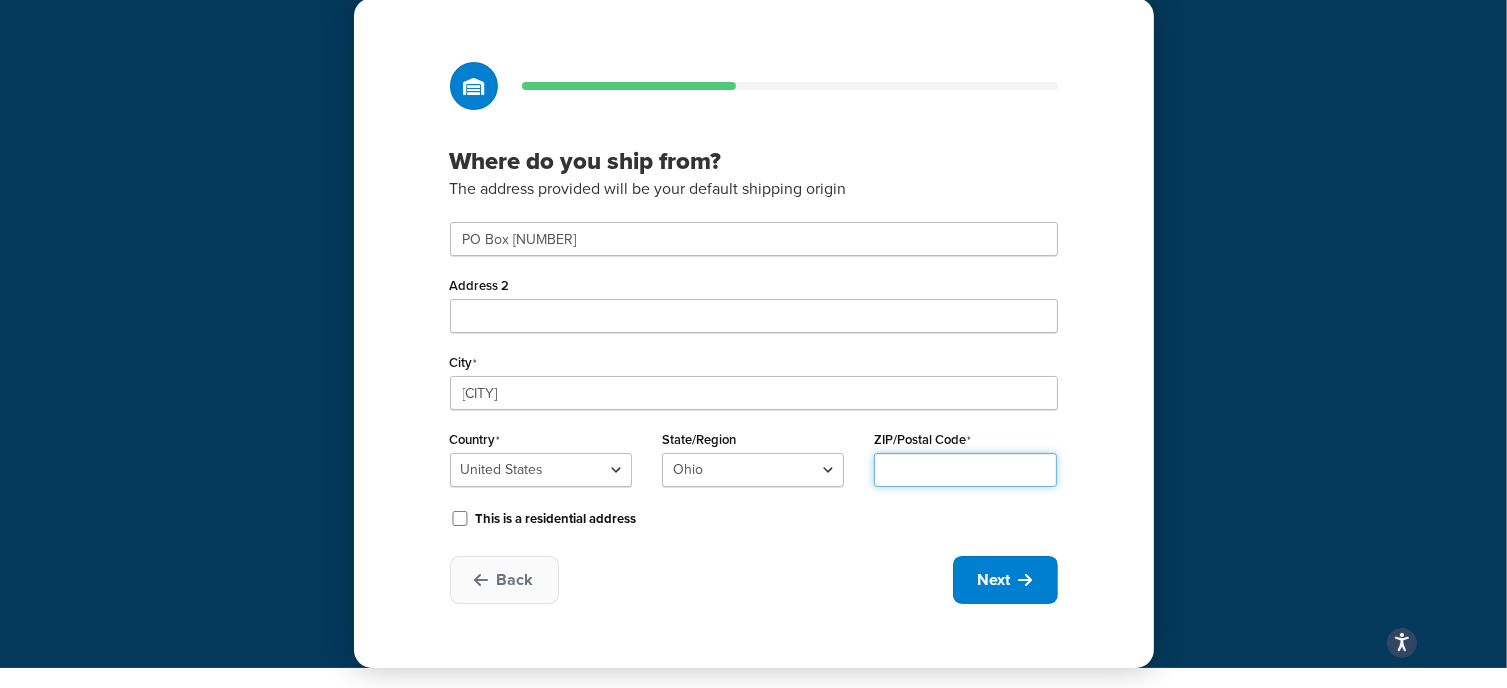 click on "ZIP/Postal Code" at bounding box center (965, 470) 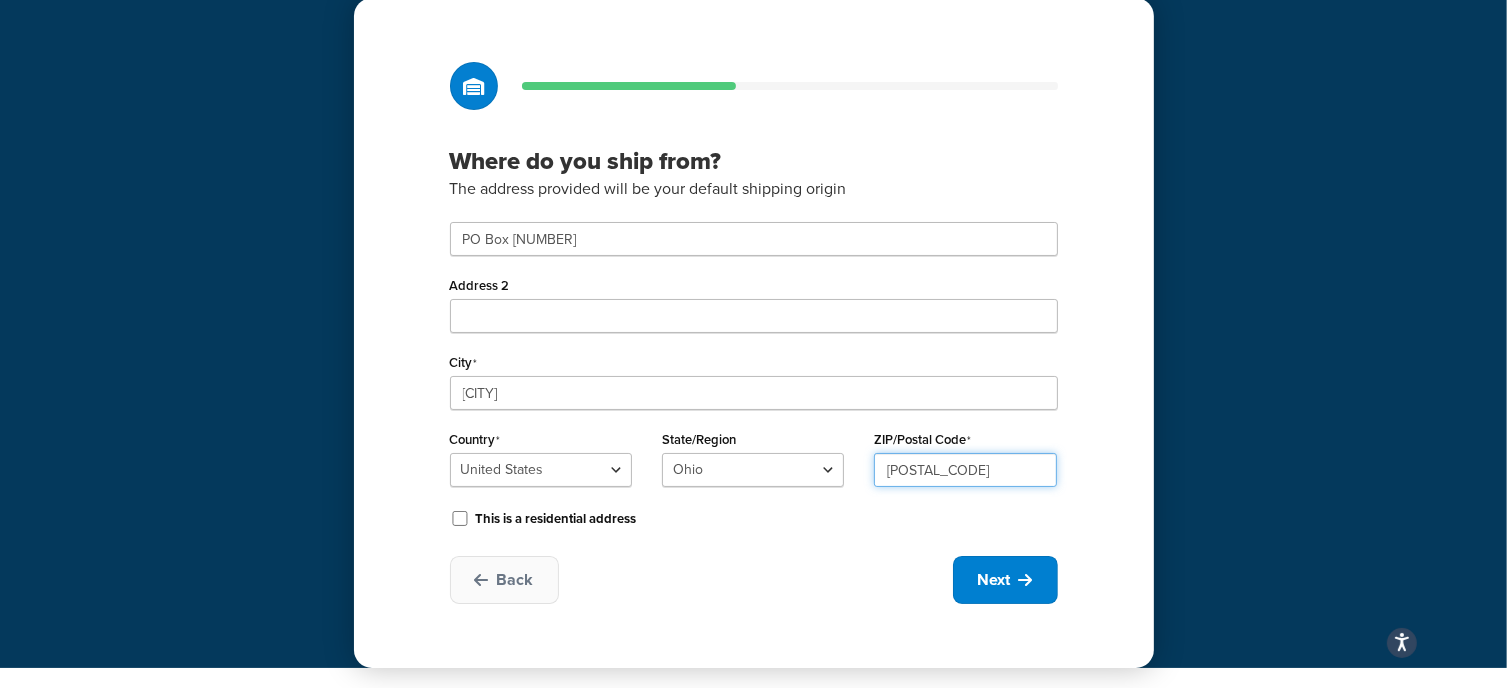 type on "44411" 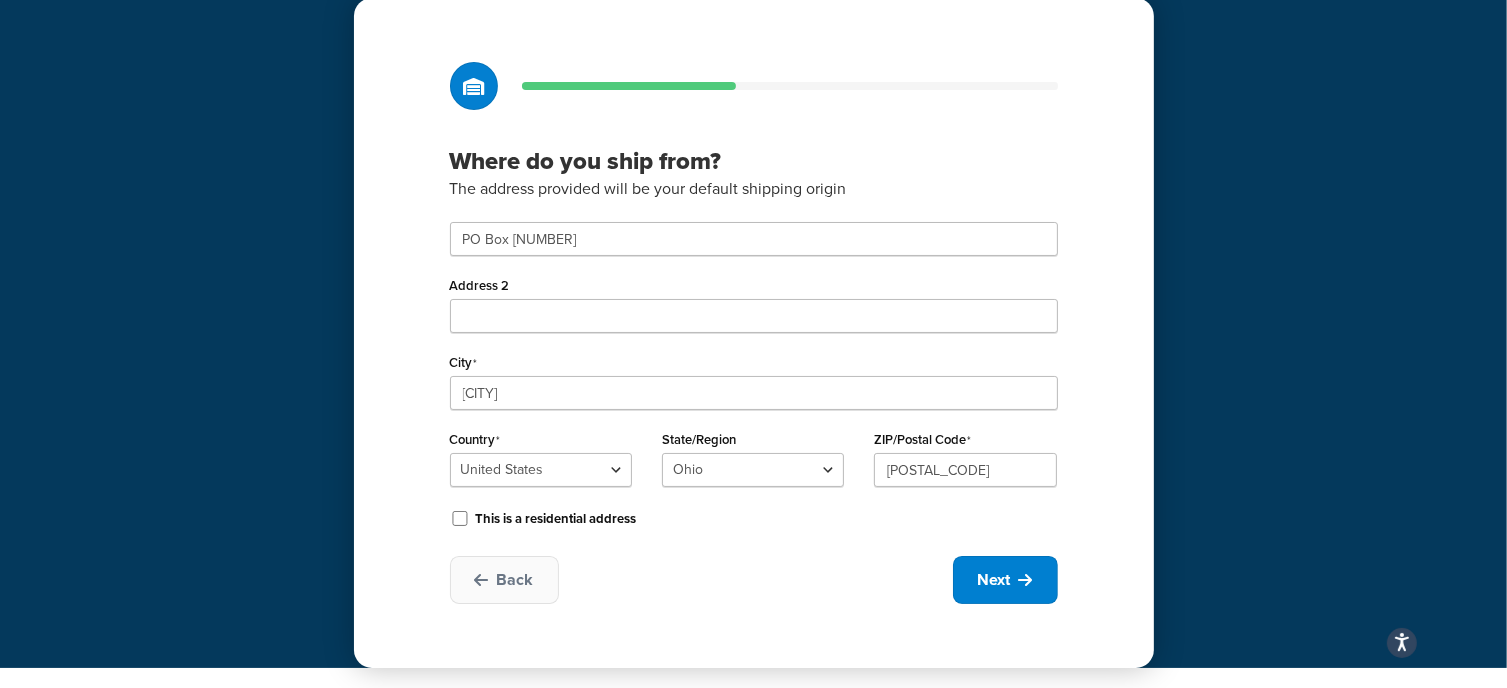 click on "Where do you ship from? The address provided will be your default shipping origin   PO Box 76 Address 2   City   Deerfield Country   United States  United Kingdom  Afghanistan  Åland Islands  Albania  Algeria  American Samoa  Andorra  Angola  Anguilla  Antarctica  Antigua and Barbuda  Argentina  Armenia  Aruba  Australia  Austria  Azerbaijan  Bahamas  Bahrain  Bangladesh  Barbados  Belarus  Belgium  Belize  Benin  Bermuda  Bhutan  Bolivia  Bonaire, Sint Eustatius and Saba  Bosnia and Herzegovina  Botswana  Bouvet Island  Brazil  British Indian Ocean Territory  Brunei Darussalam  Bulgaria  Burkina Faso  Burundi  Cambodia  Cameroon  Canada  Cape Verde  Cayman Islands  Central African Republic  Chad  Chile  China  Christmas Island  Cocos (Keeling) Islands  Colombia  Comoros  Congo  Congo, The Democratic Republic of the  Cook Islands  Costa Rica  Côte d'Ivoire  Croatia  Cuba  Curacao  Cyprus  Czech Republic  Denmark  Djibouti  Dominica  Dominican Republic  Ecuador  Egypt  El Salvador  Equatorial Guinea  Fiji" at bounding box center (754, 333) 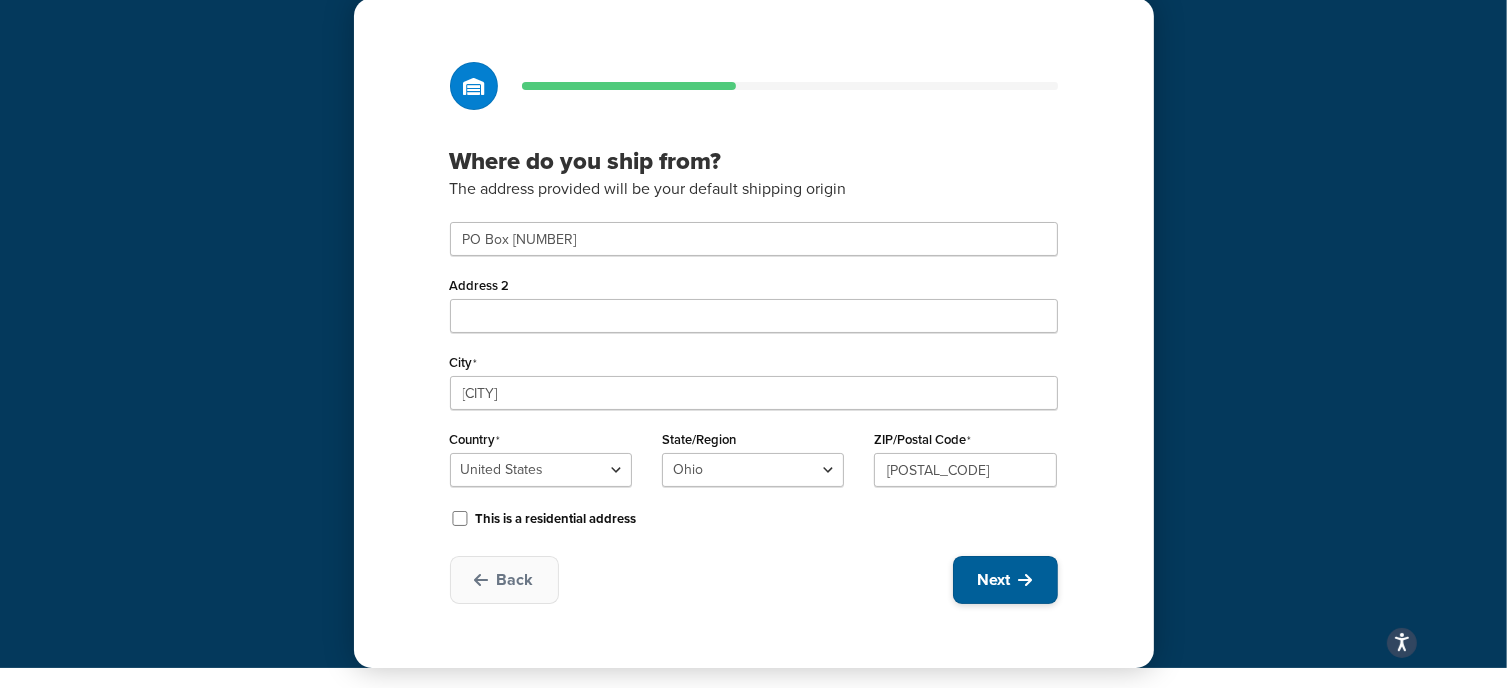 click on "Next" at bounding box center [1005, 580] 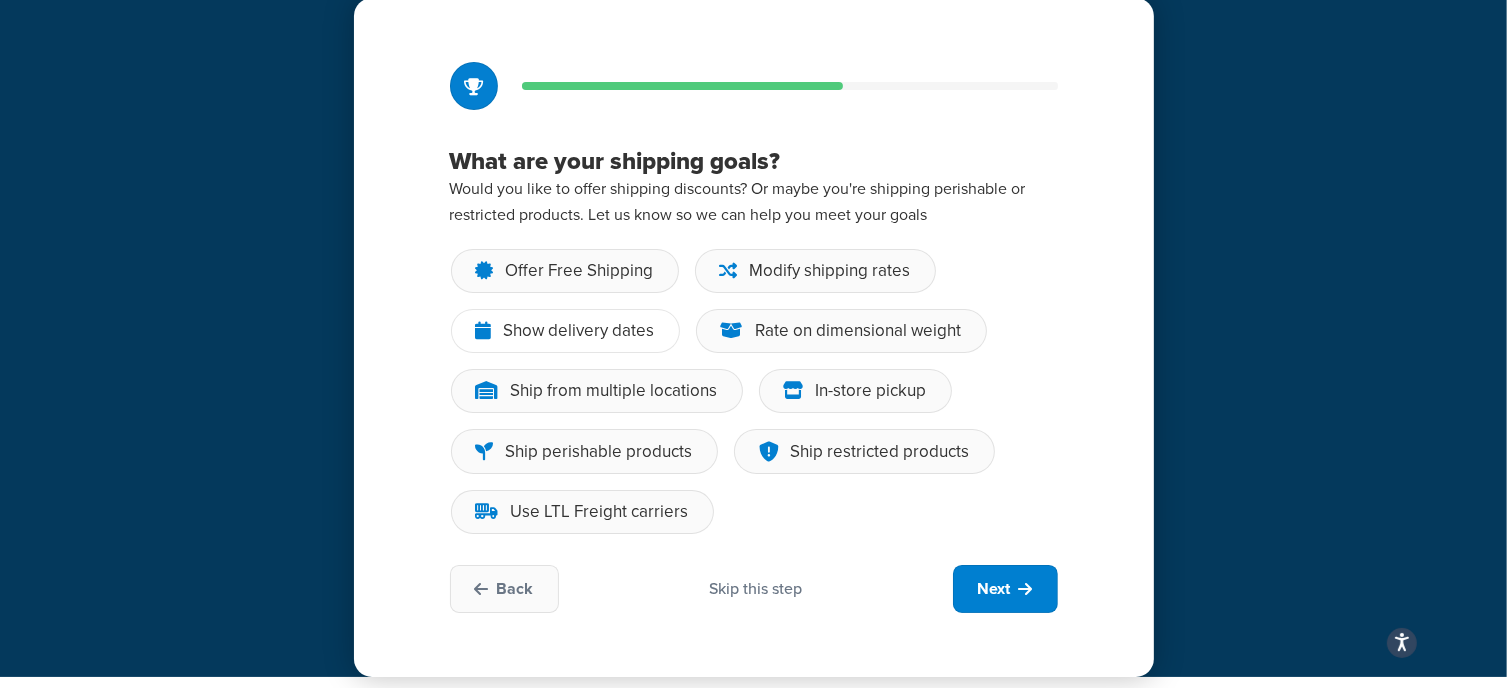 click on "Show delivery dates" at bounding box center [579, 331] 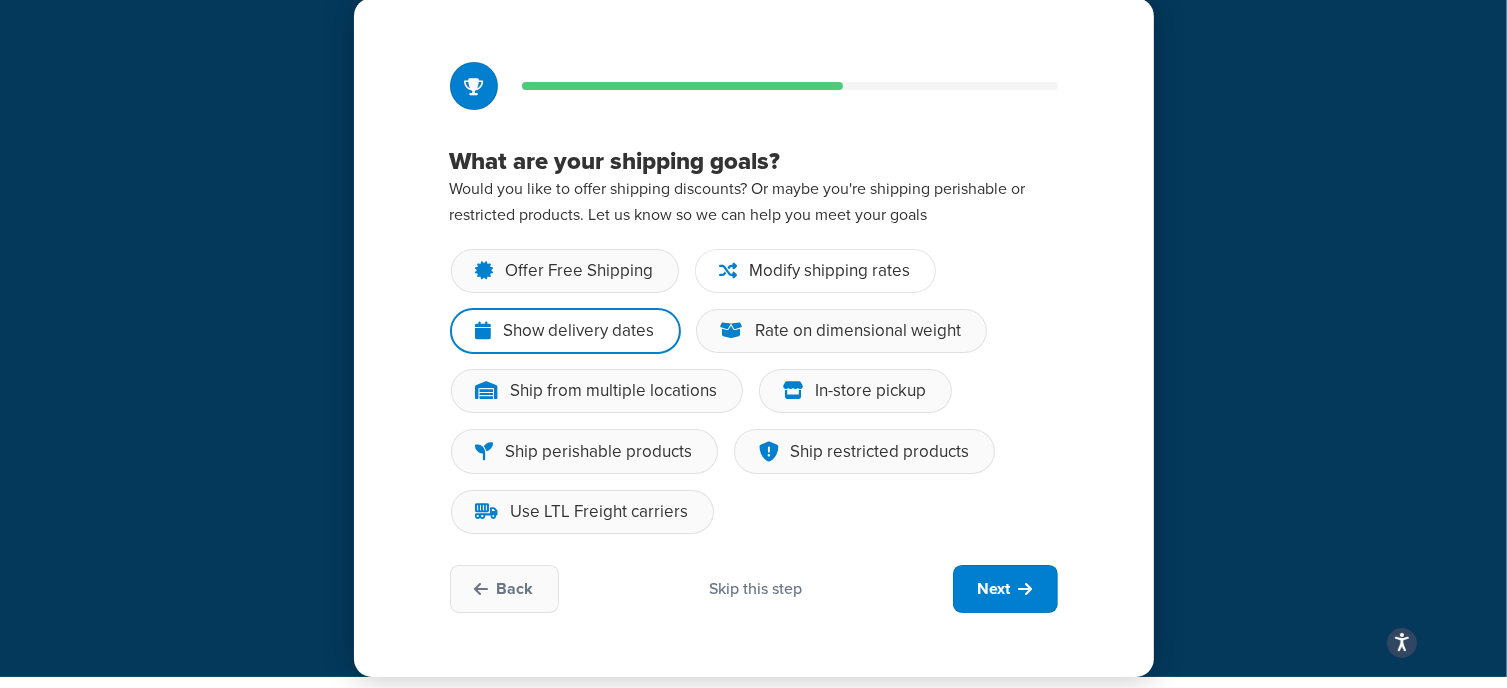 click on "Modify shipping rates" at bounding box center (830, 271) 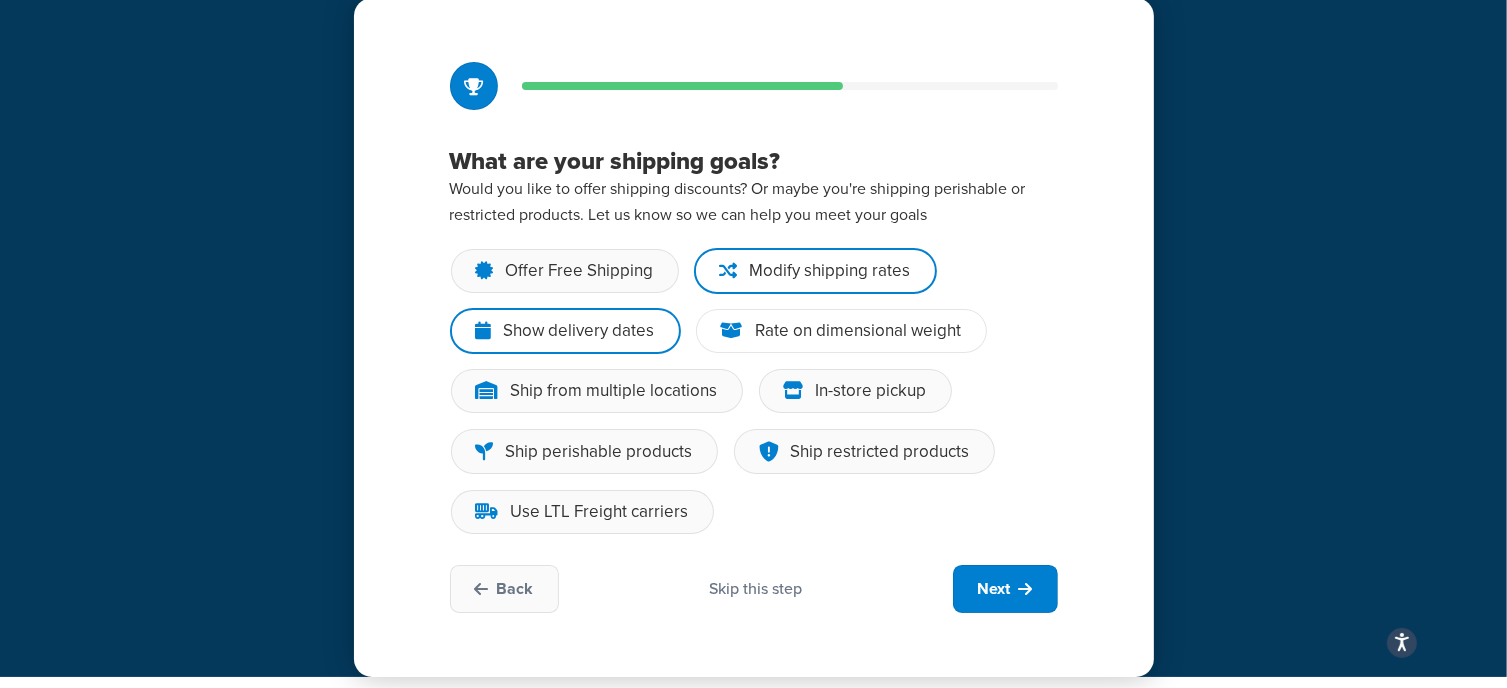 click on "Rate on dimensional weight" at bounding box center [859, 331] 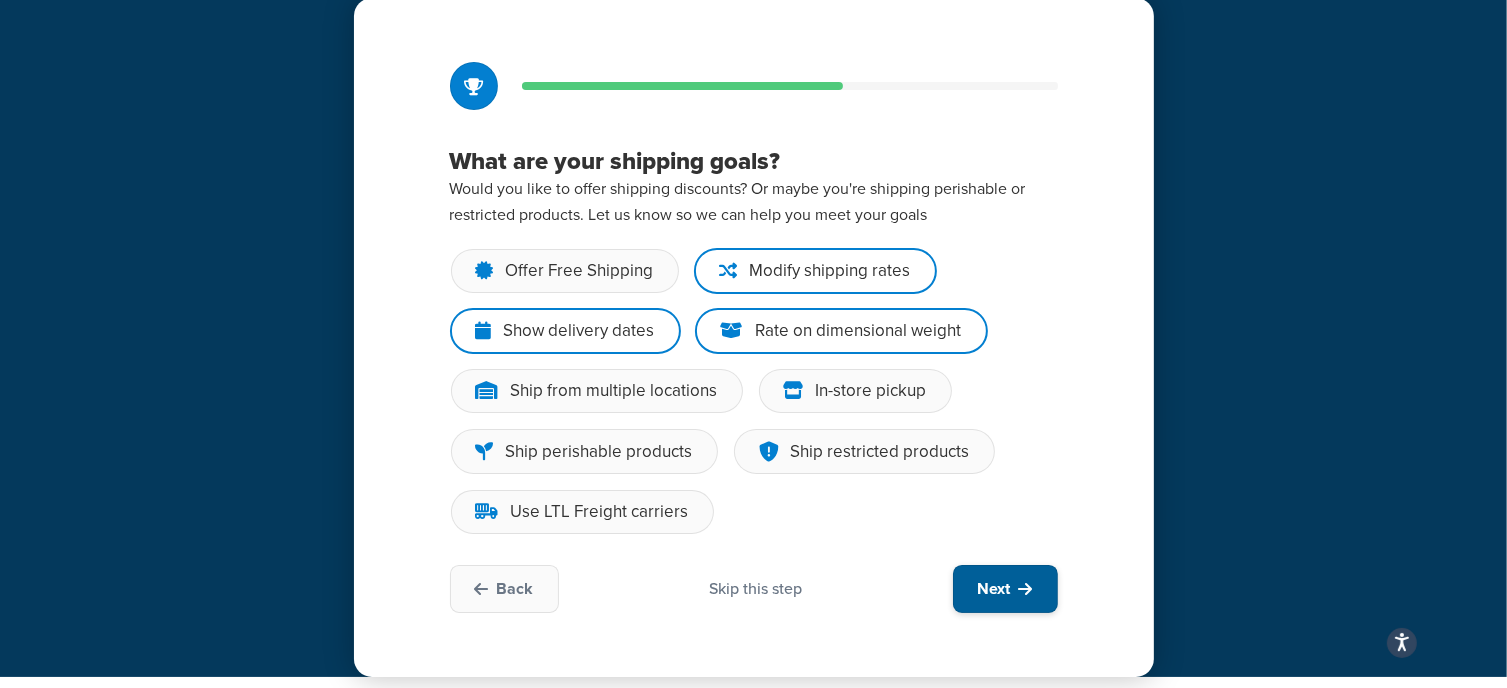 click at bounding box center [1026, 589] 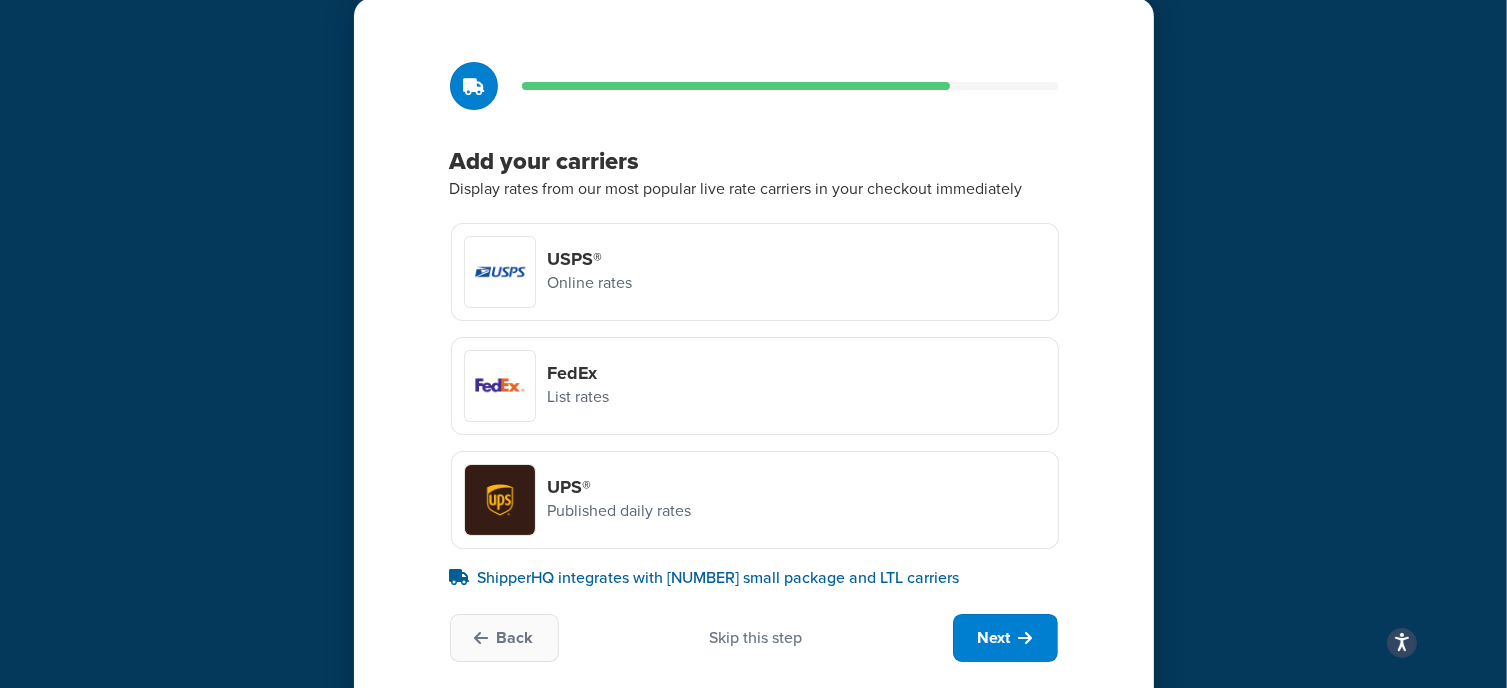 click on "USPS®" at bounding box center [590, 259] 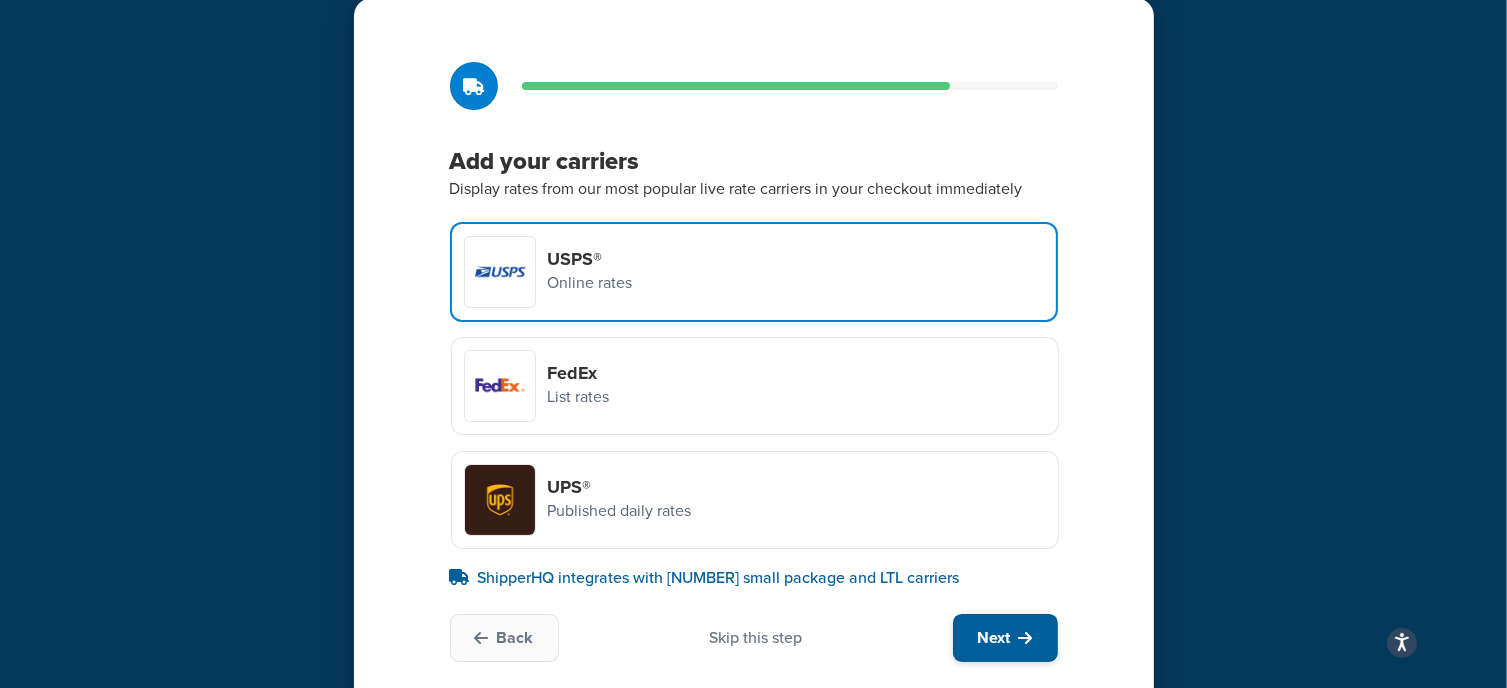 click on "Next" at bounding box center (1005, 638) 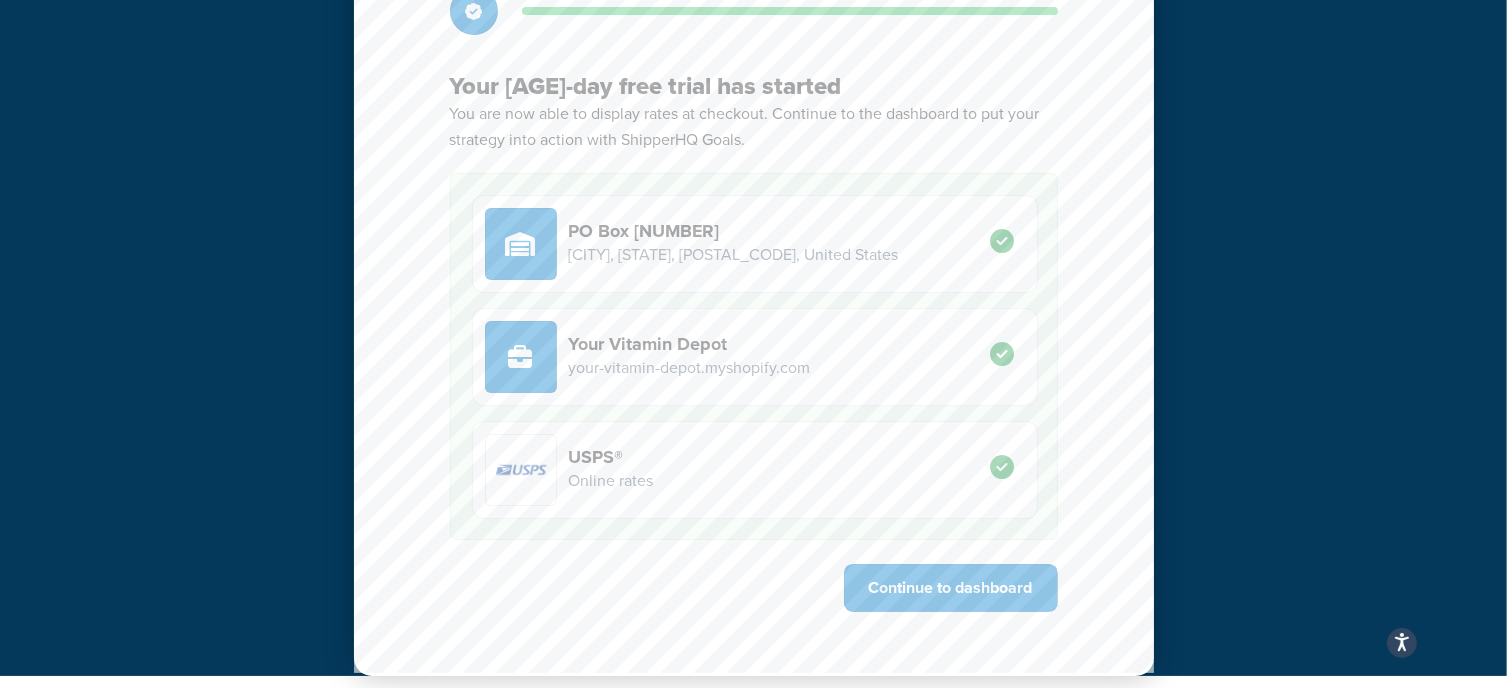scroll, scrollTop: 157, scrollLeft: 0, axis: vertical 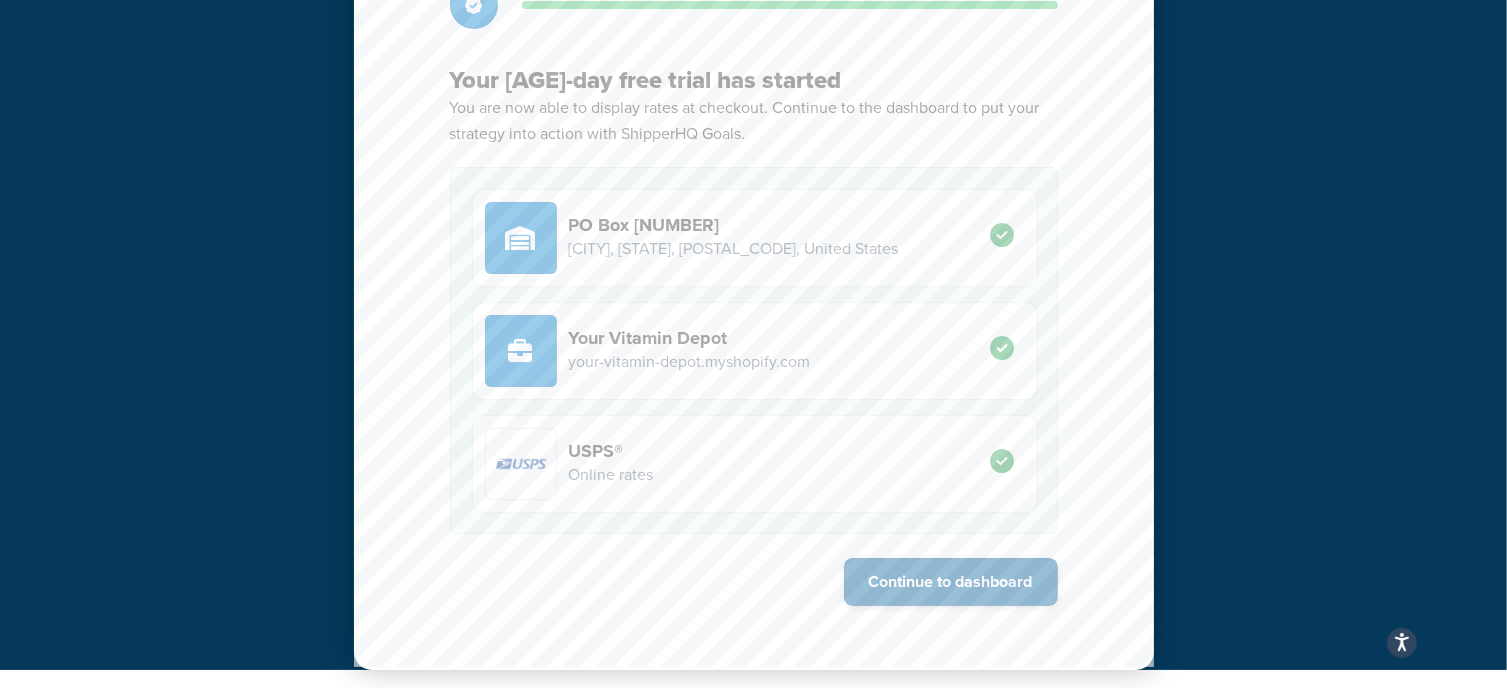 click on "Continue to dashboard" at bounding box center [951, 582] 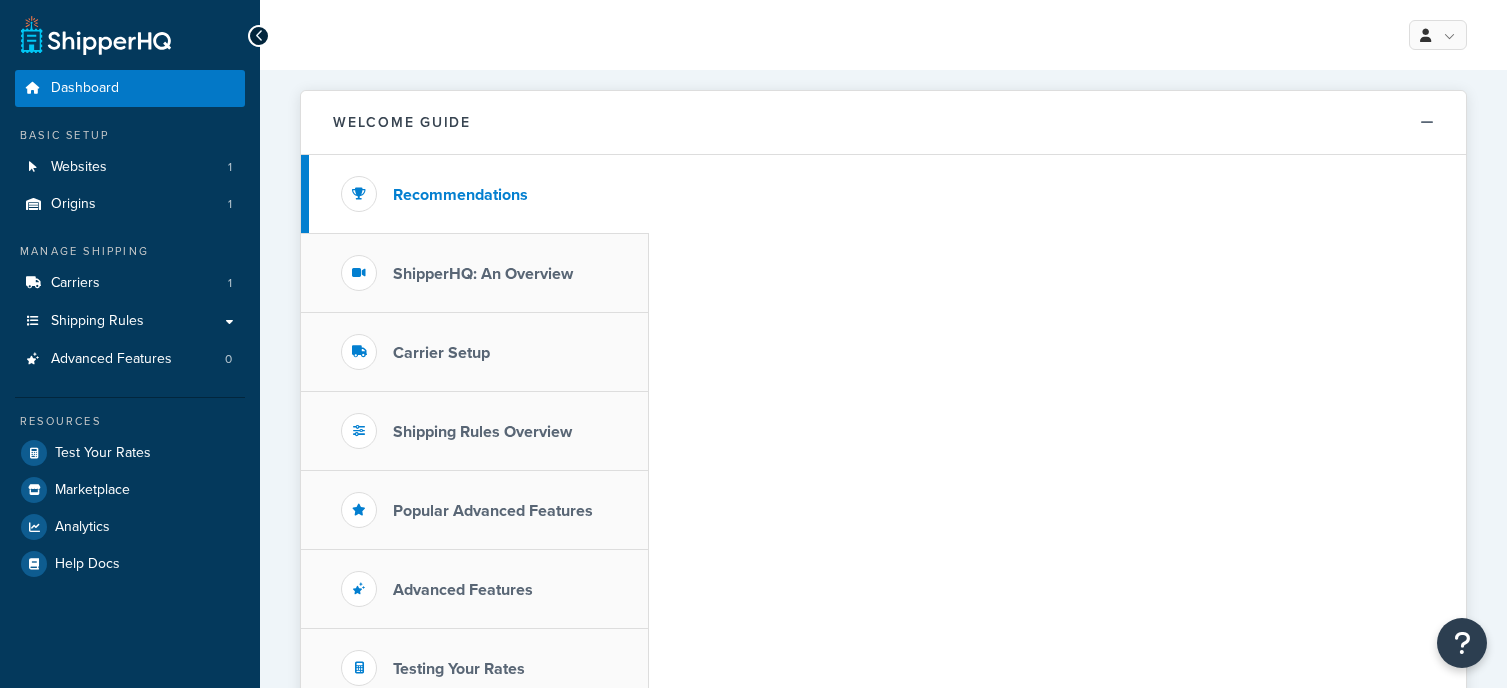 scroll, scrollTop: 0, scrollLeft: 0, axis: both 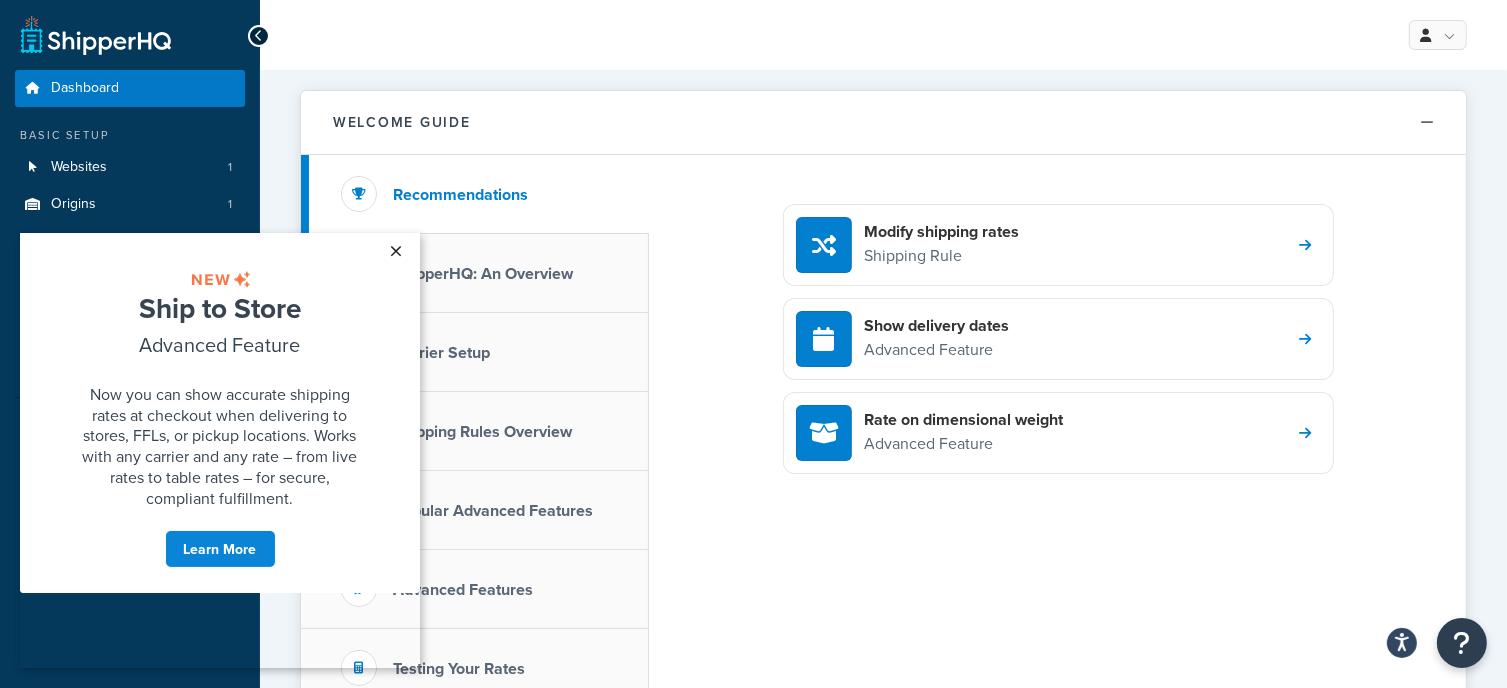 click on "×" at bounding box center [396, 250] 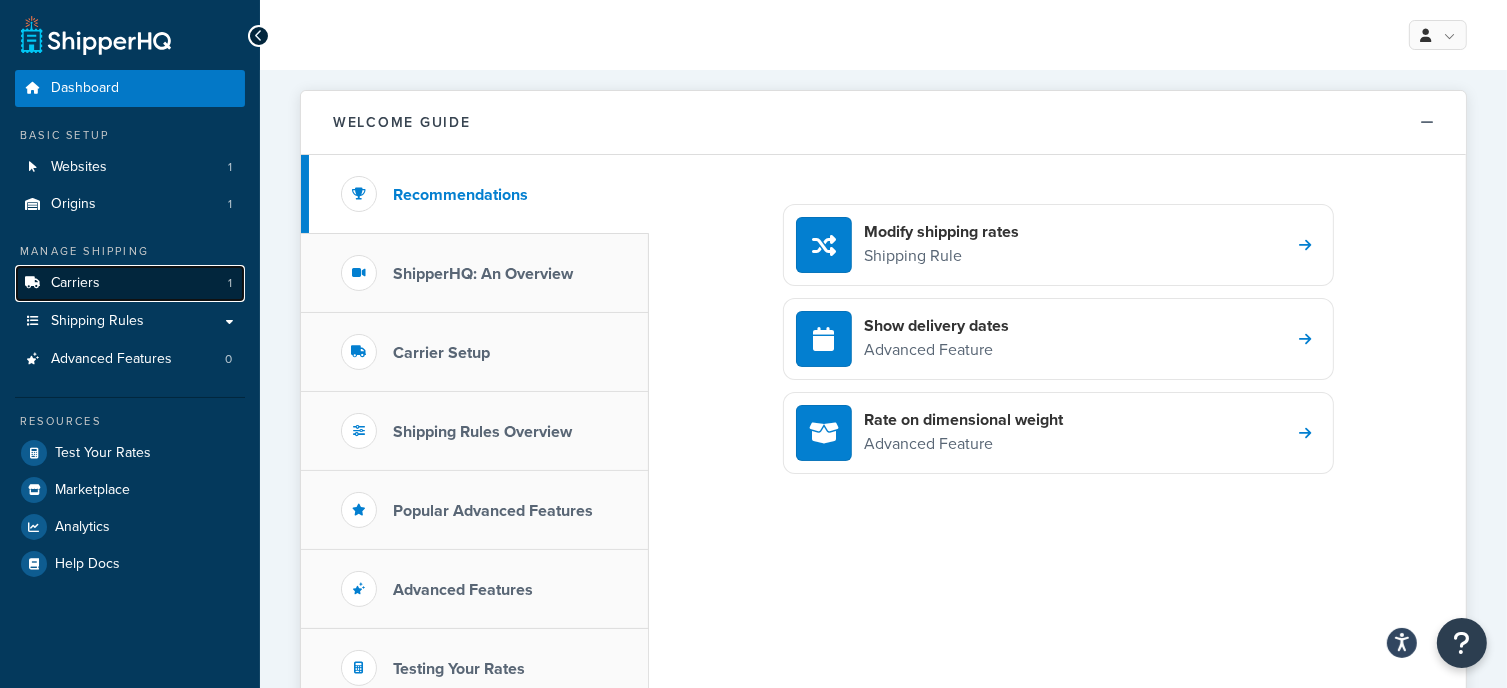 click on "Carriers 1" at bounding box center [130, 283] 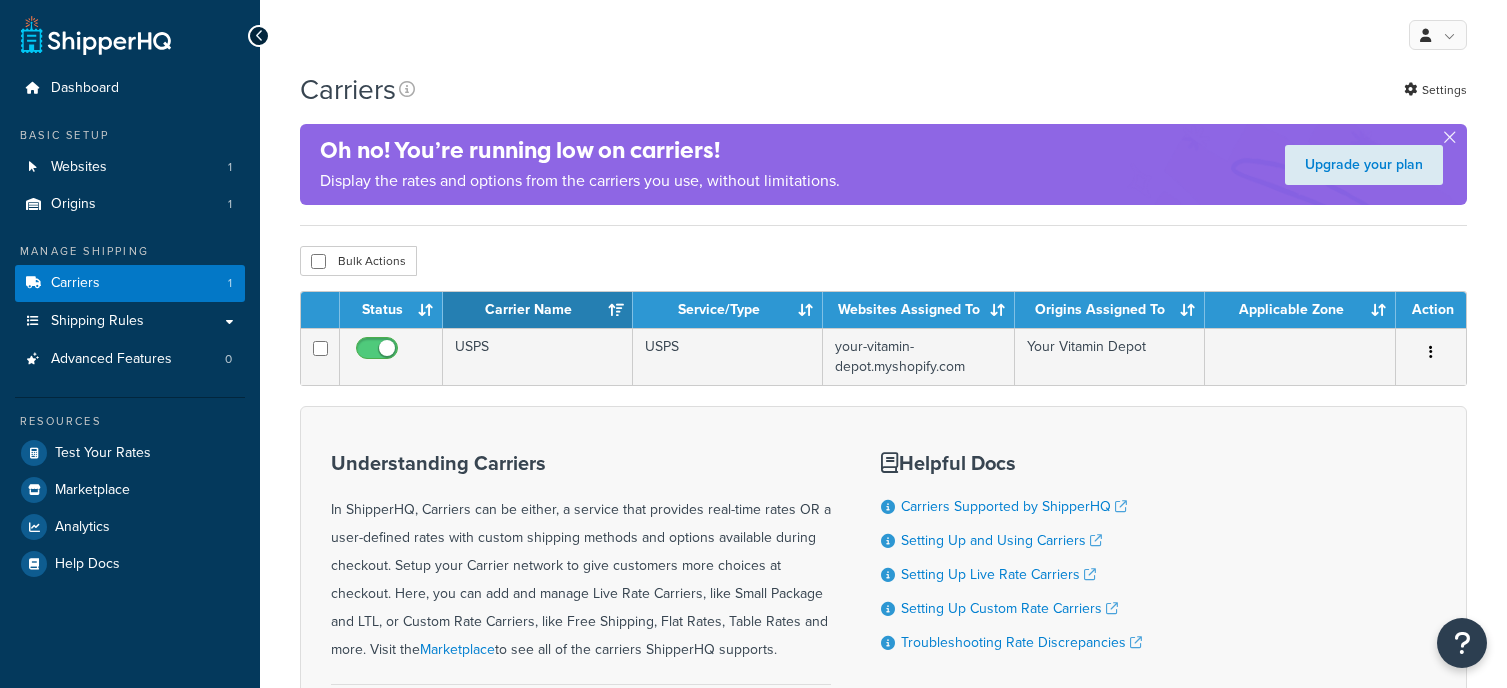 scroll, scrollTop: 0, scrollLeft: 0, axis: both 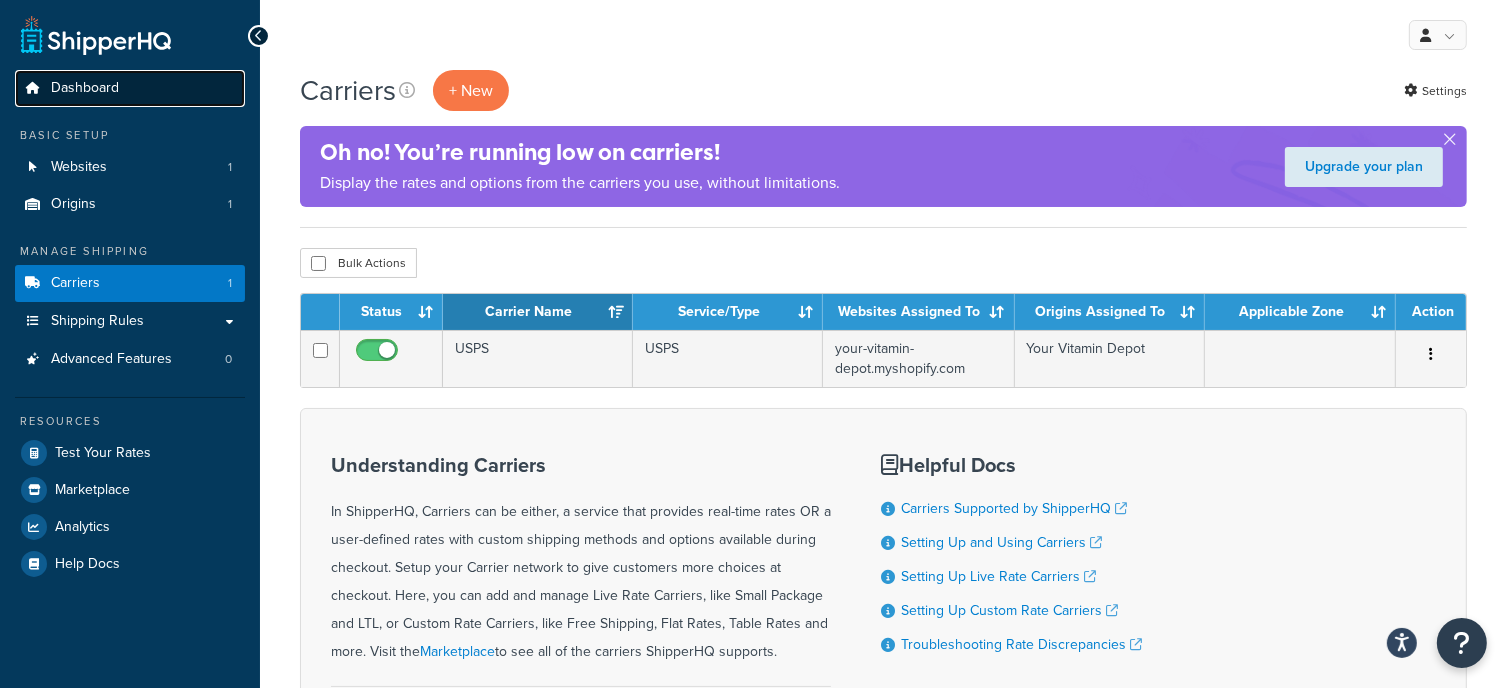 click on "Dashboard" at bounding box center (85, 88) 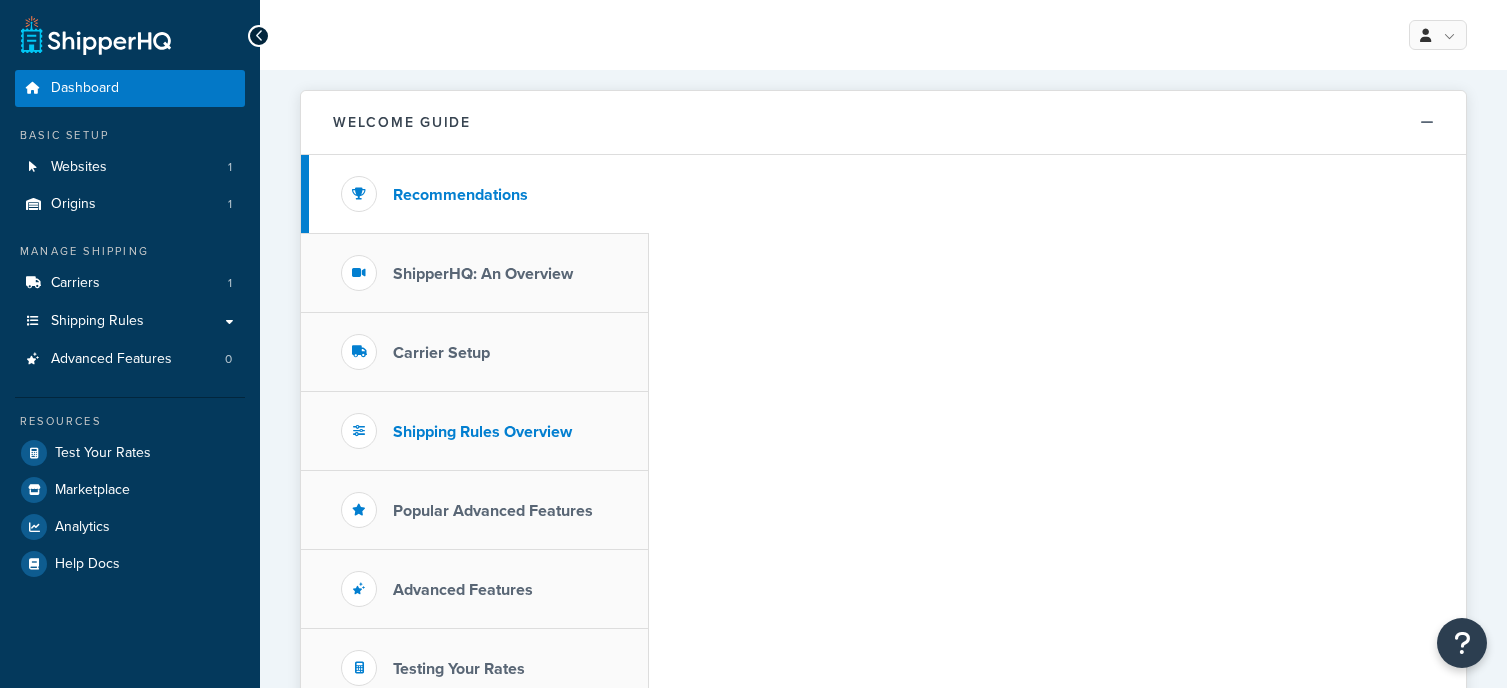 scroll, scrollTop: 0, scrollLeft: 0, axis: both 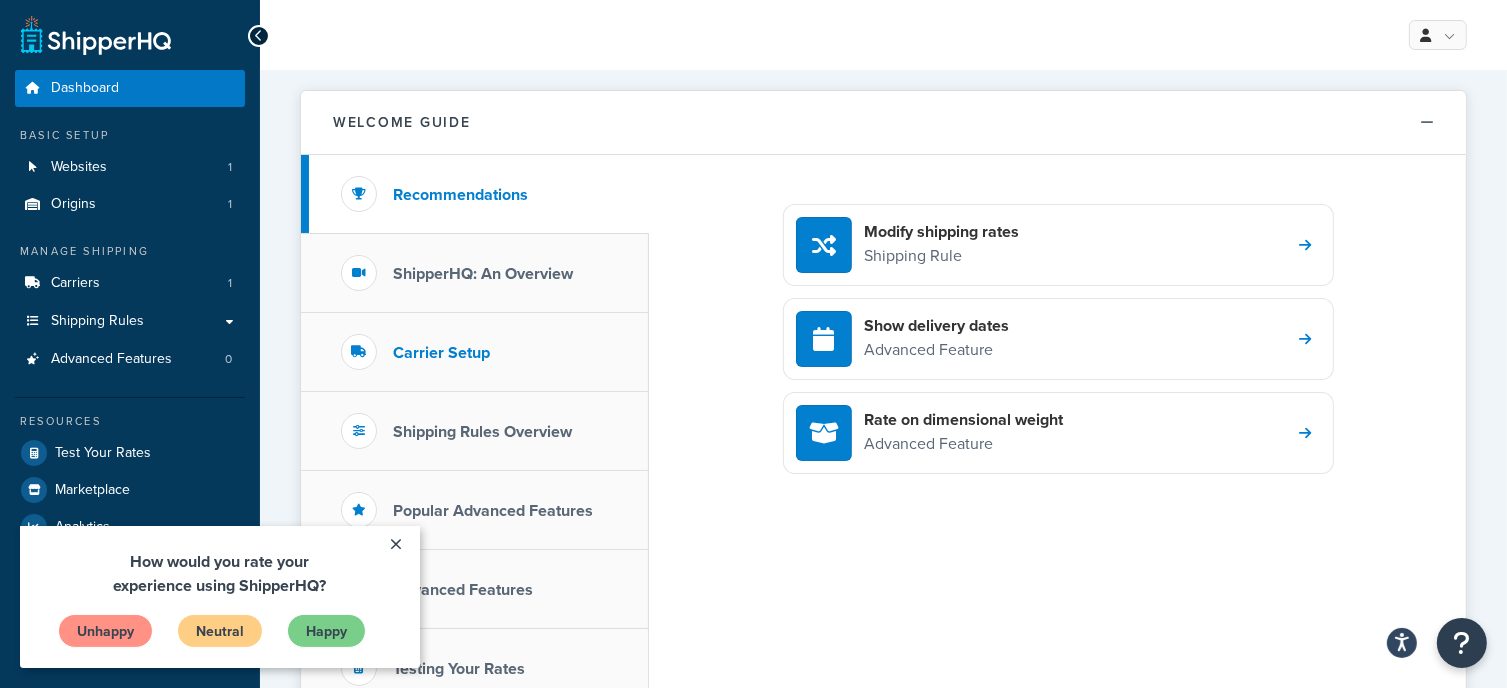click on "Carrier Setup" at bounding box center [475, 352] 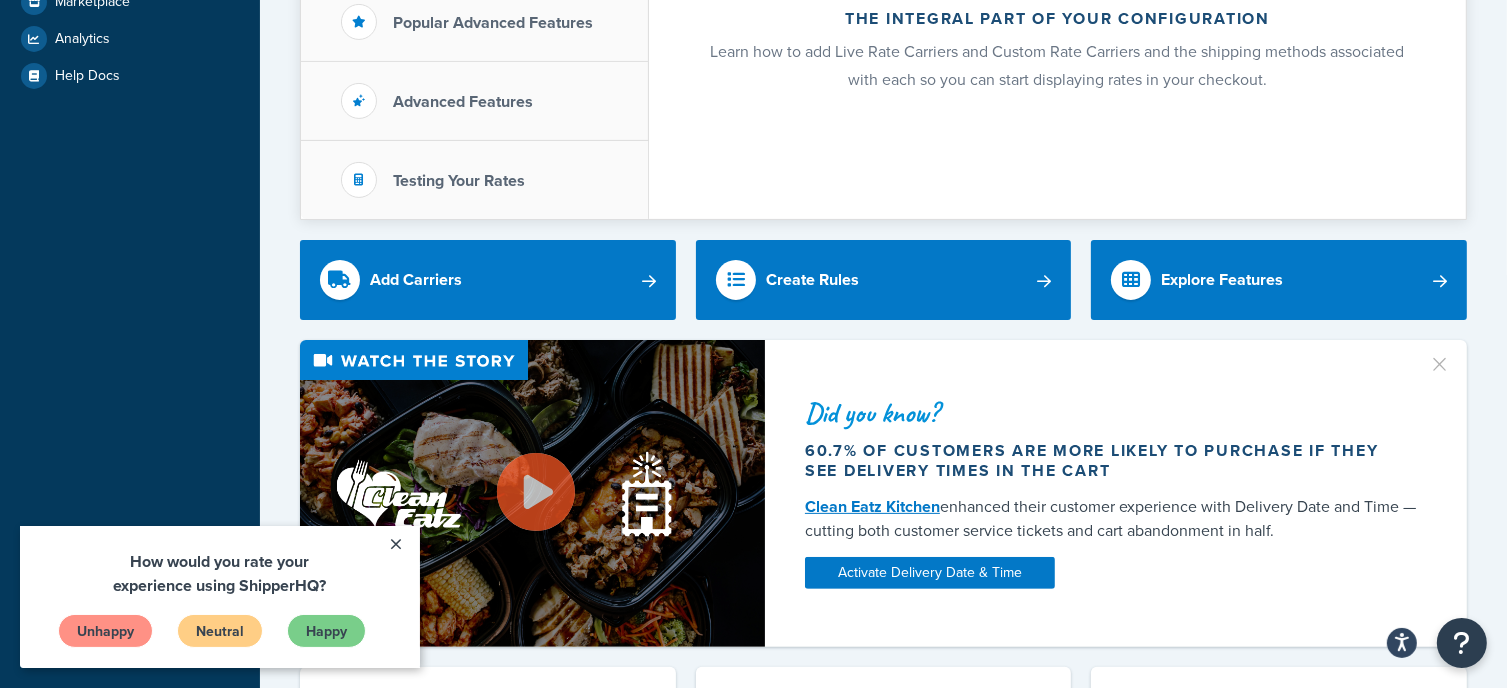 scroll, scrollTop: 499, scrollLeft: 0, axis: vertical 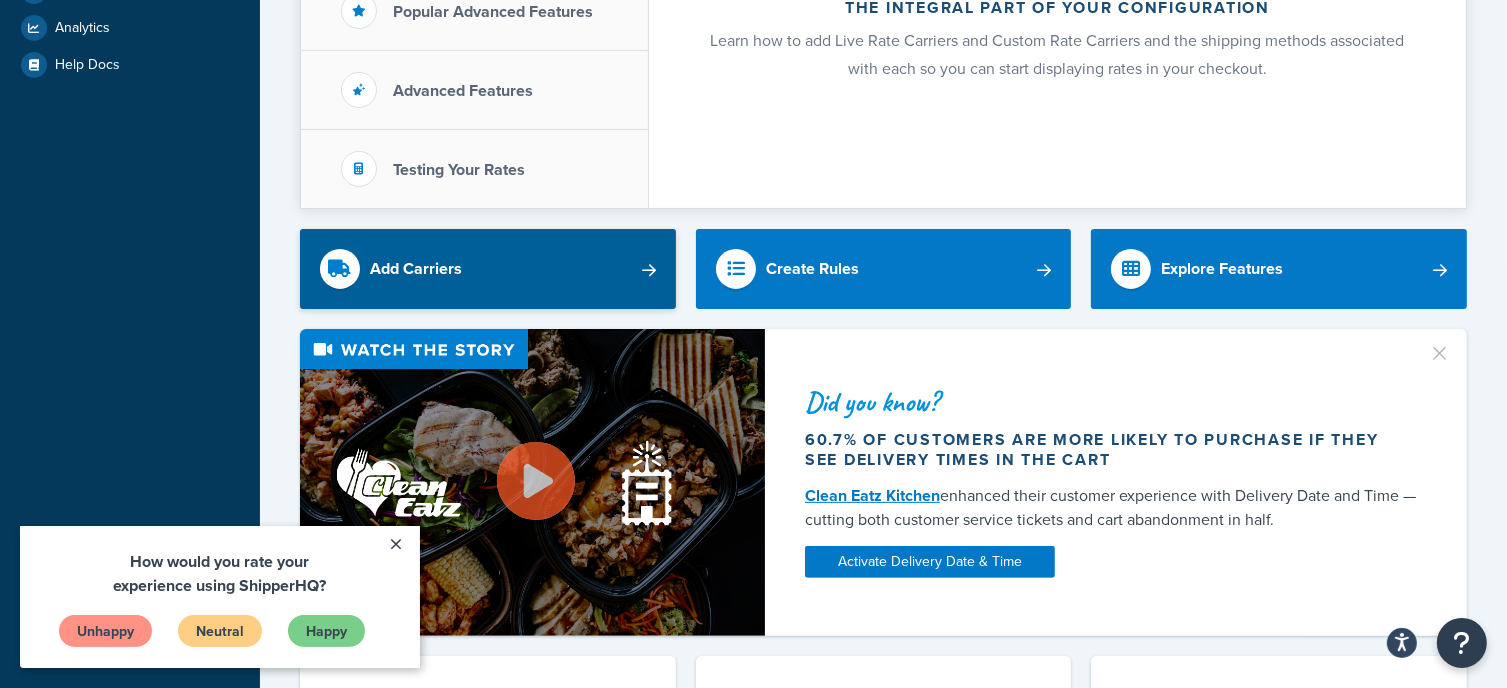click on "Add Carriers" at bounding box center (488, 269) 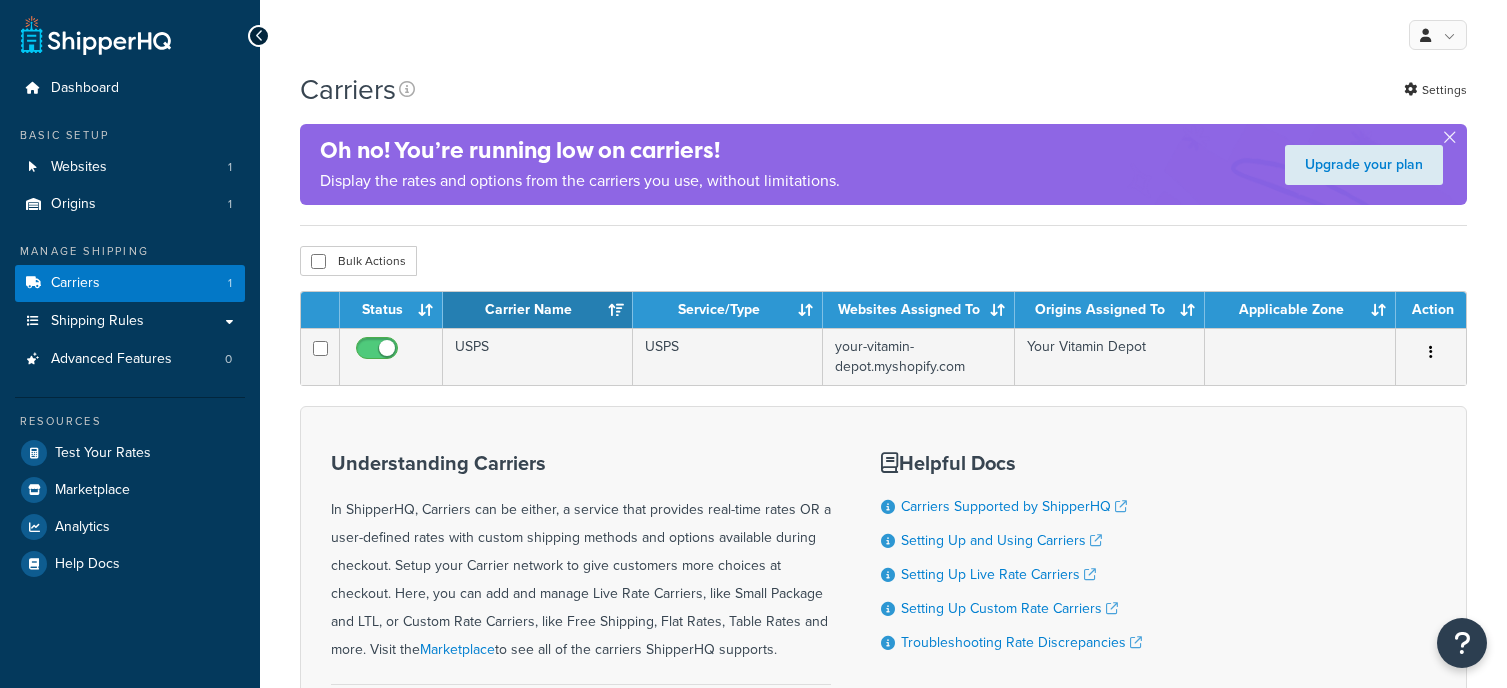 scroll, scrollTop: 0, scrollLeft: 0, axis: both 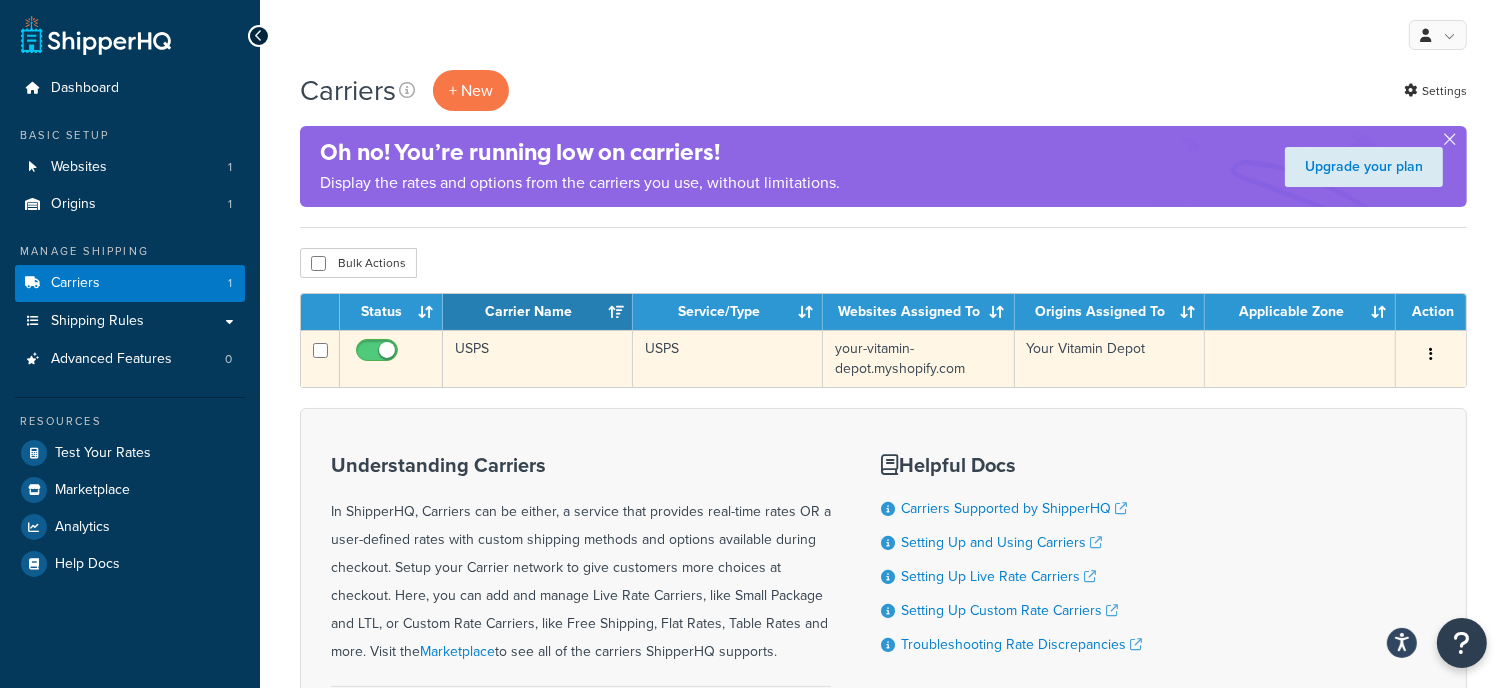 click at bounding box center [1431, 355] 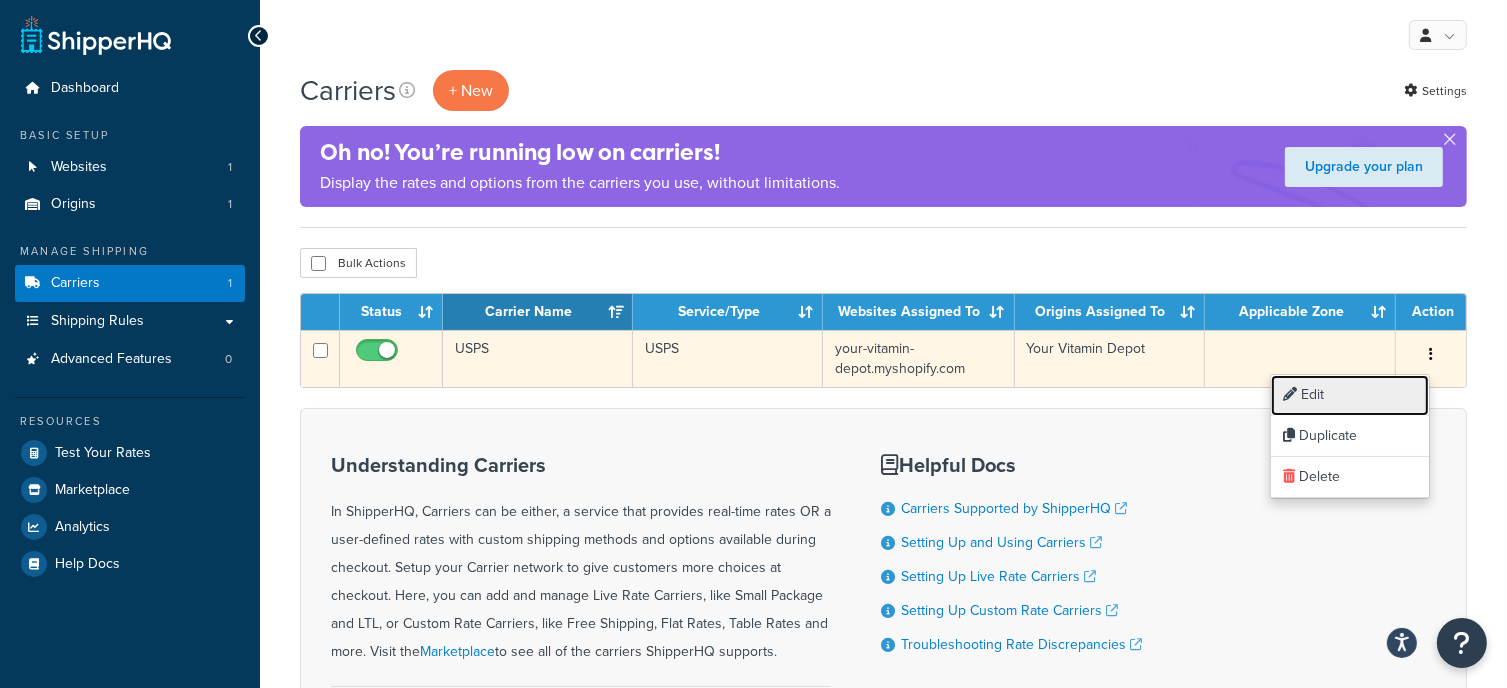 click on "Edit" at bounding box center (1350, 395) 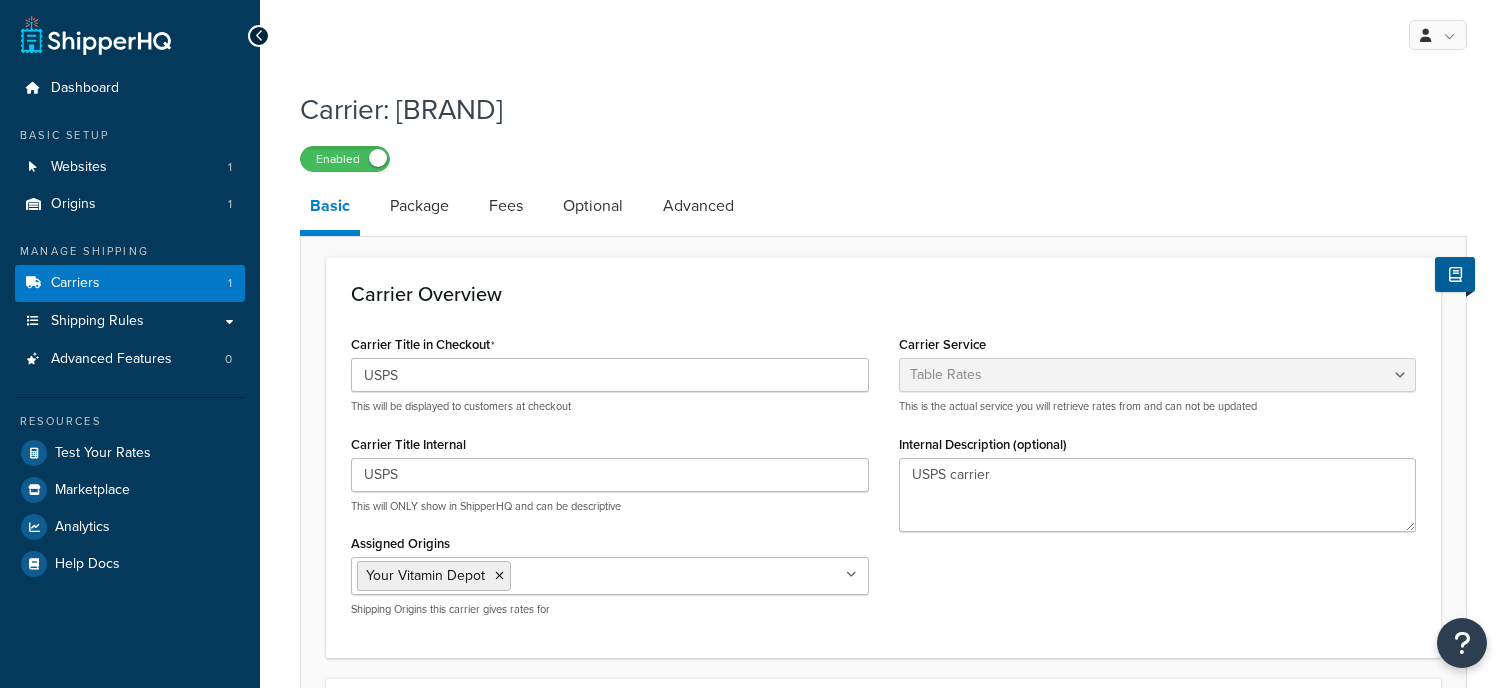 select on "[BRAND]" 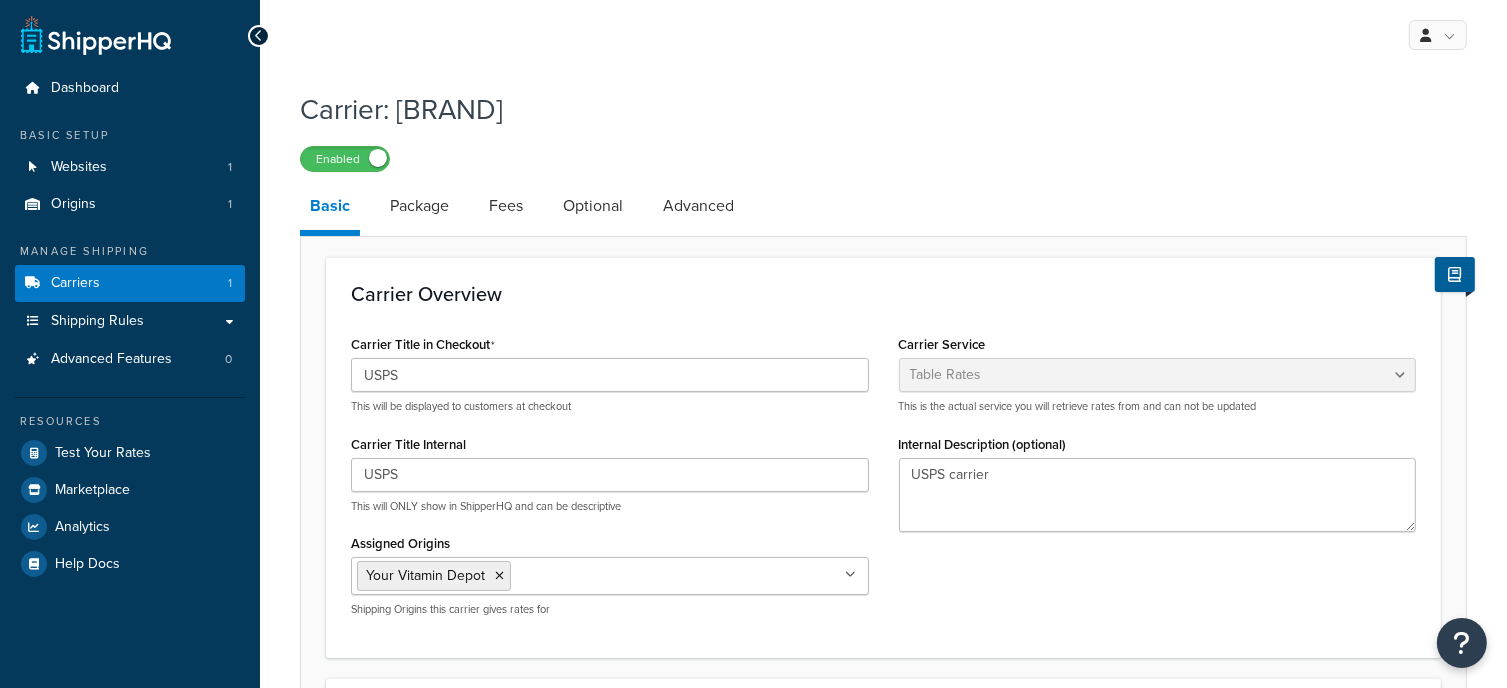 scroll, scrollTop: 0, scrollLeft: 0, axis: both 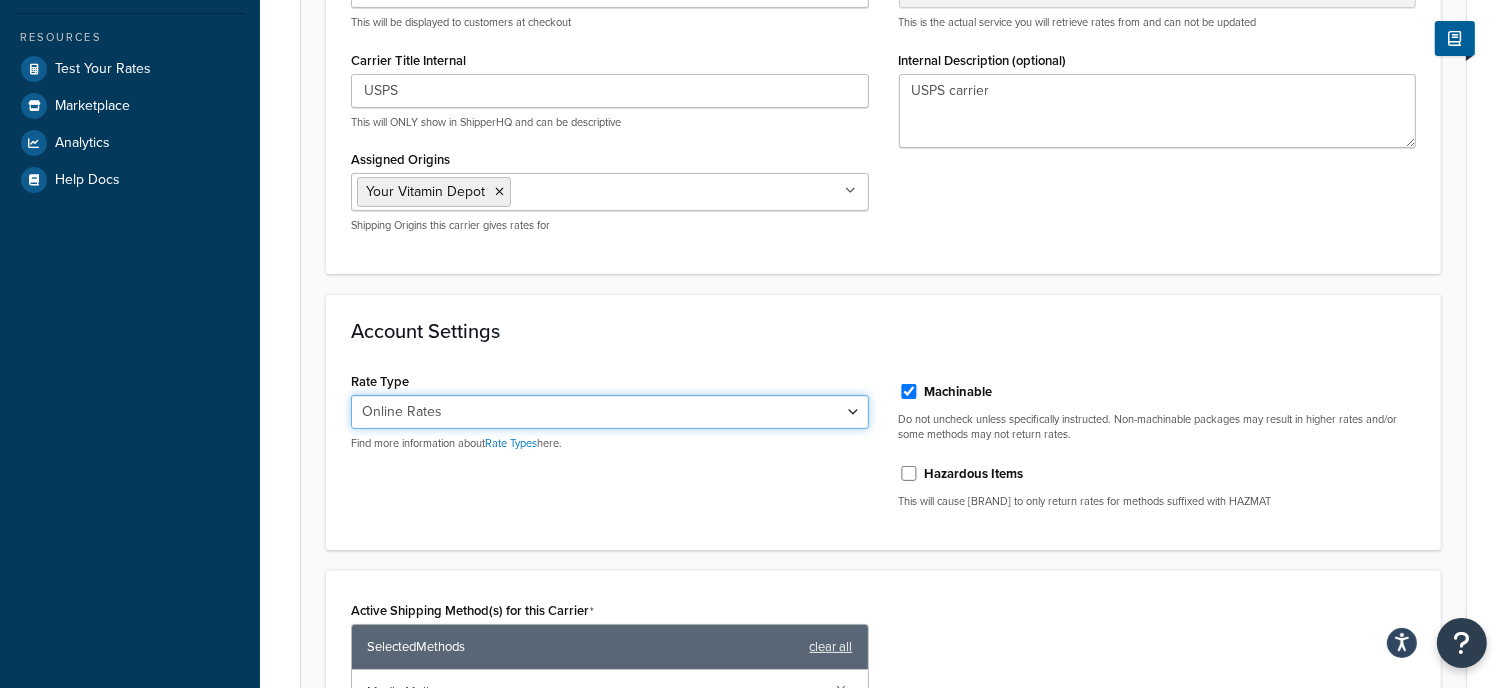 click on "Retail Rates  Online Rates  Commercial Plus" at bounding box center [610, 412] 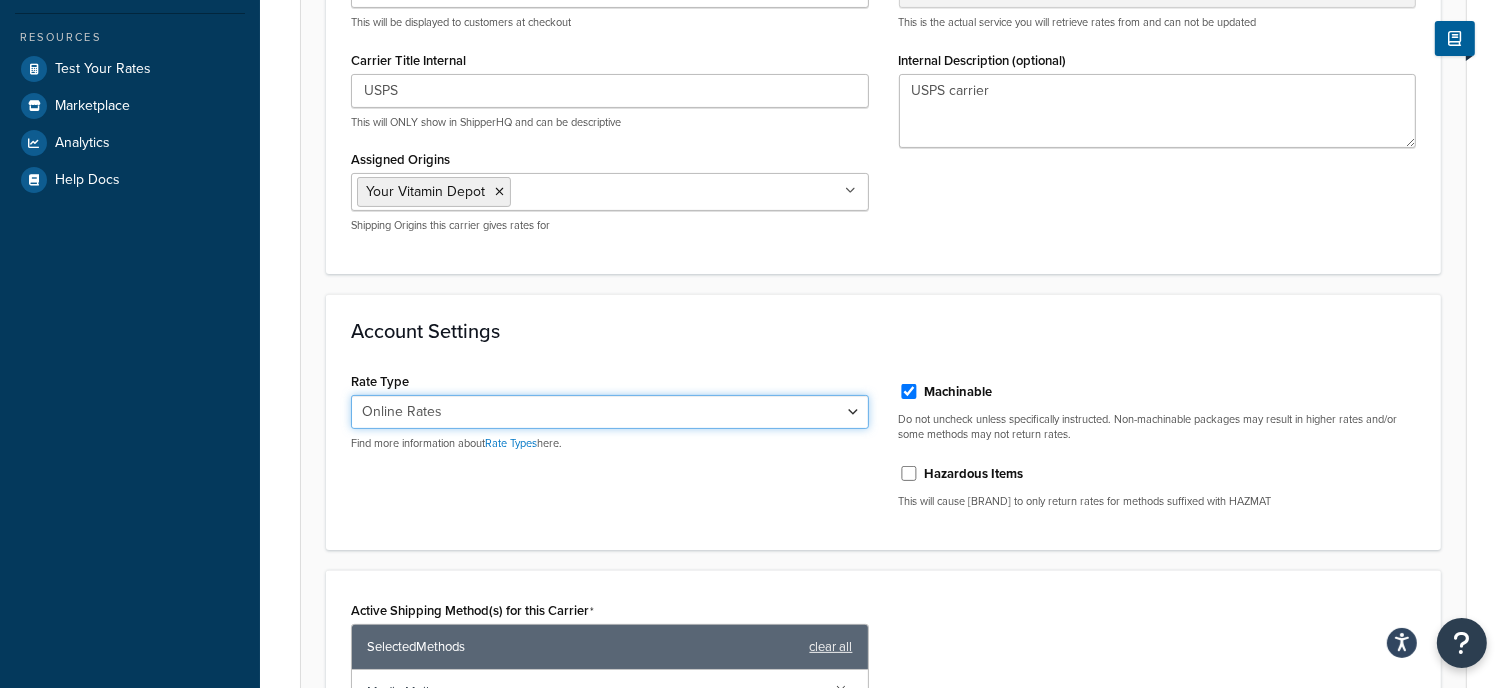 select on "PLUS" 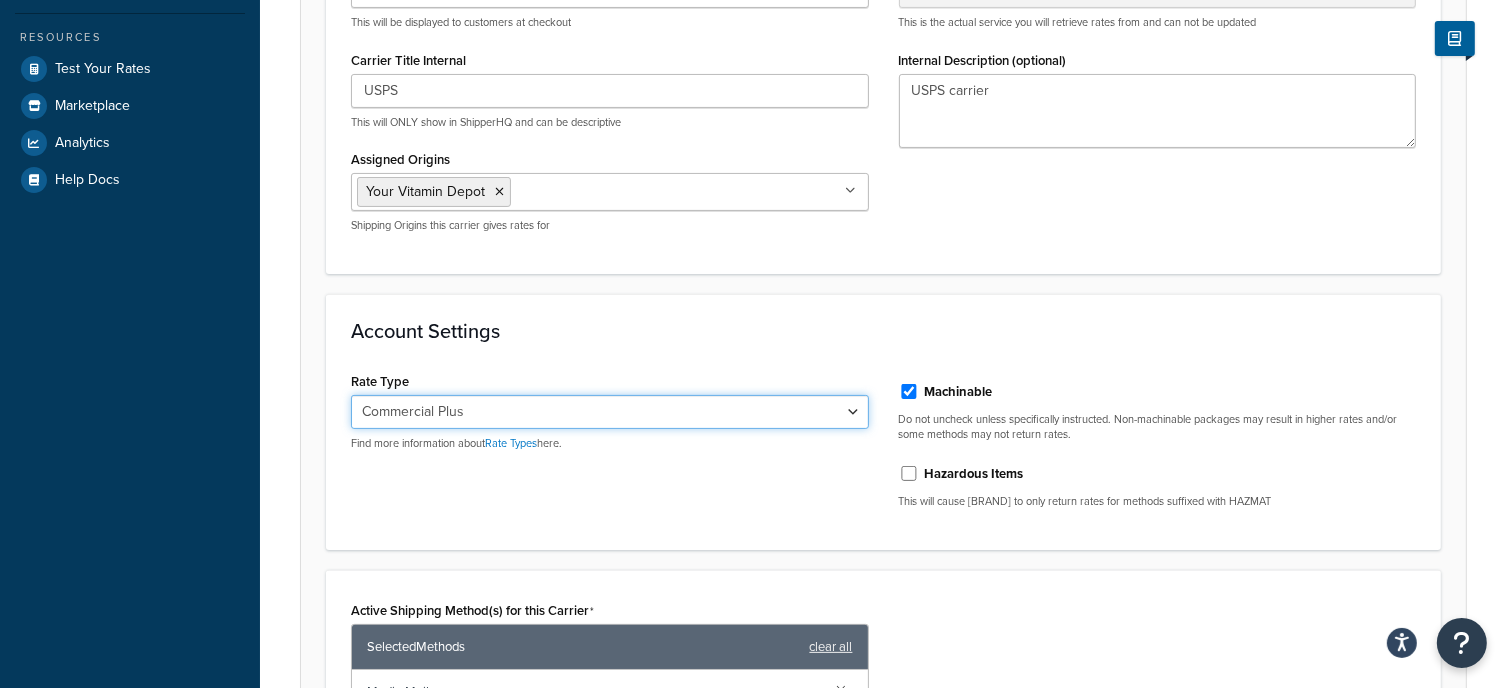 click on "Retail Rates  Online Rates  Commercial Plus" at bounding box center [610, 412] 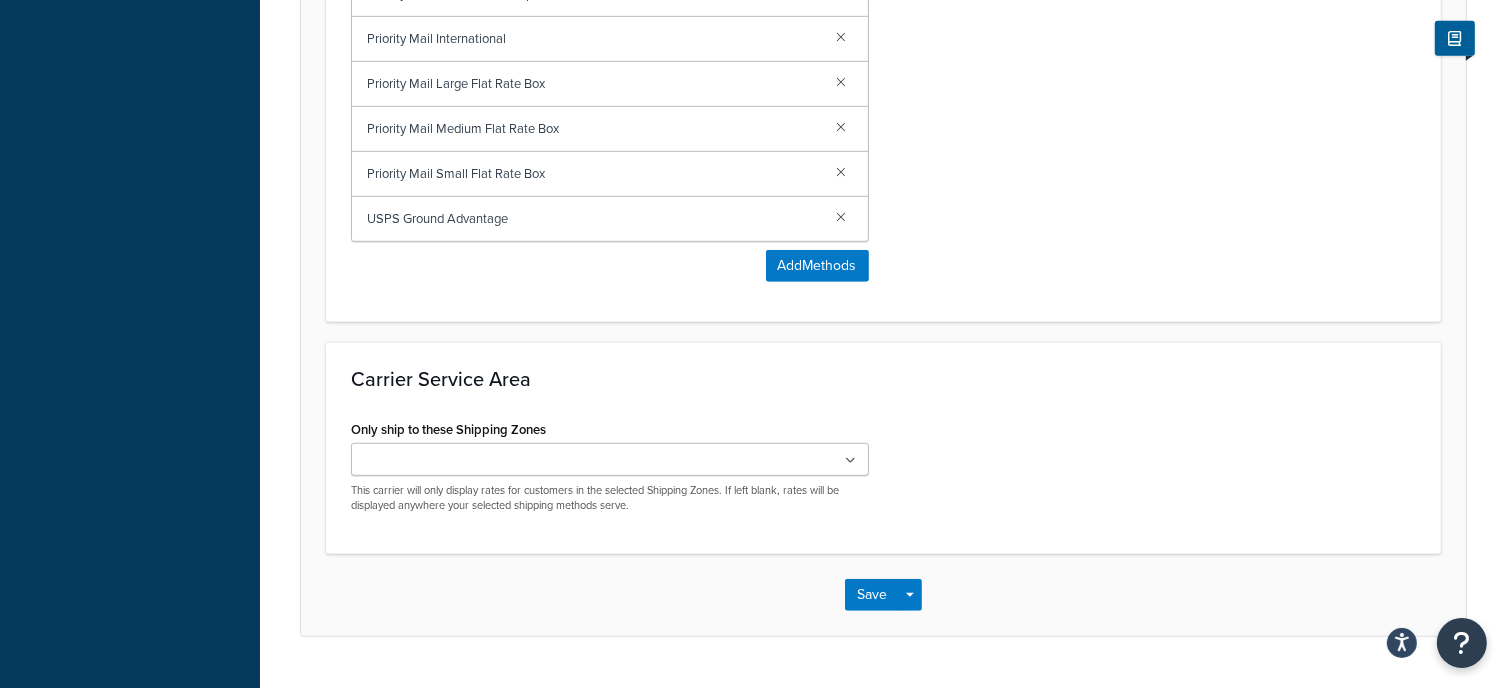 scroll, scrollTop: 0, scrollLeft: 0, axis: both 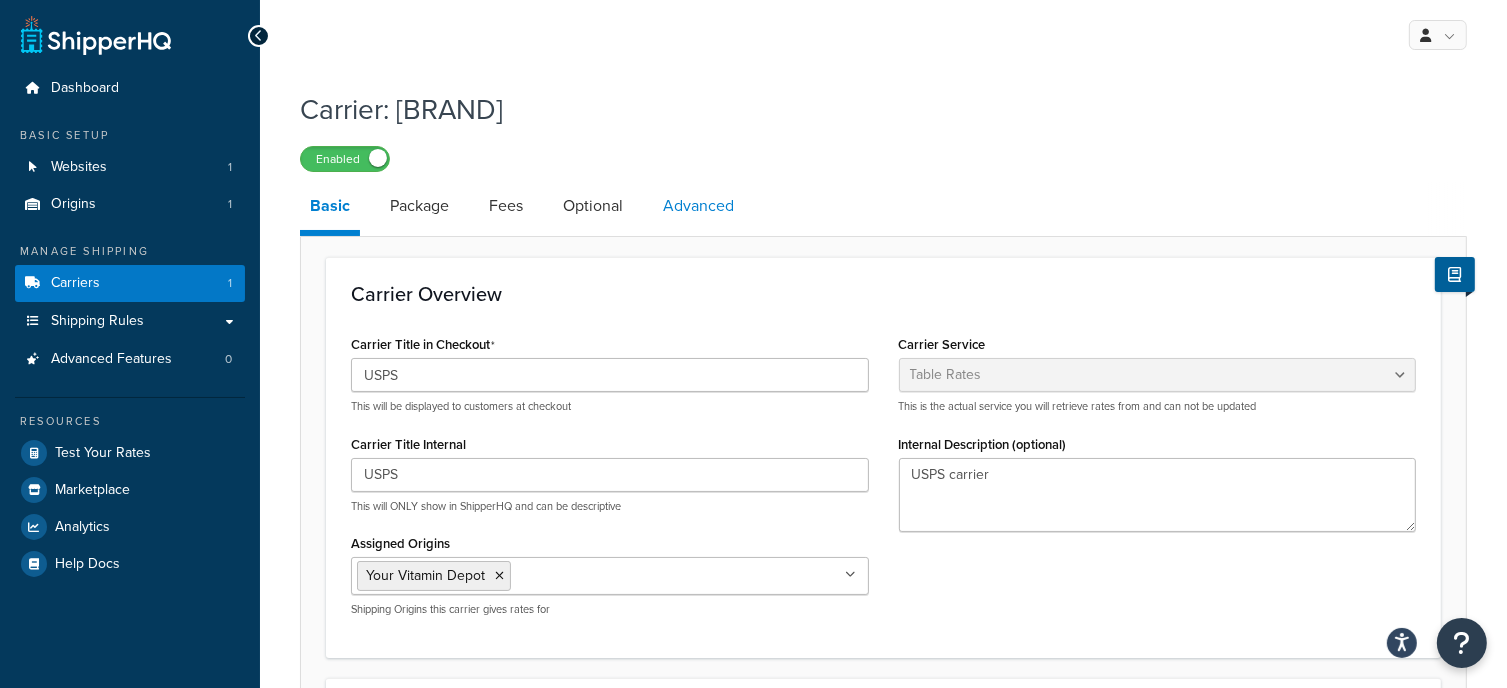 click on "Advanced" at bounding box center [698, 206] 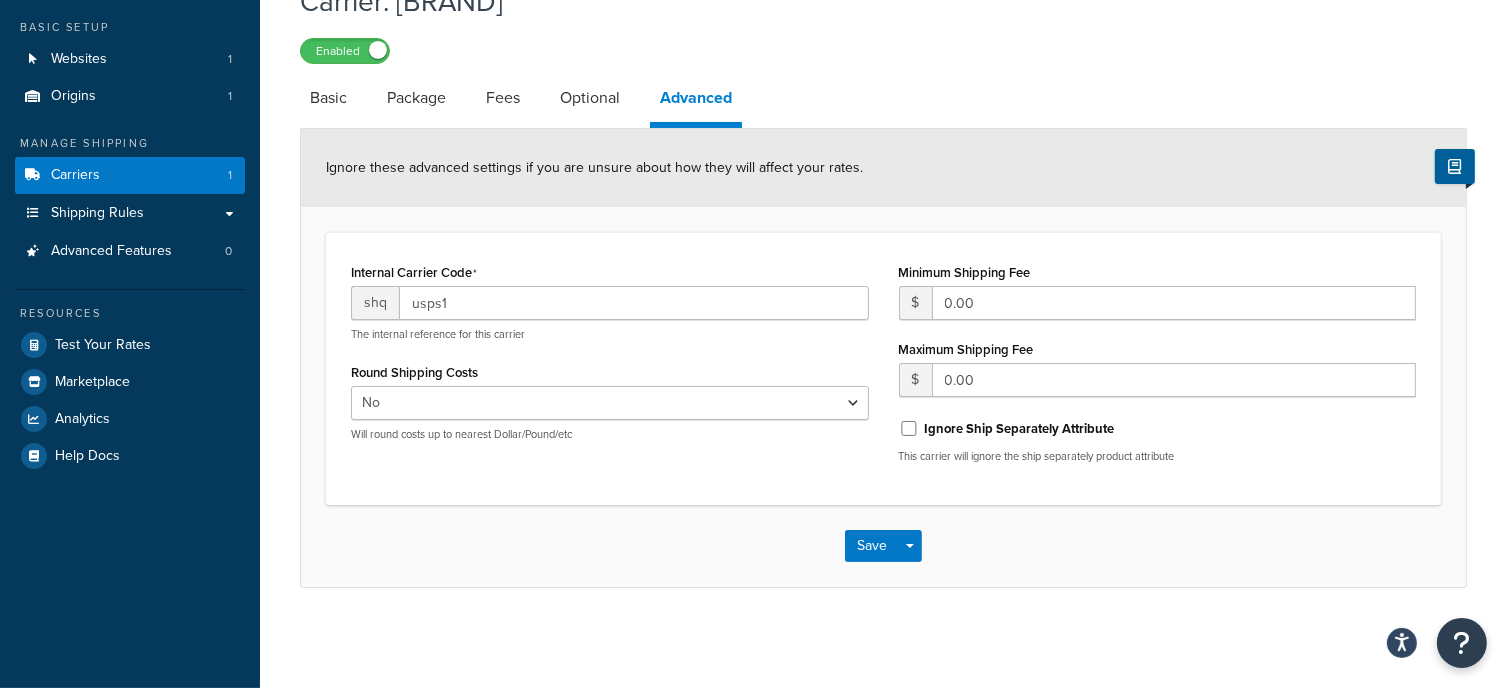 scroll, scrollTop: 0, scrollLeft: 0, axis: both 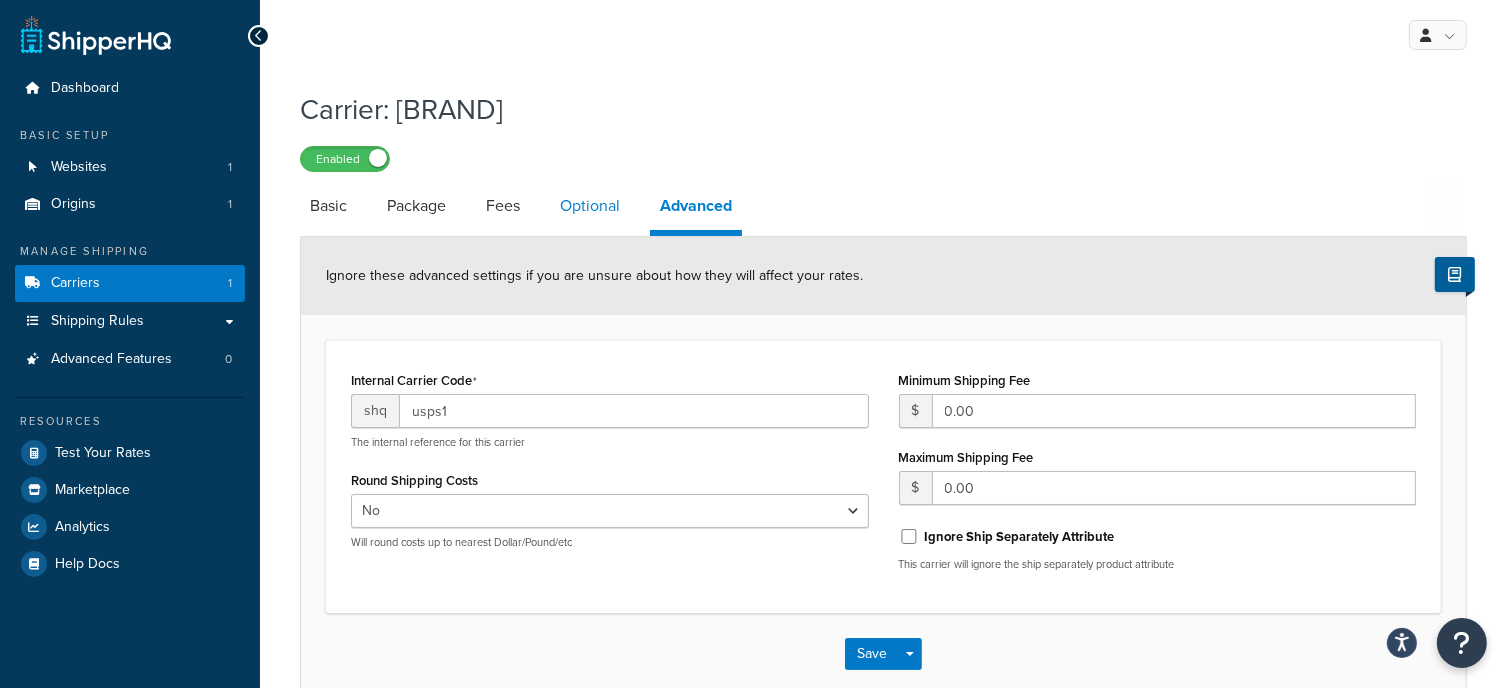 click on "Optional" at bounding box center [590, 206] 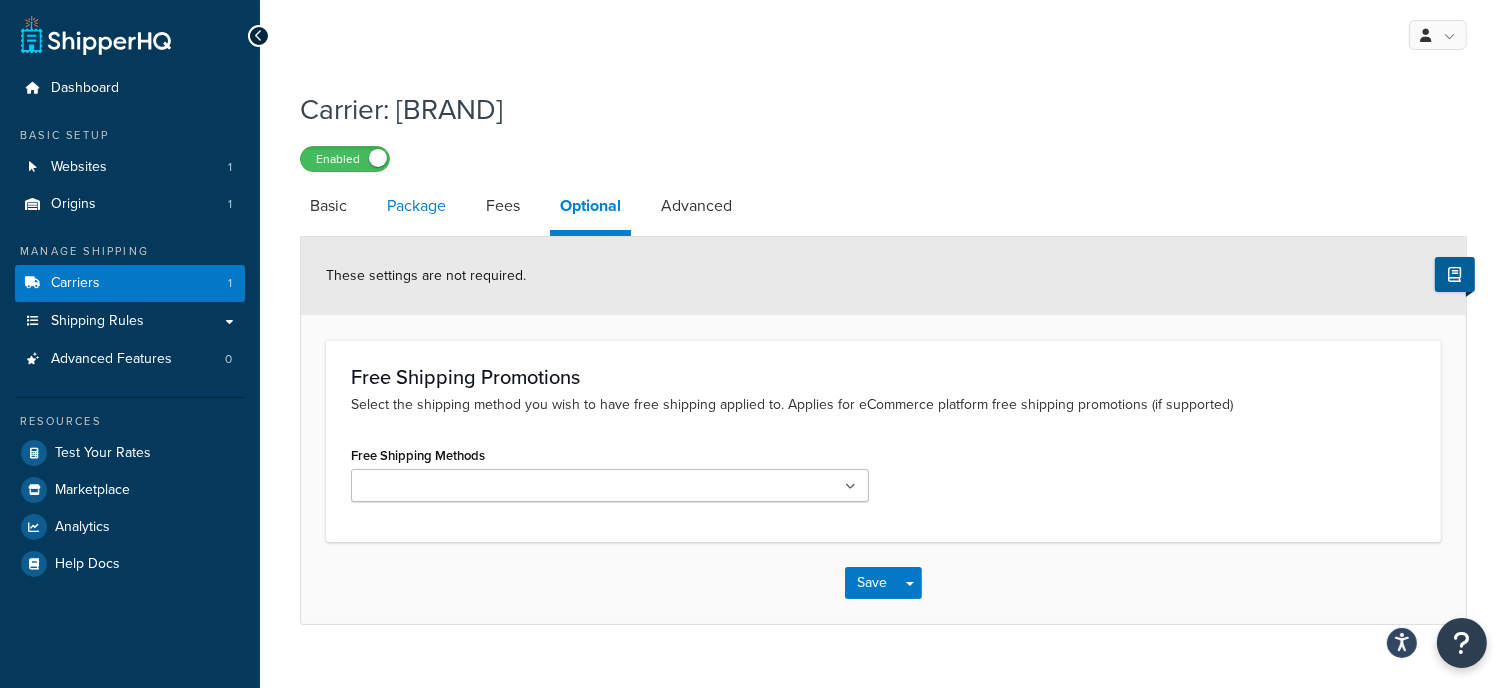 click on "Package" at bounding box center [416, 206] 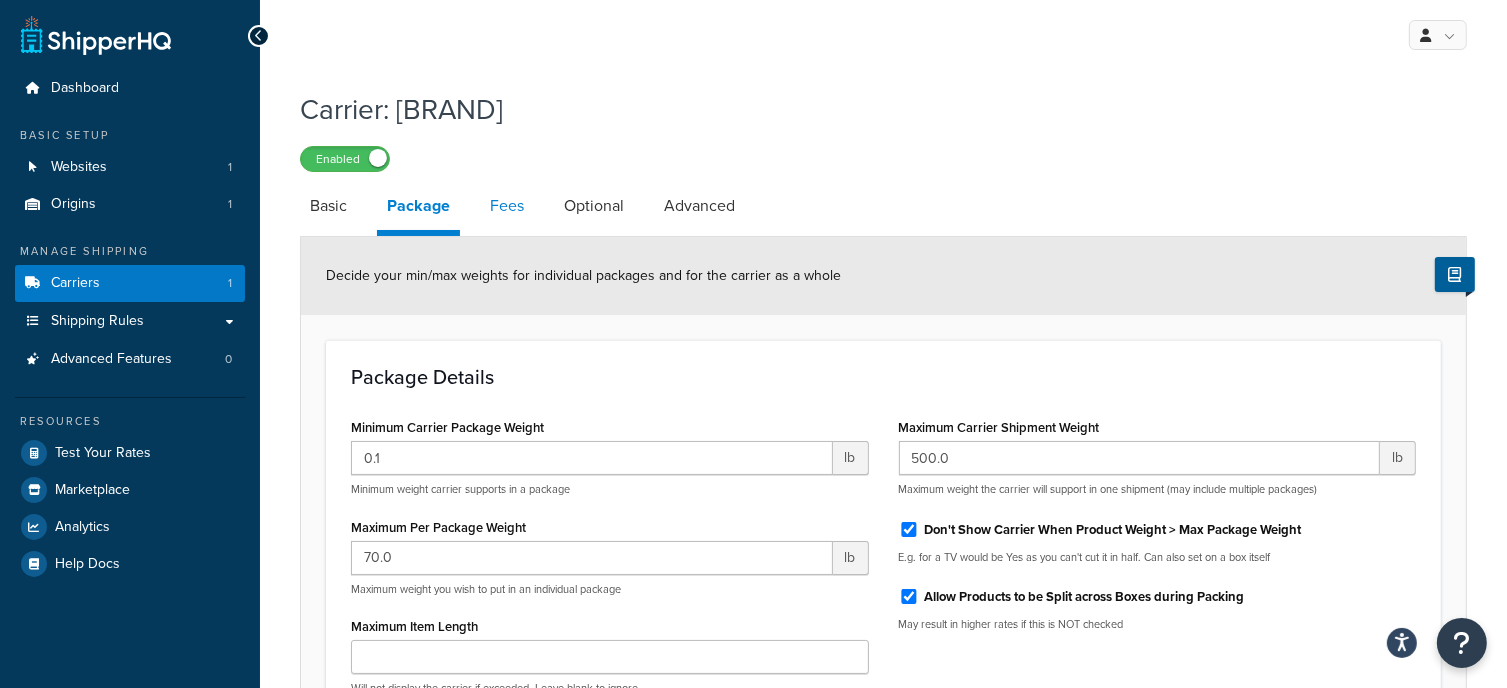 click on "Fees" at bounding box center (507, 206) 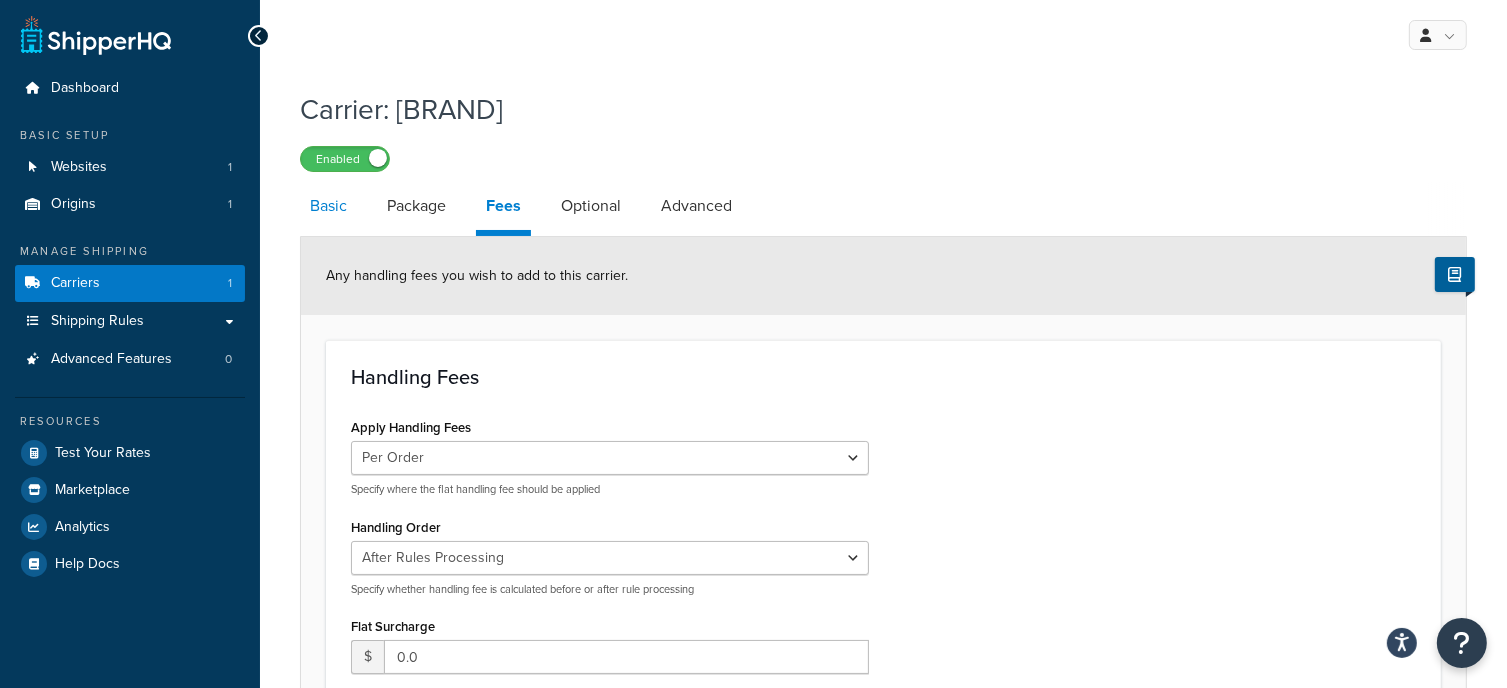 click on "Basic" at bounding box center [328, 206] 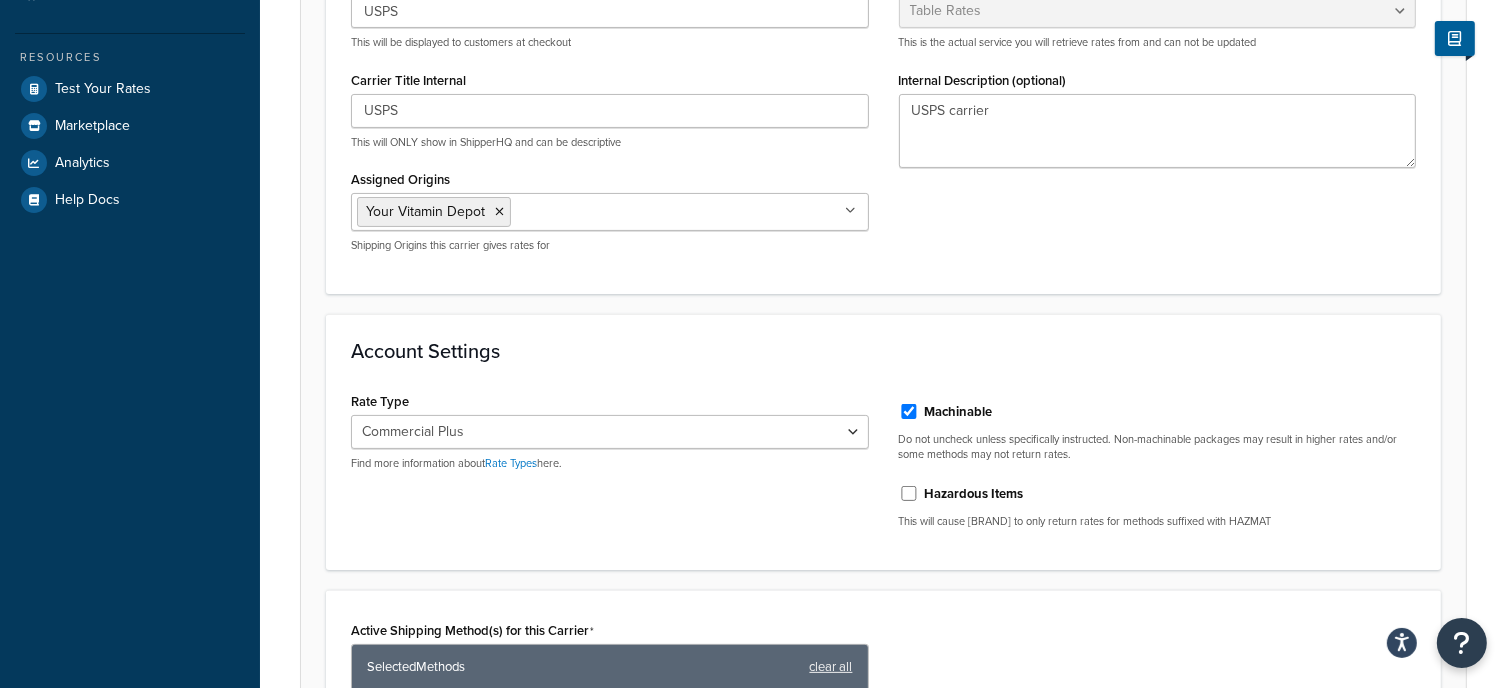 scroll, scrollTop: 396, scrollLeft: 0, axis: vertical 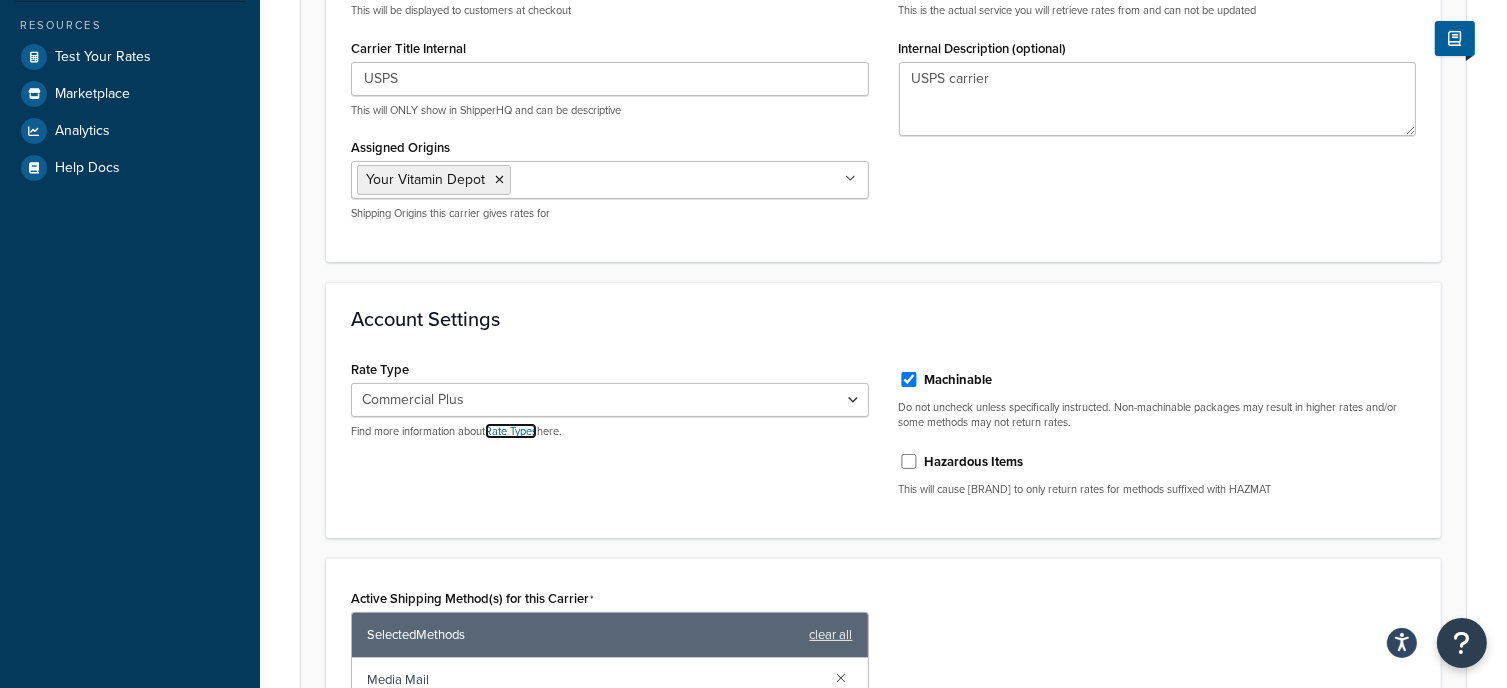 click on "Rate Types" at bounding box center [511, 431] 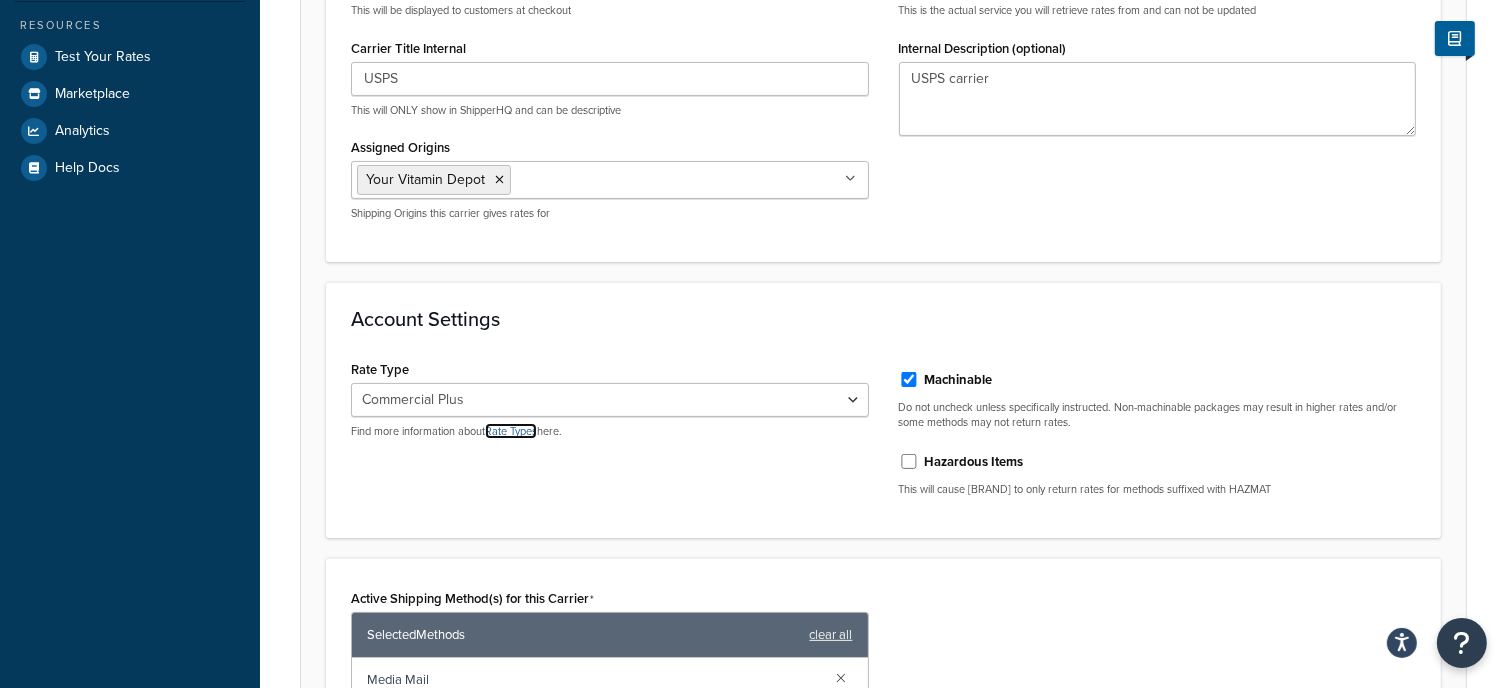 scroll, scrollTop: 0, scrollLeft: 0, axis: both 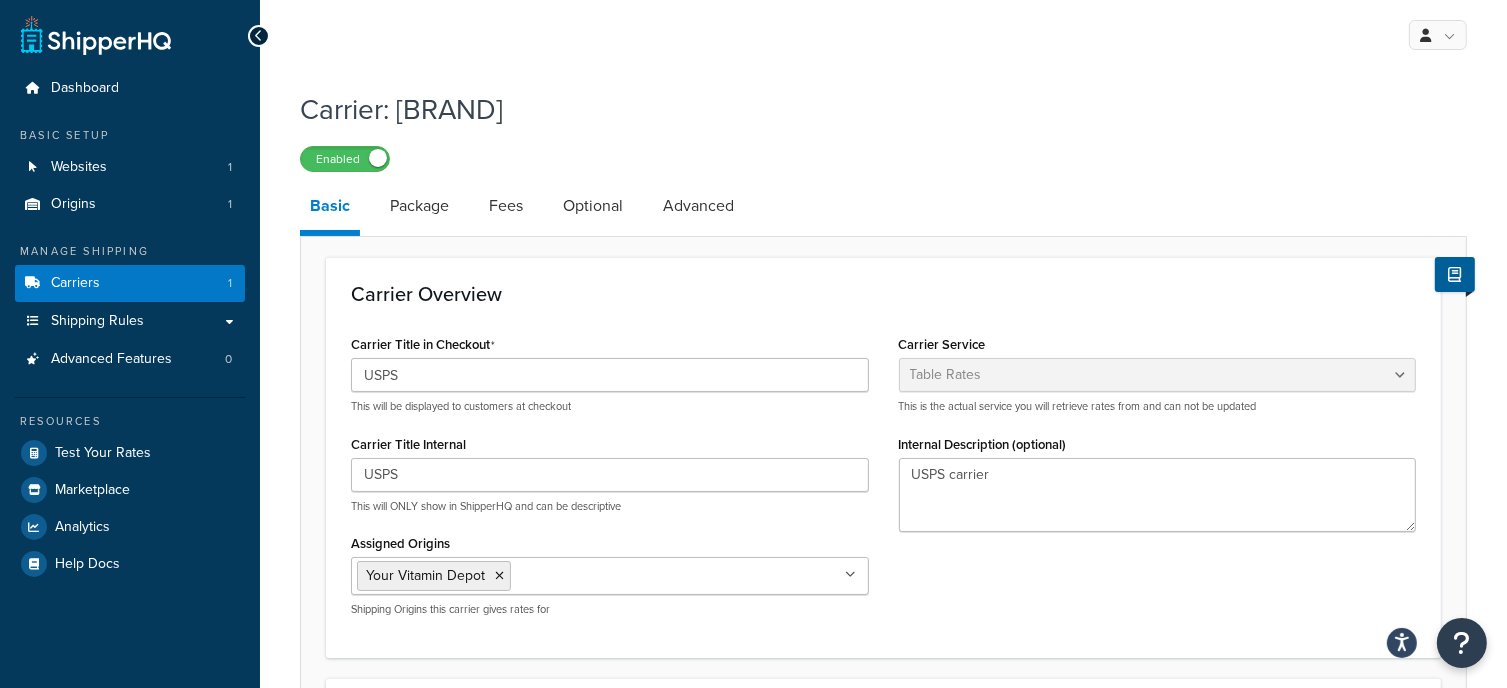 click at bounding box center [259, 36] 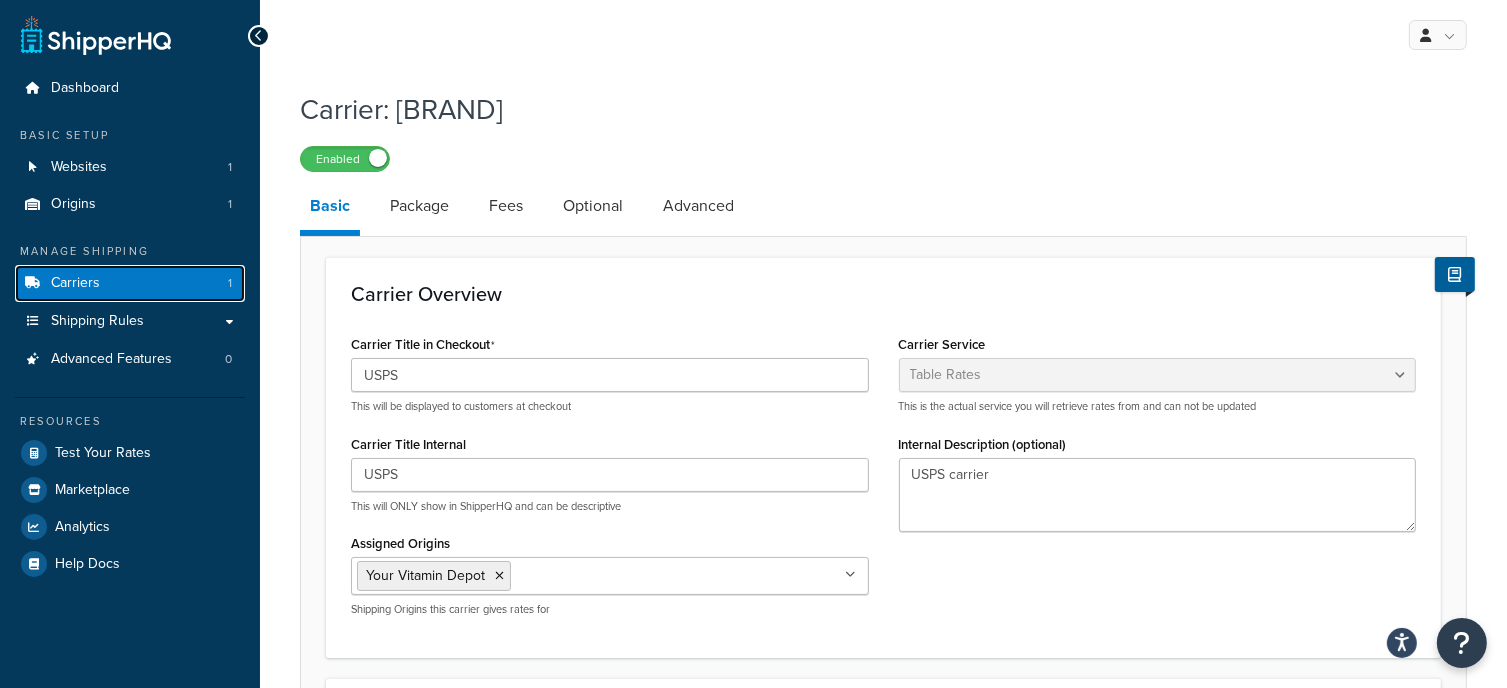 click on "Carriers" at bounding box center [75, 283] 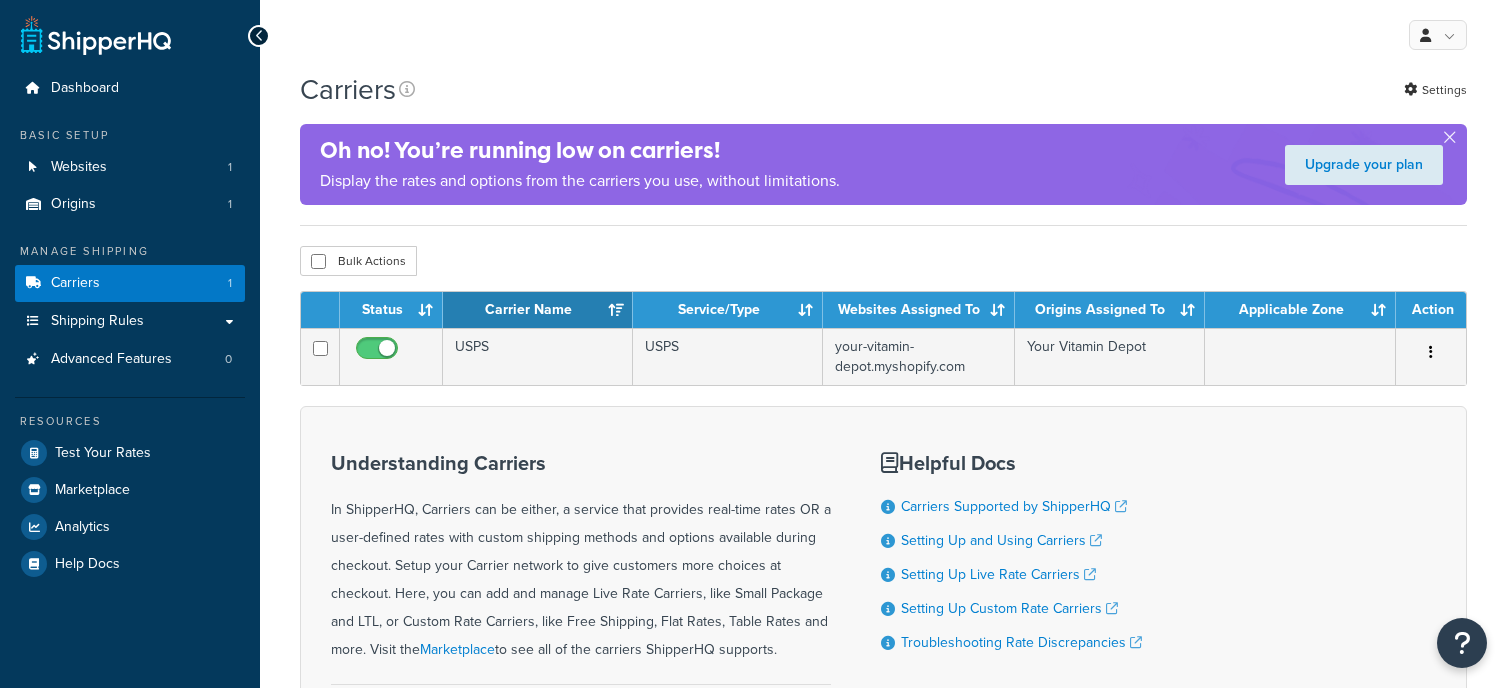 scroll, scrollTop: 0, scrollLeft: 0, axis: both 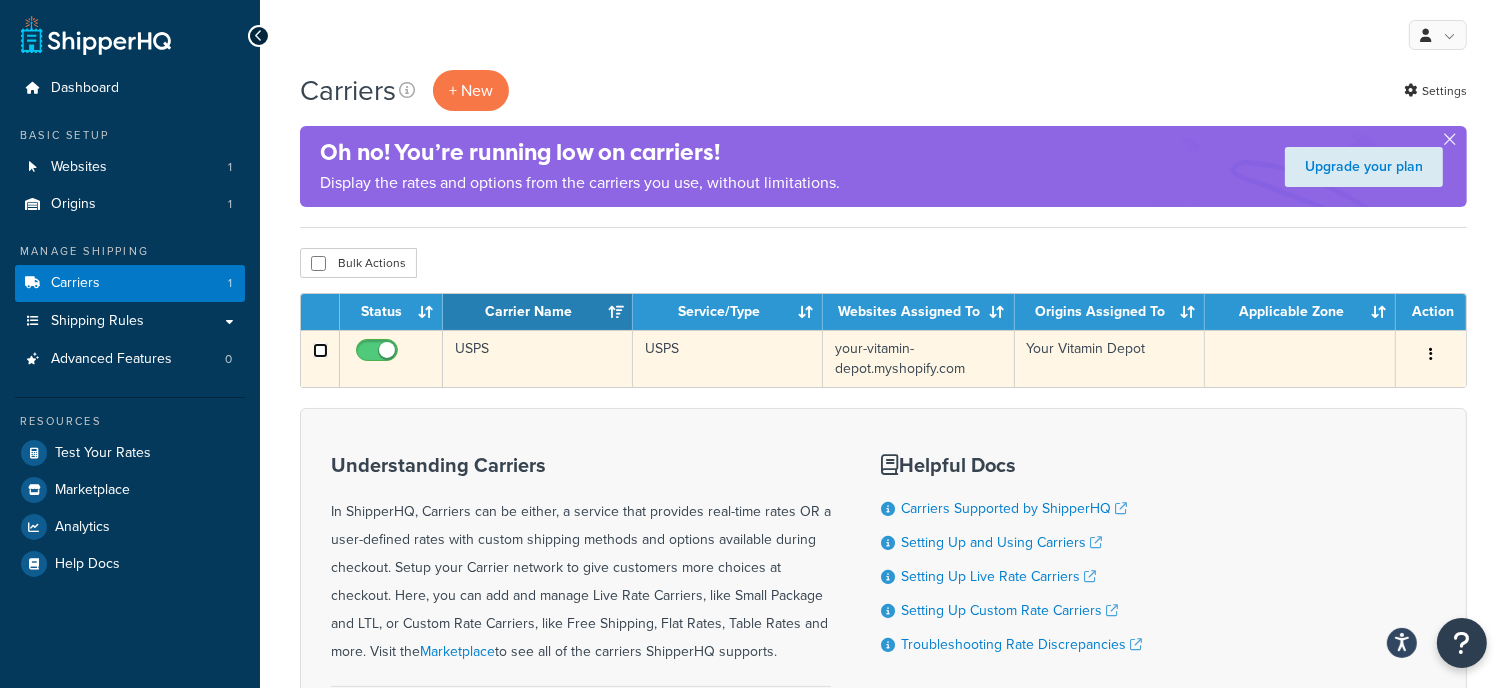 click at bounding box center [320, 350] 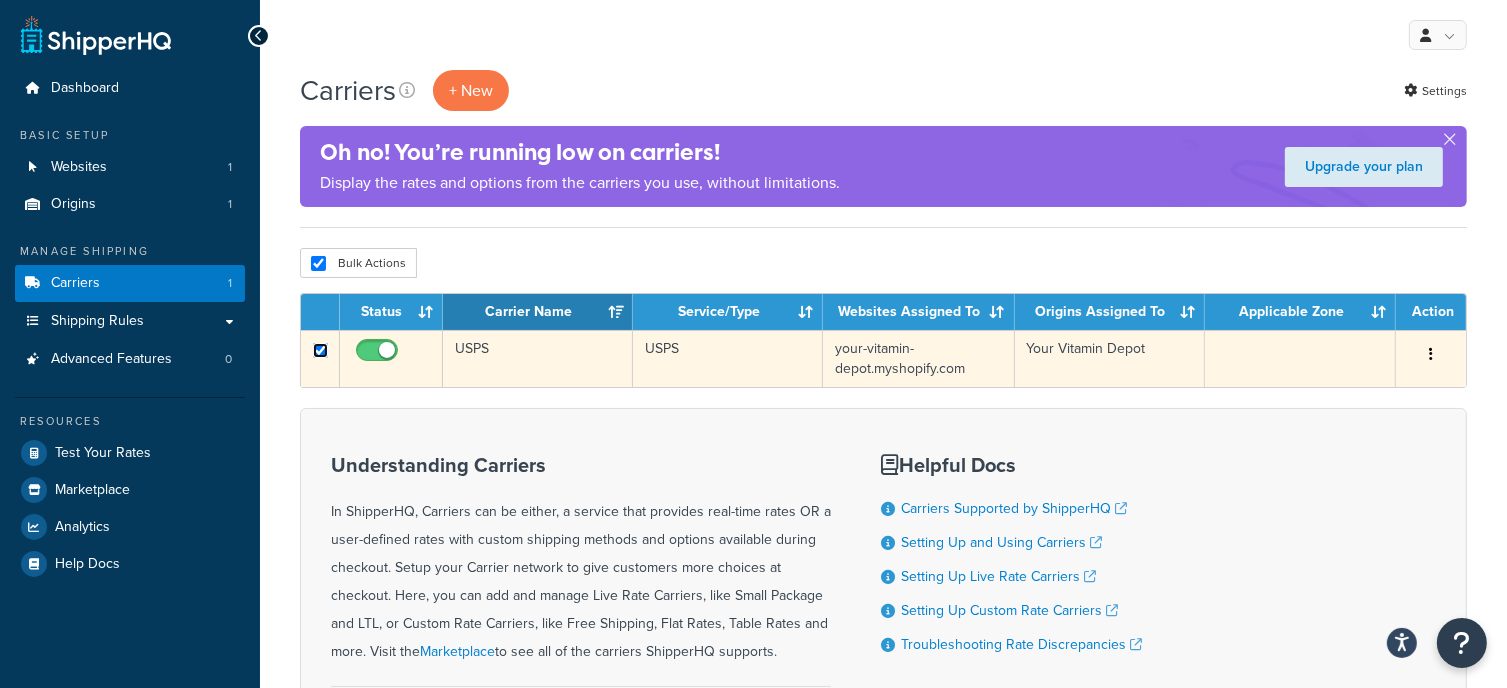 checkbox on "true" 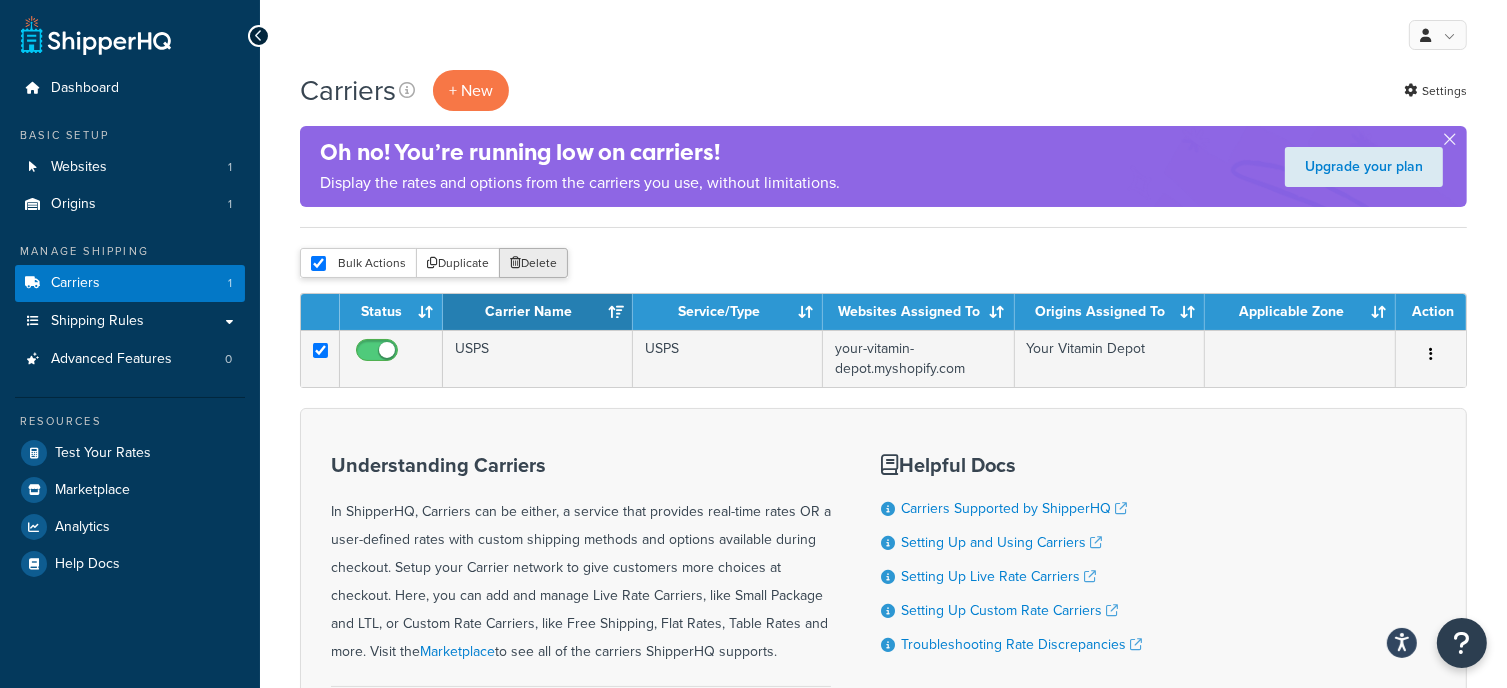 click on "Delete" at bounding box center (533, 263) 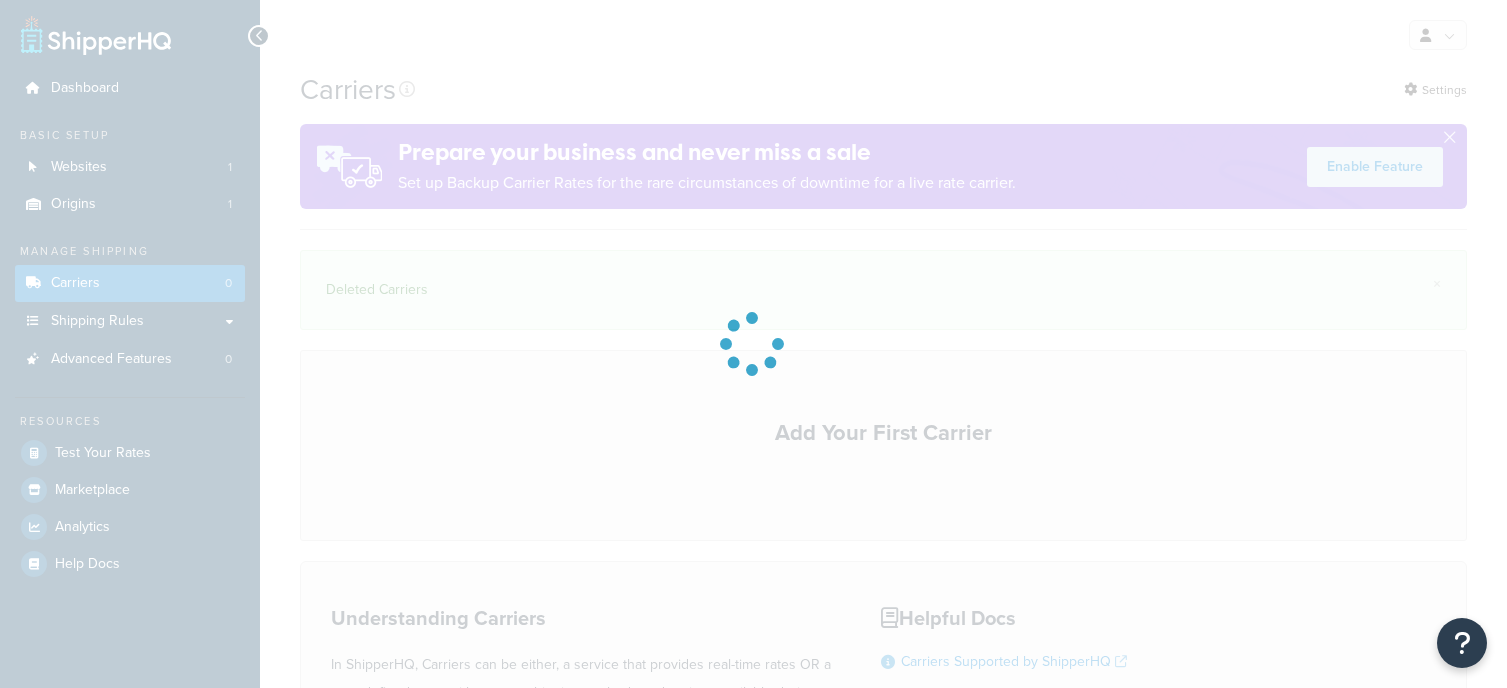 scroll, scrollTop: 0, scrollLeft: 0, axis: both 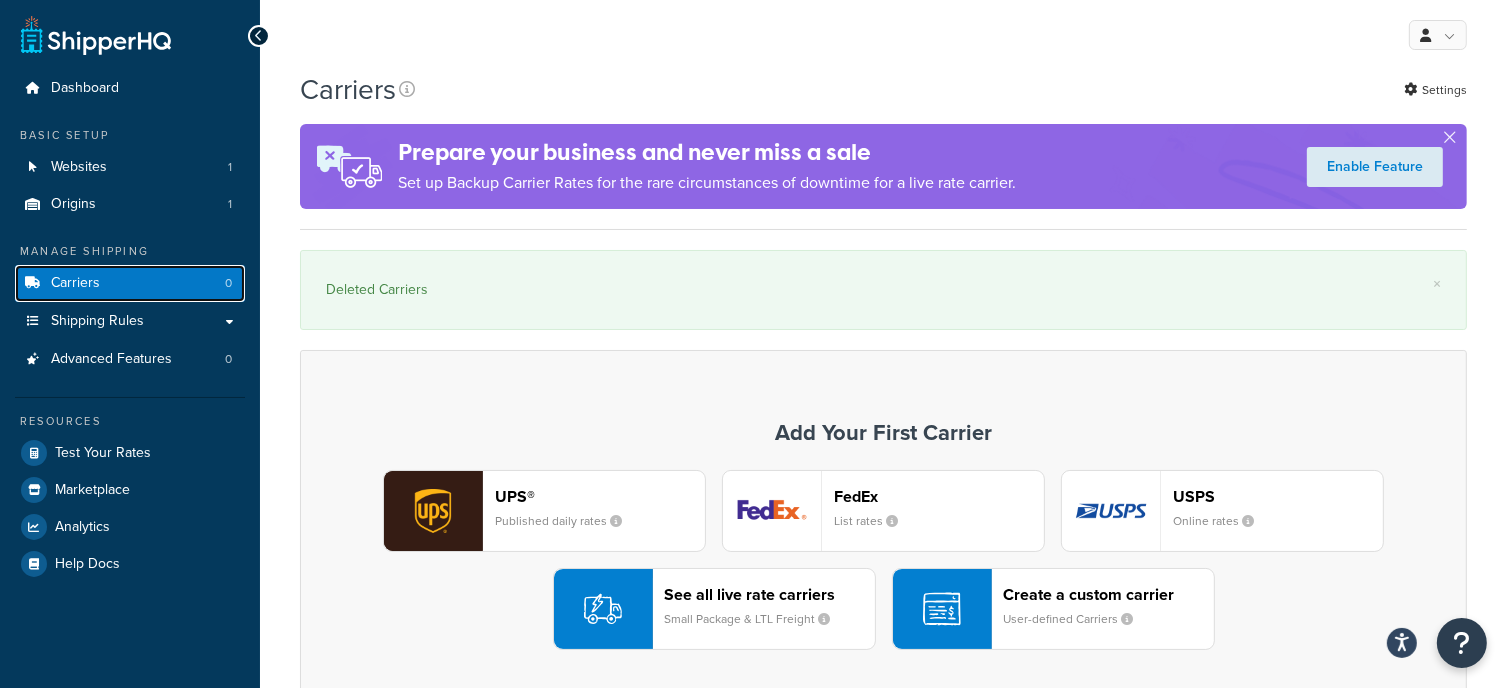 click on "Carriers
0" at bounding box center (130, 283) 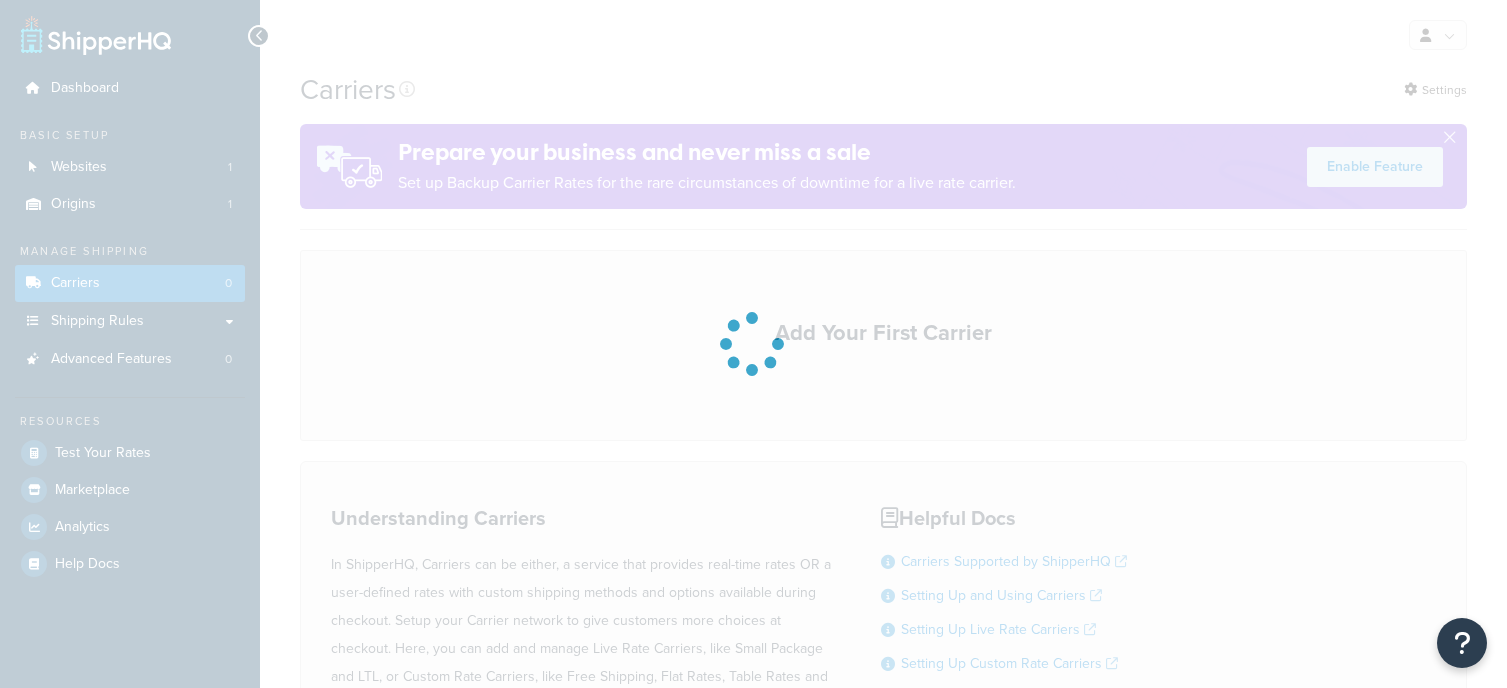 scroll, scrollTop: 0, scrollLeft: 0, axis: both 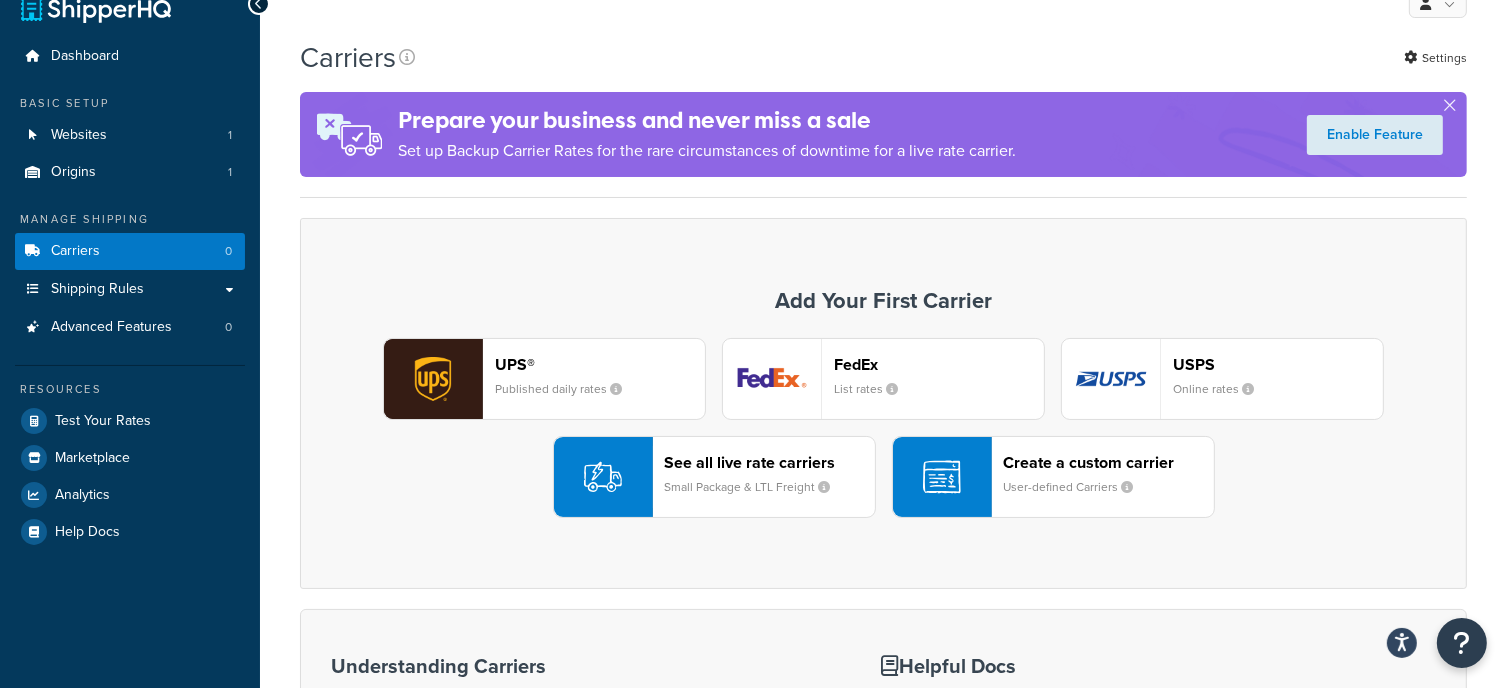 click on "See all live rate carriers Small Package & LTL Freight" at bounding box center (770, 477) 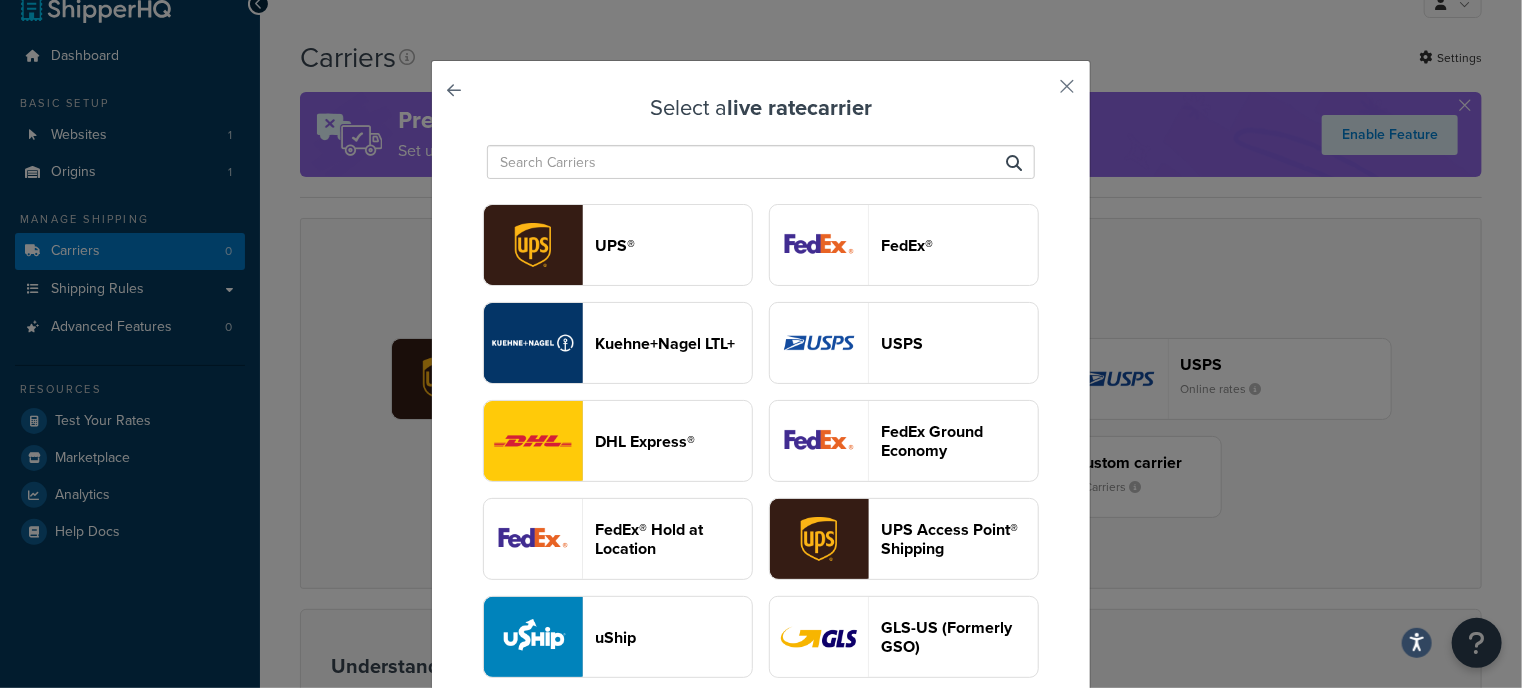 click on "UPS® FedEx® Kuehne+Nagel LTL+ USPS DHL Express® FedEx Ground Economy FedEx® Hold at Location UPS Access Point® Shipping uShip GLS-US (Formerly GSO) ABF Aramex (Formerly Fastway Couriers) Ascent Global Logistics Australia Post Contract eParcel Australia Post Retail Averitt Freight BlueGrace Freight Canada Post Custom Co Freight DHL eCommerce® DSV Freight Dayton Freight Easyship Echo Estes Evans Transportation FedEx Freight FreightWise Freight GLS Canada GlobalTranz Freight GlobalTranz Freight - Rater JTS Freight Keystone Dedicated Logistics Metropolitan Warehouse and Delivery NZ Post Oak Harbor Freight Old Dominion Pitt Ohio Purolator Purolator Freight R&L Redwood Logistics Ryan Transportation SAIA LTL Freight Sendle  Ship LDI Freight ShippersEdge Freight Southeastern Freight Lines StarTrack  Sutton Transport Inc. TForce Freight TST-CF Express UPS® Ground with Freight Pricing US Road Freight Express Uber Freight (Transplace) Unishippers (LTL Freight) Unishippers (Parcel Services) XPO" at bounding box center (761, 1715) 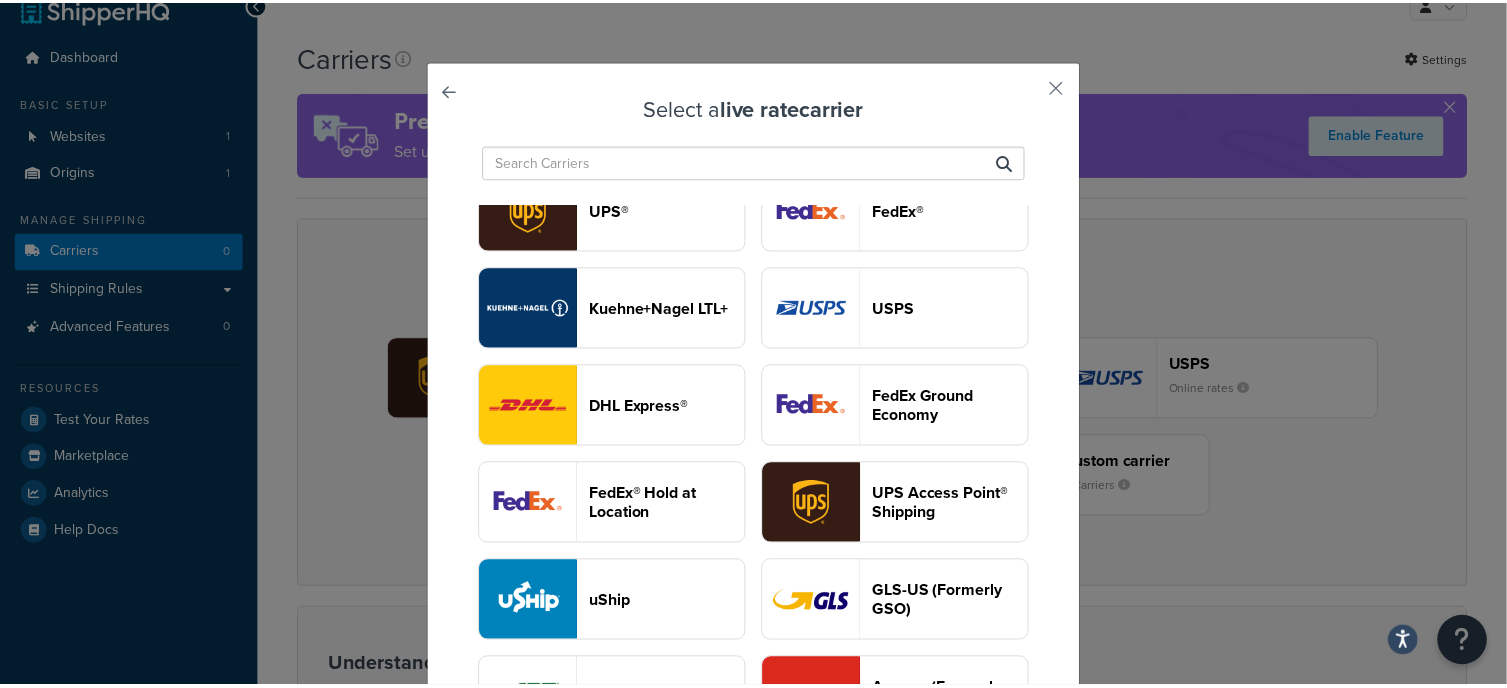 scroll, scrollTop: 36, scrollLeft: 0, axis: vertical 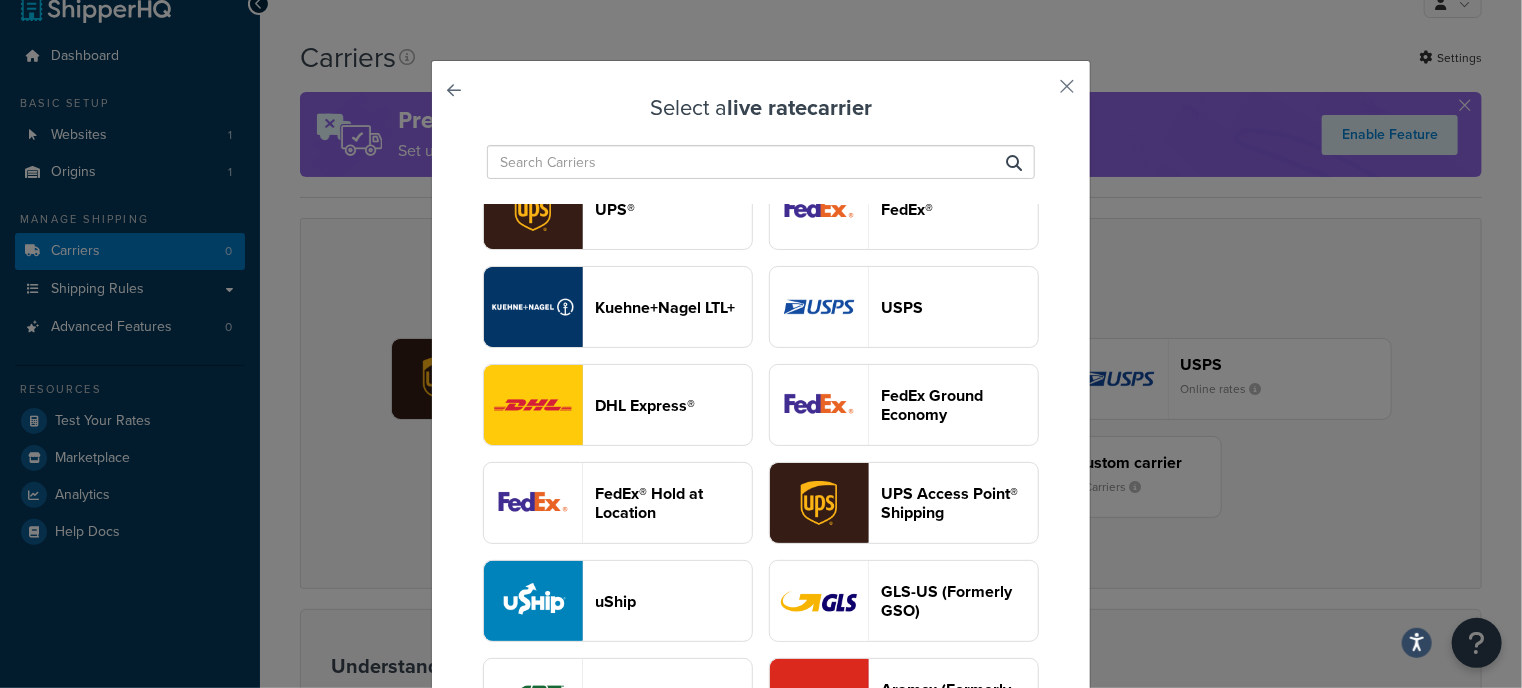 click on "USPS" at bounding box center [904, 307] 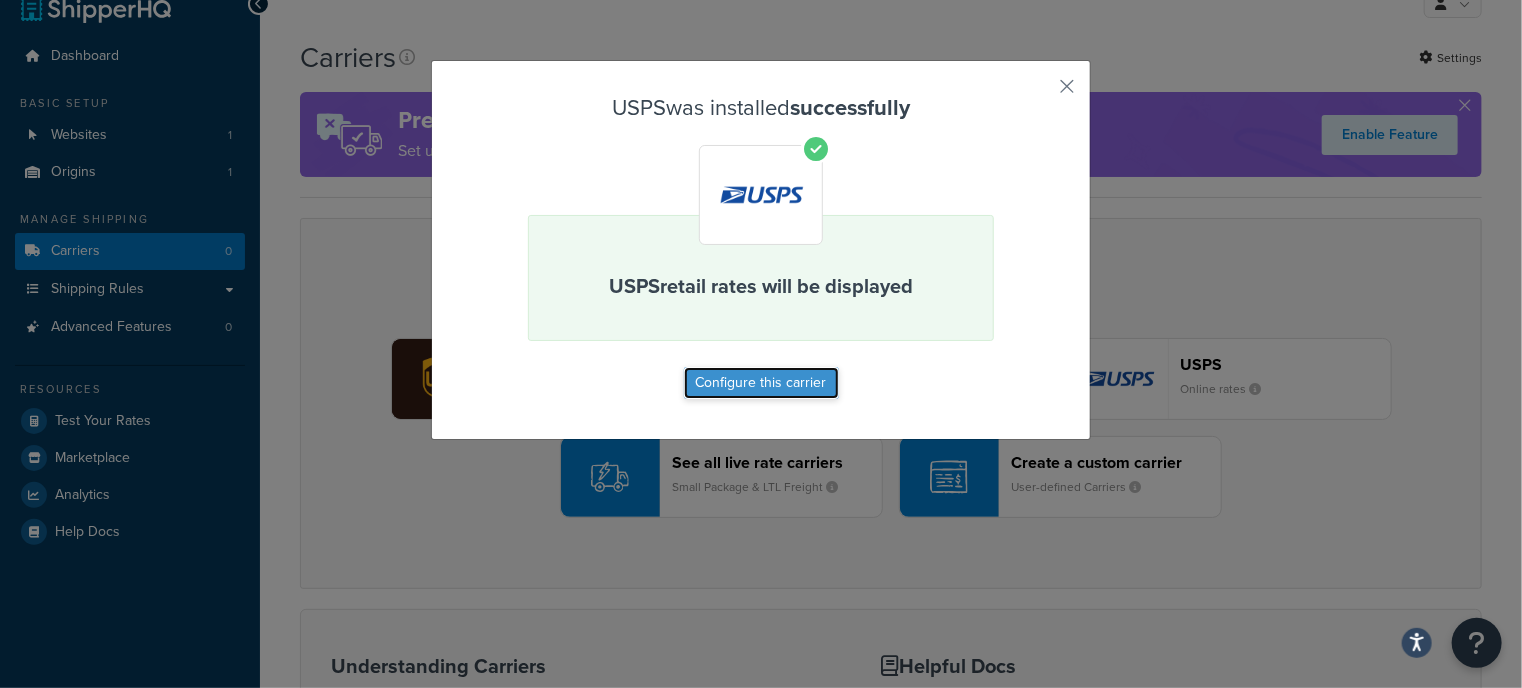 click on "Configure this carrier" at bounding box center (761, 383) 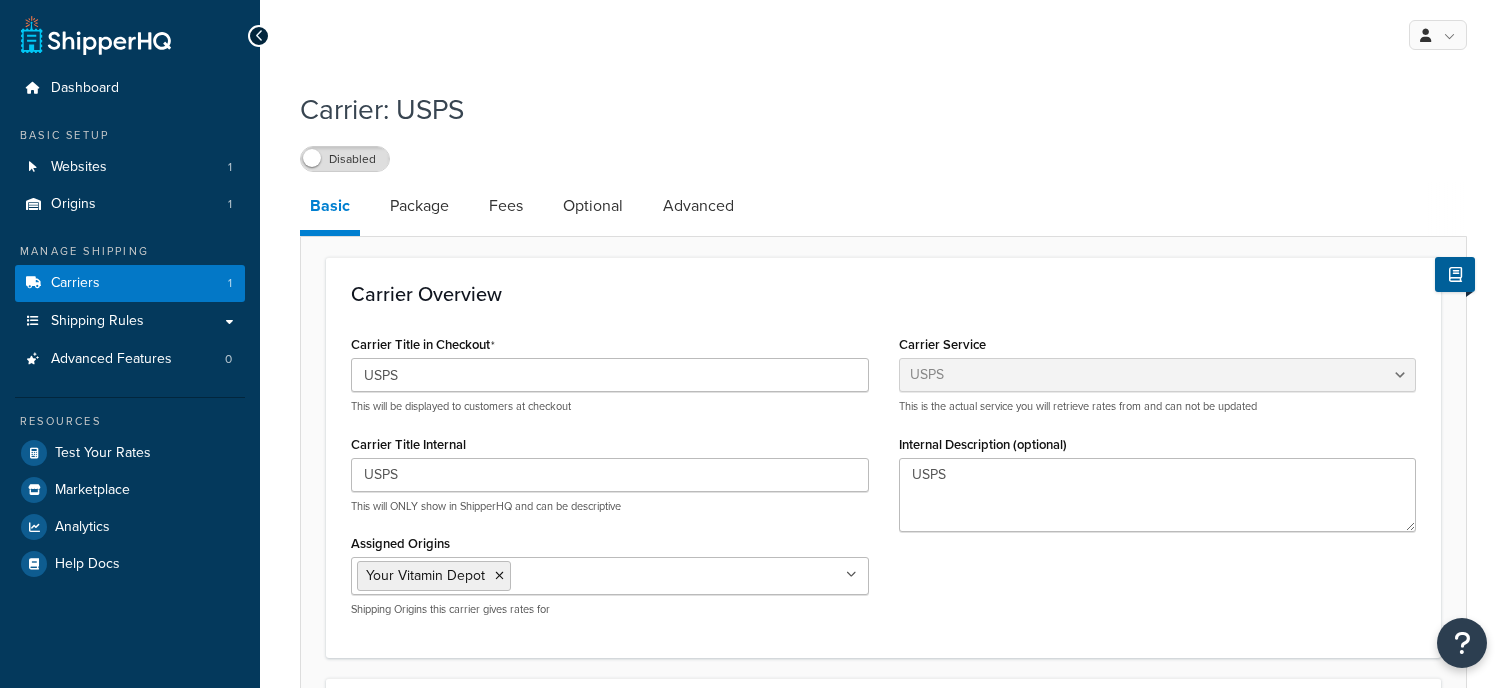 select on "usps" 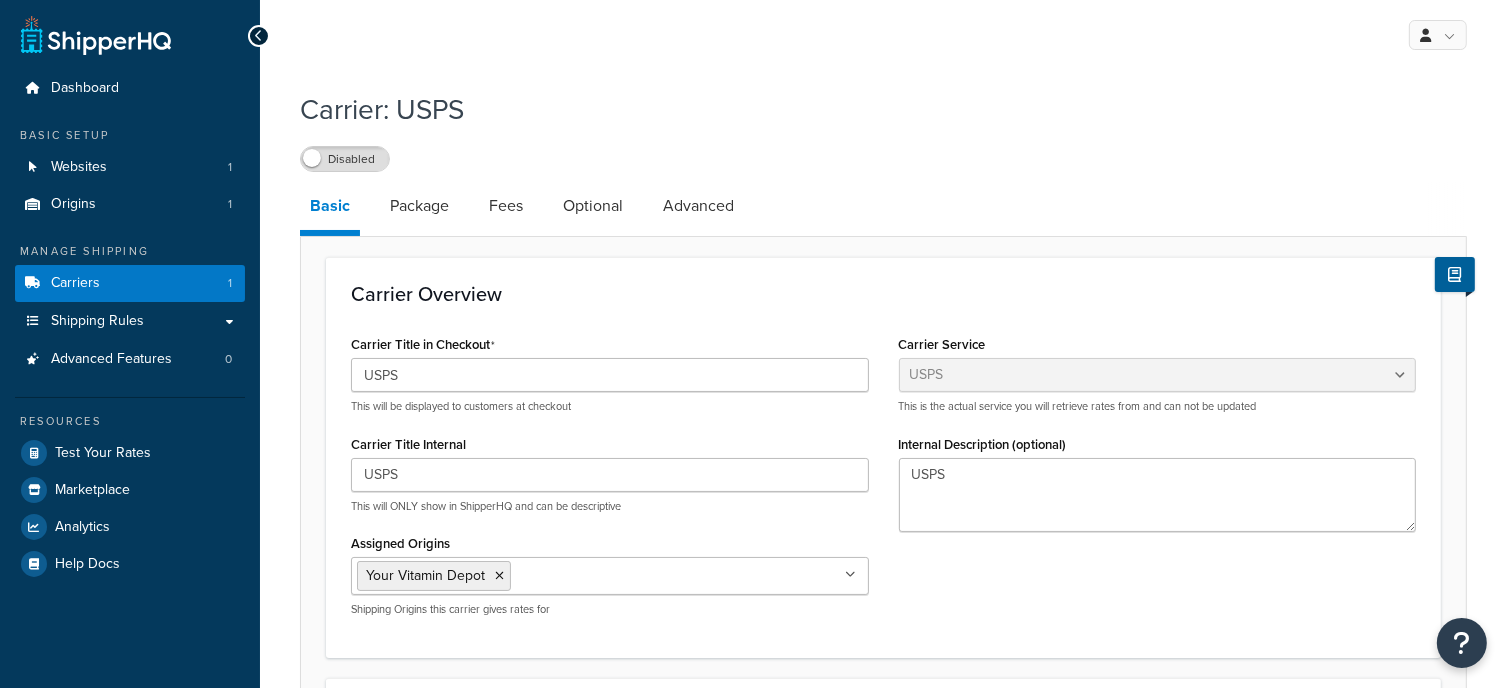 scroll, scrollTop: 0, scrollLeft: 0, axis: both 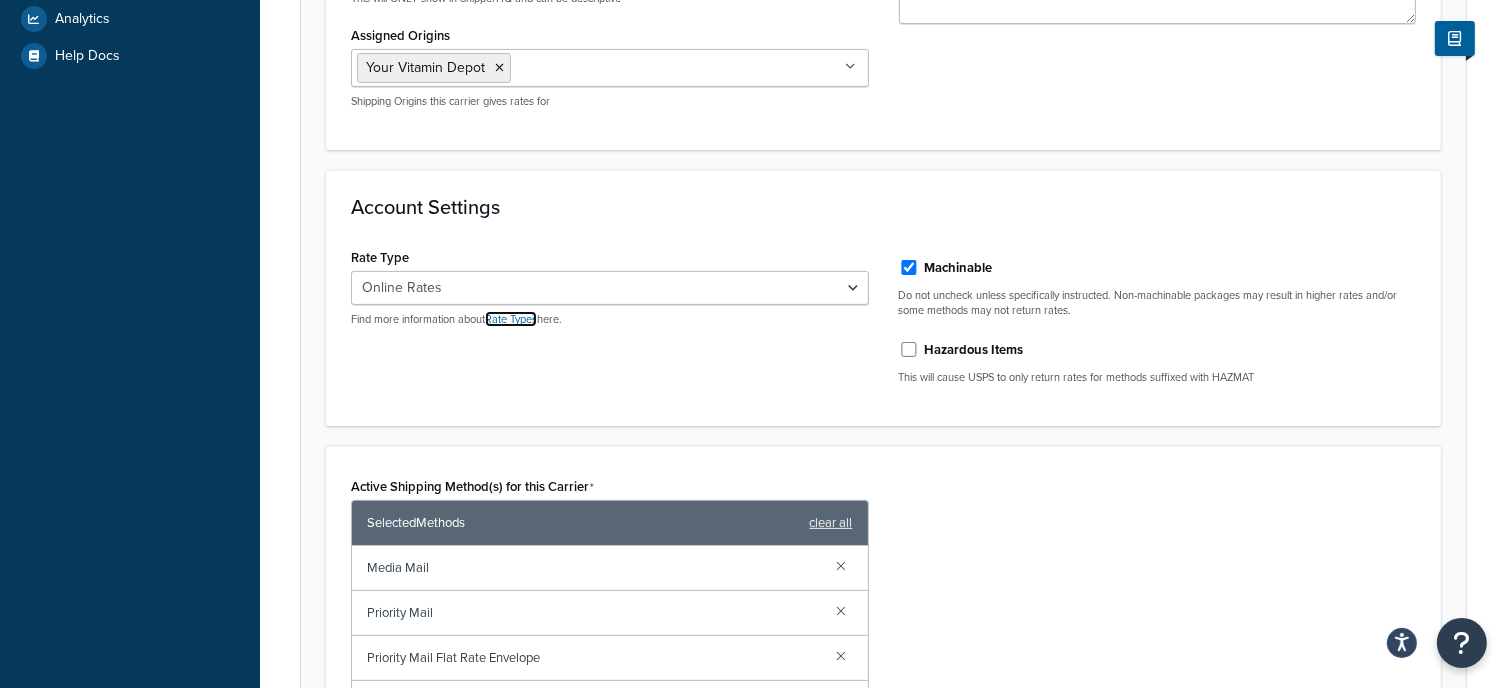 click on "Rate Types" at bounding box center (511, 319) 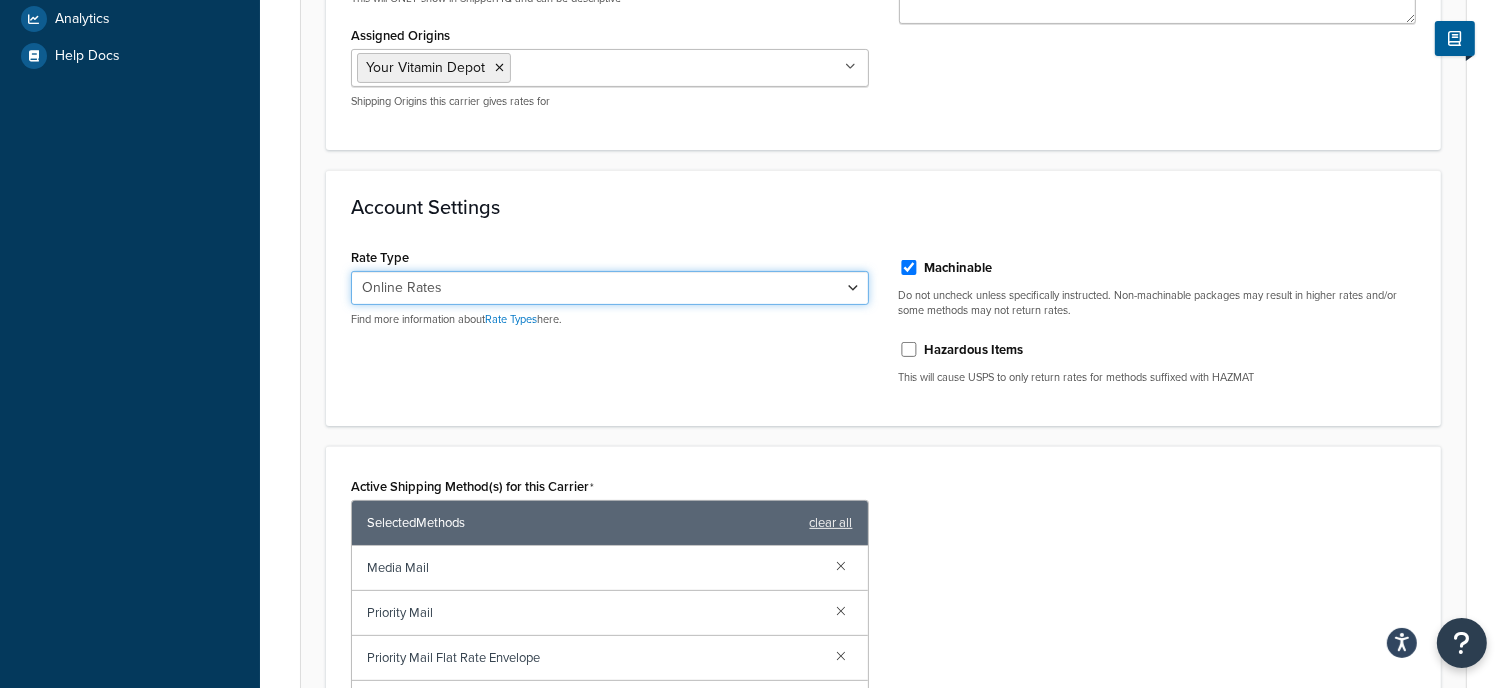 click on "Retail Rates  Online Rates  Commercial Plus" at bounding box center (610, 288) 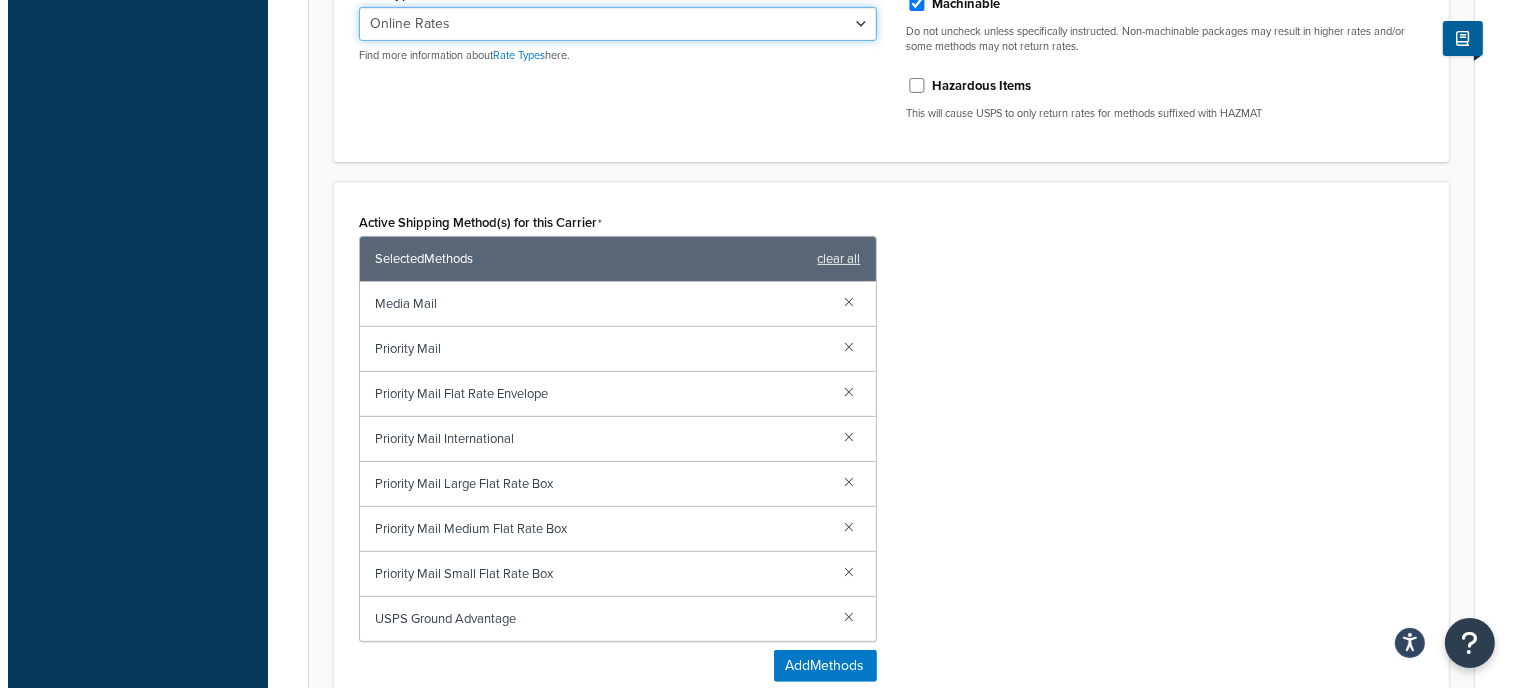 scroll, scrollTop: 772, scrollLeft: 0, axis: vertical 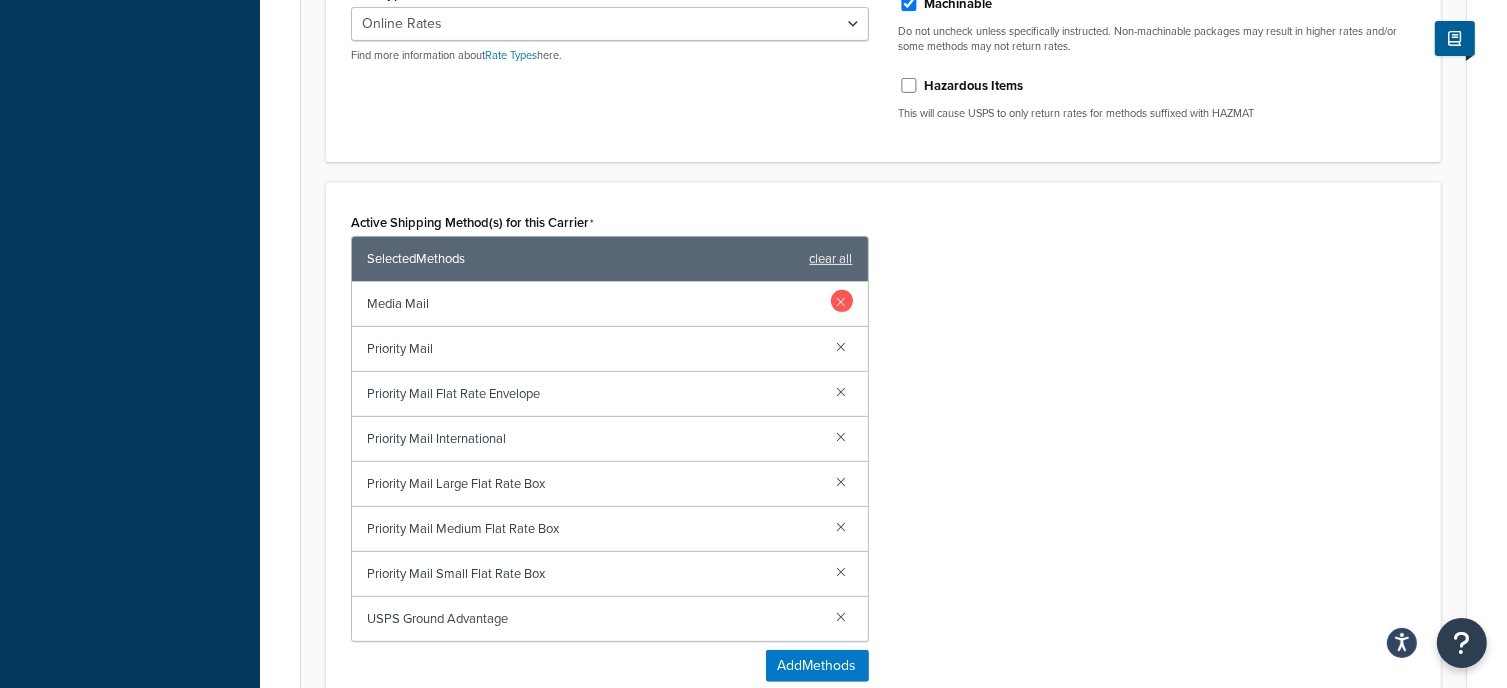 click at bounding box center [842, 301] 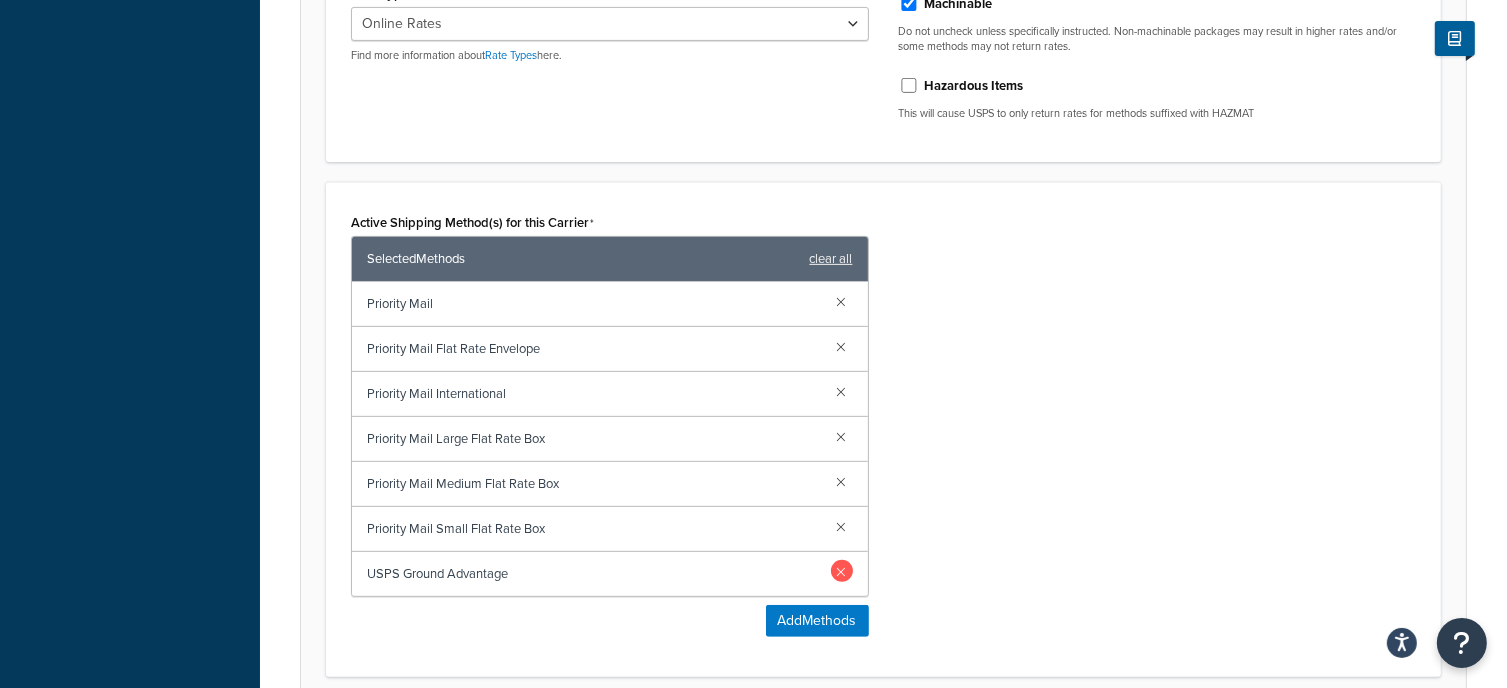 click at bounding box center (842, 571) 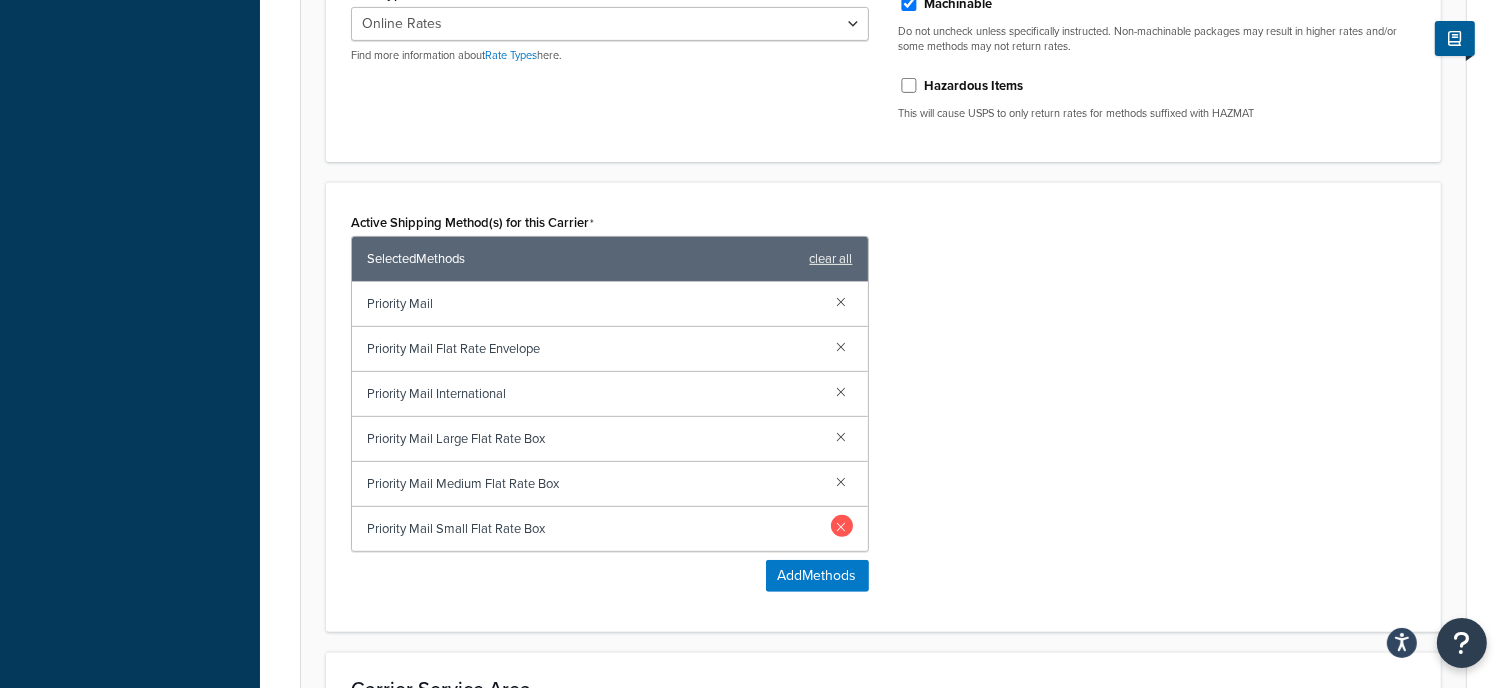 click at bounding box center (842, 526) 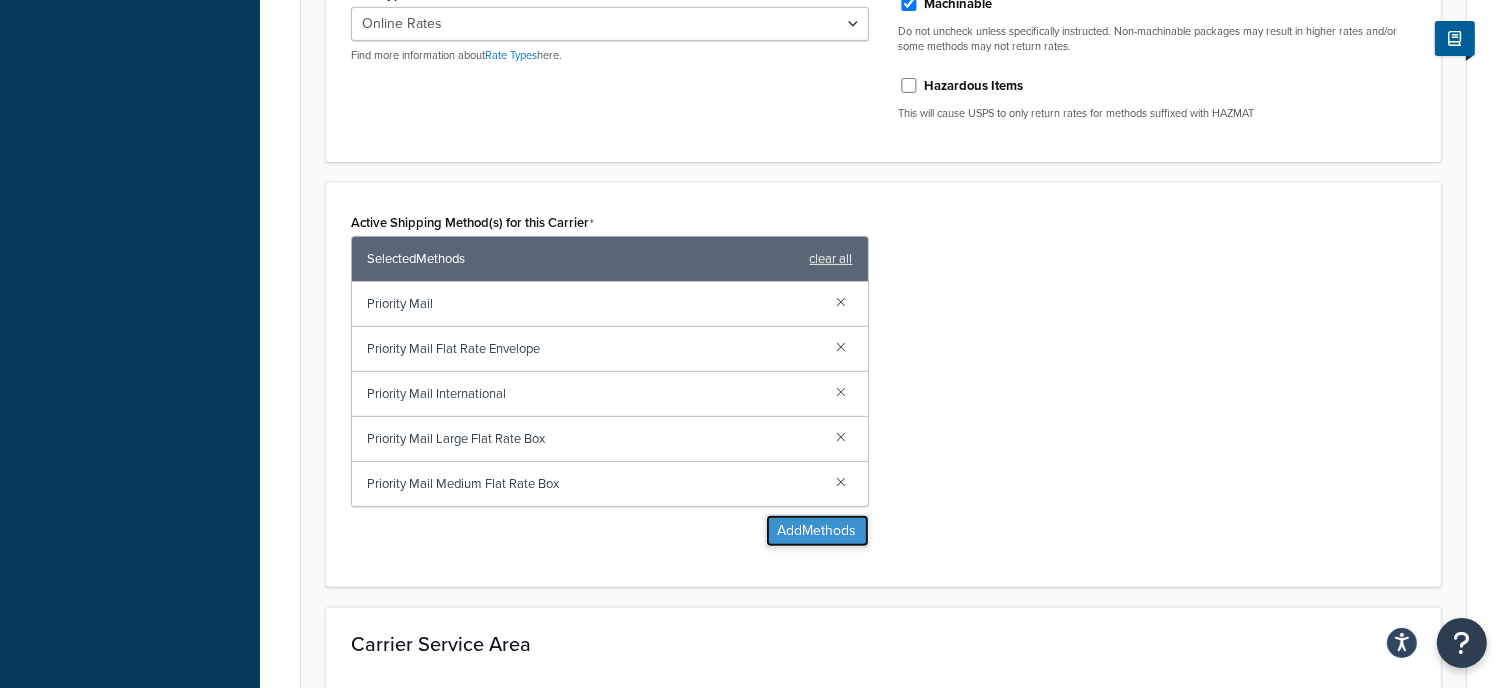 click on "Add  Methods" at bounding box center (817, 531) 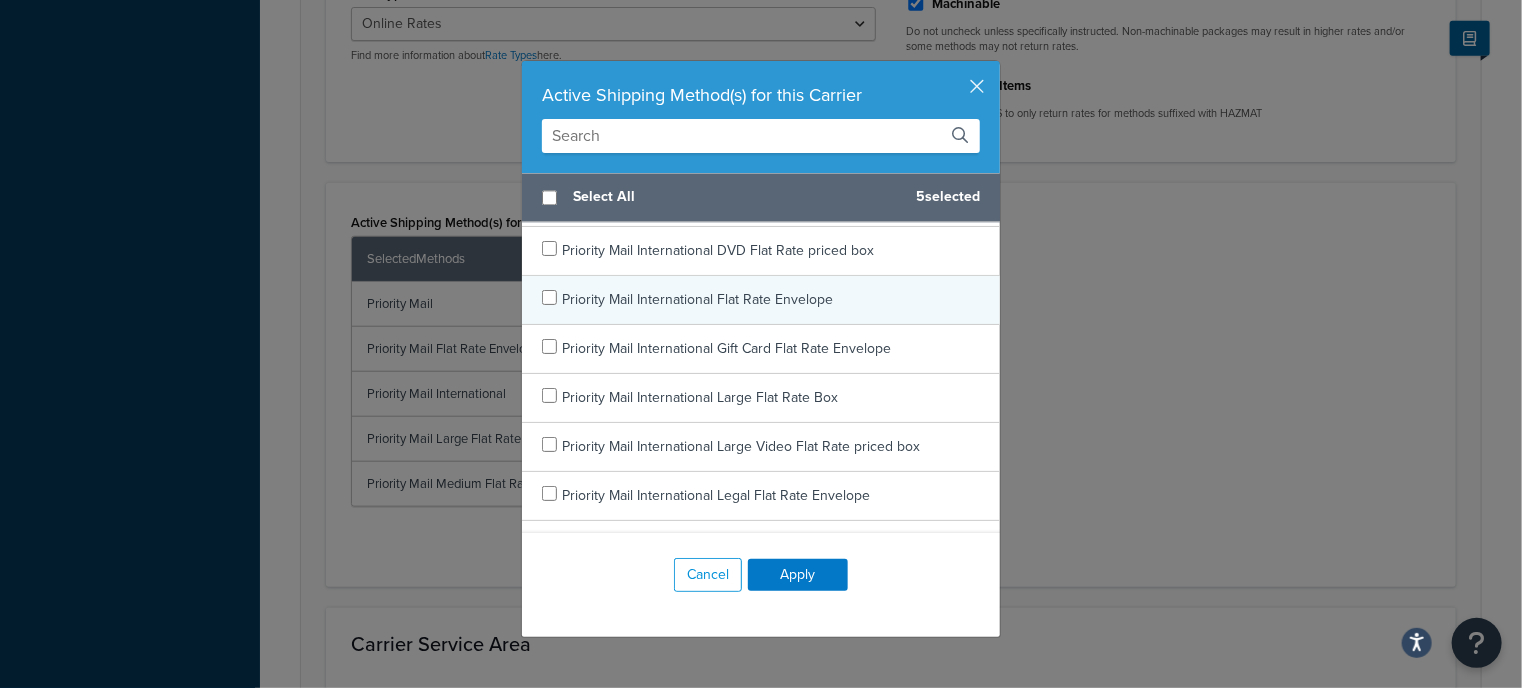 scroll, scrollTop: 2355, scrollLeft: 0, axis: vertical 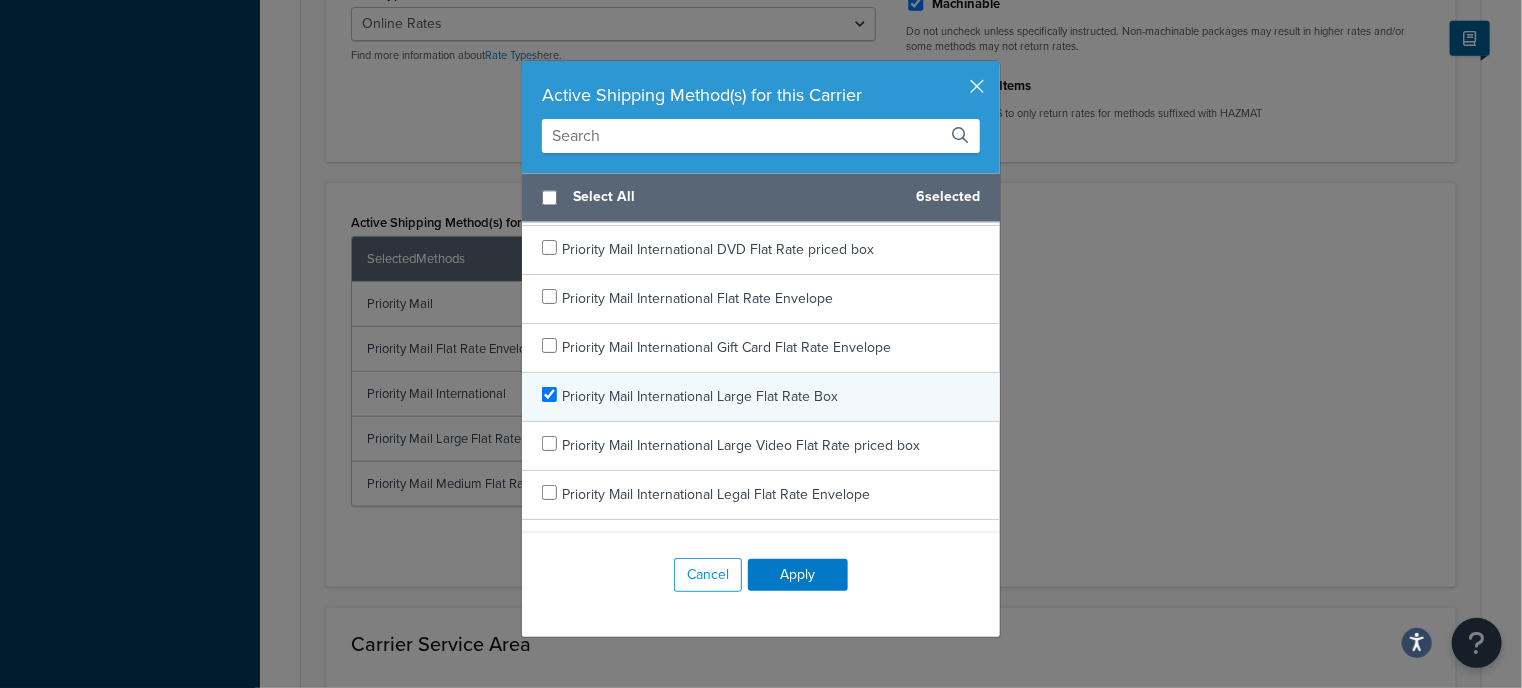 click on "Priority Mail International Large Flat Rate Box" at bounding box center (700, 396) 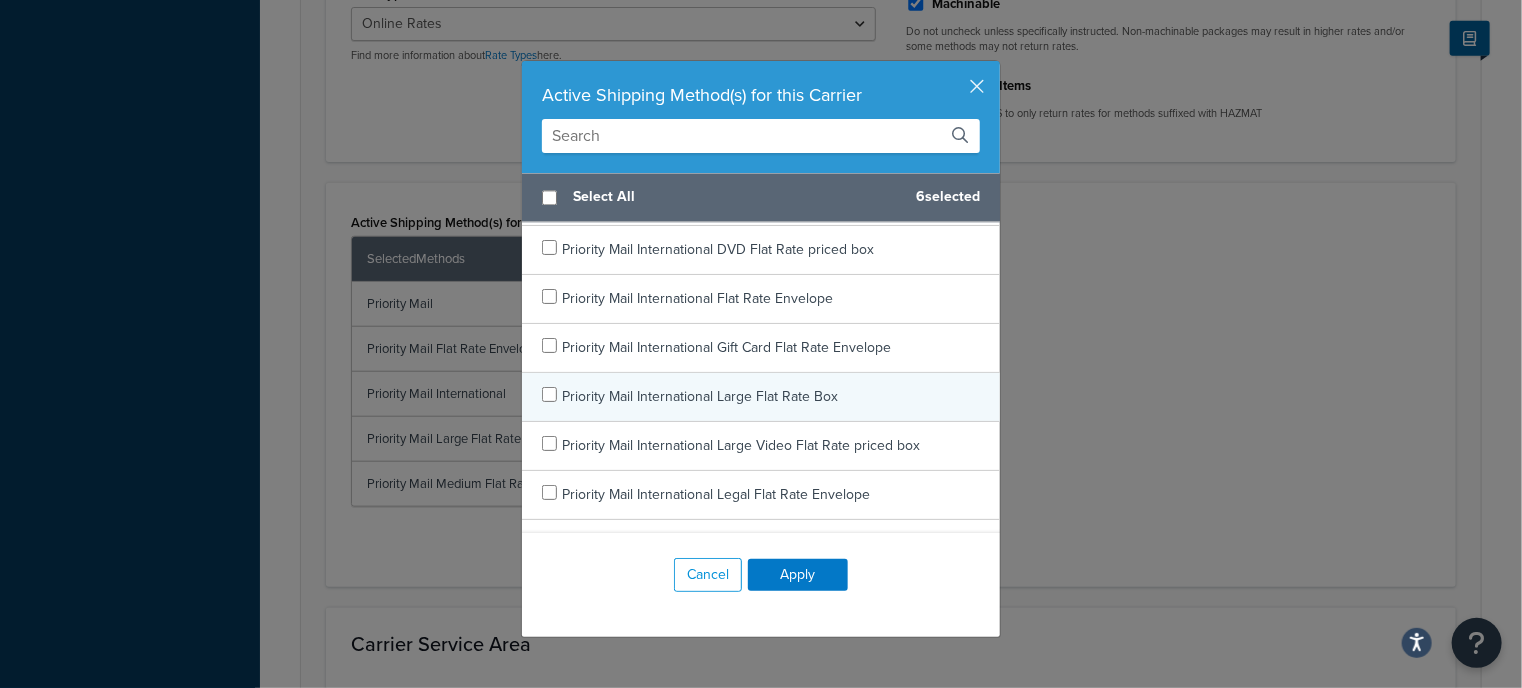 checkbox on "false" 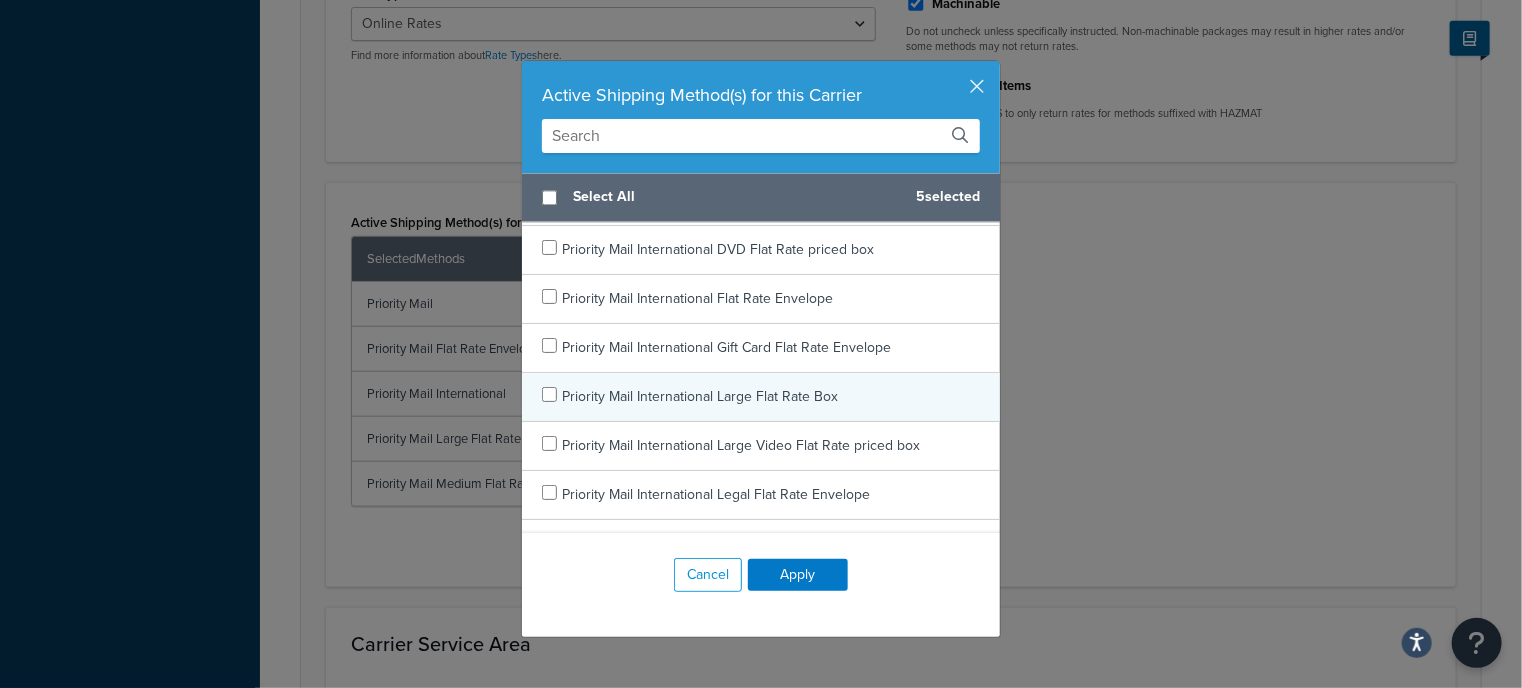 click on "Priority Mail International Large Flat Rate Box" at bounding box center [700, 396] 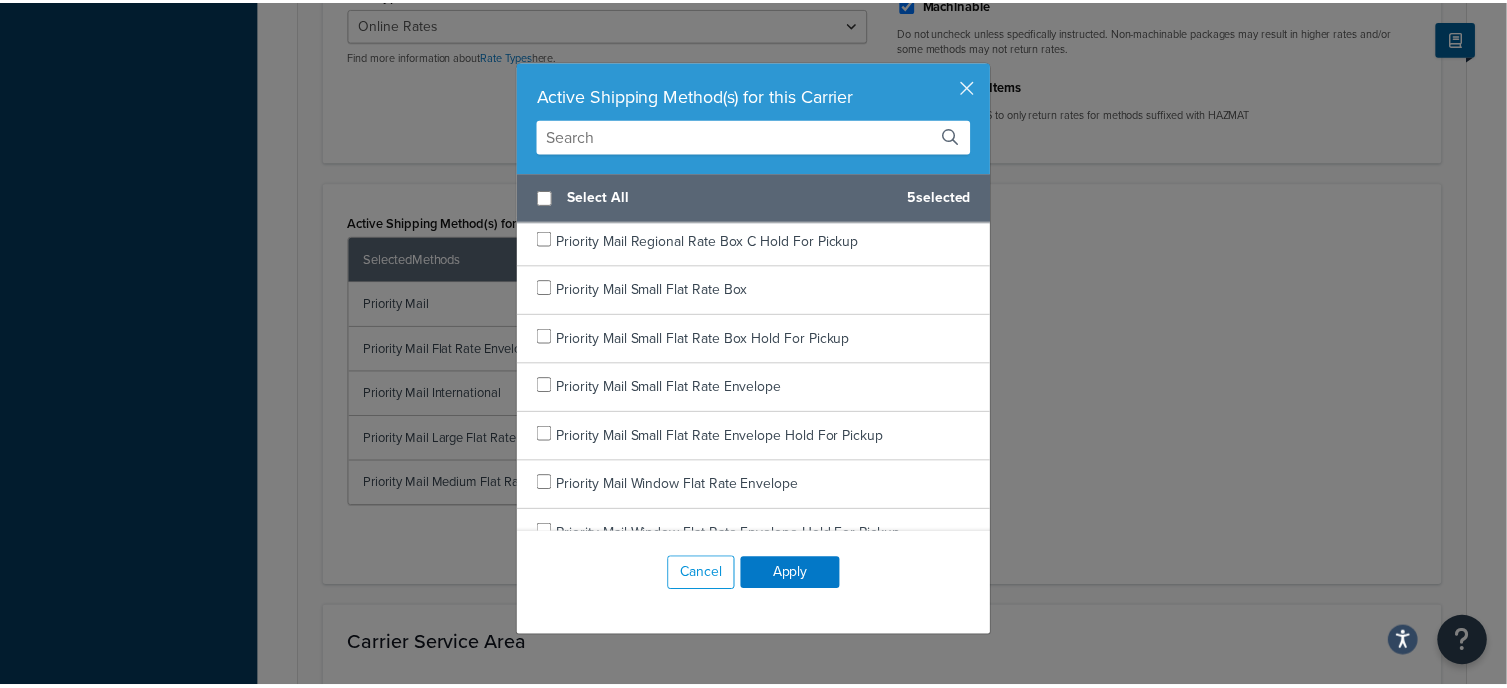 scroll, scrollTop: 3794, scrollLeft: 0, axis: vertical 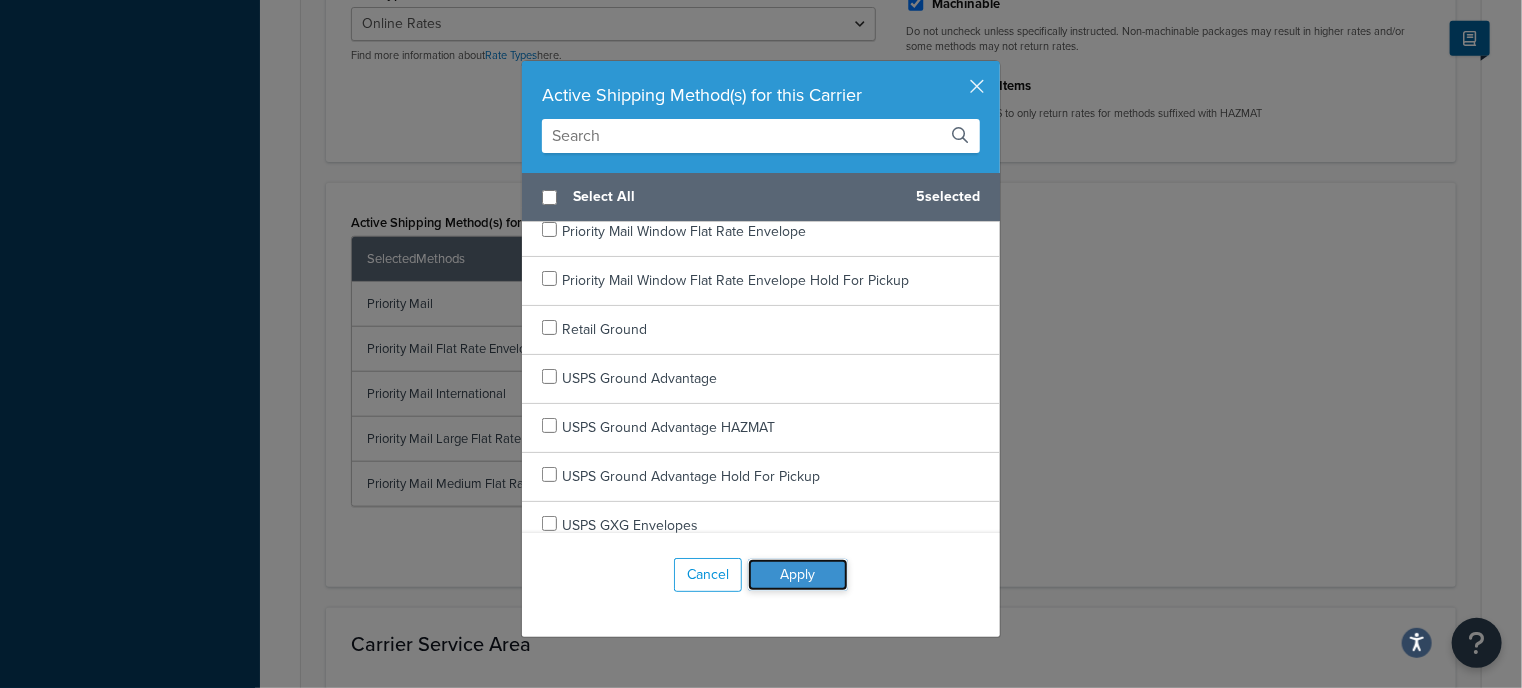 click on "Apply" at bounding box center [798, 575] 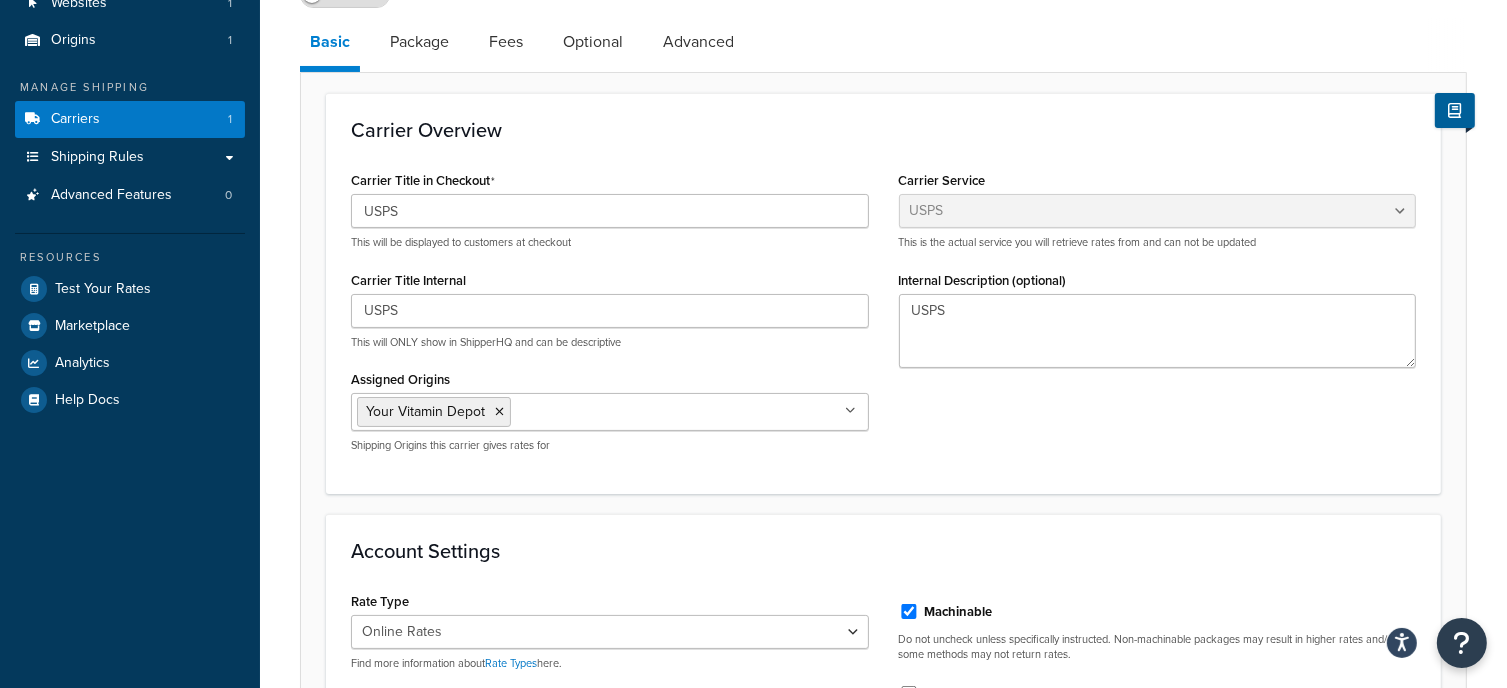 scroll, scrollTop: 0, scrollLeft: 0, axis: both 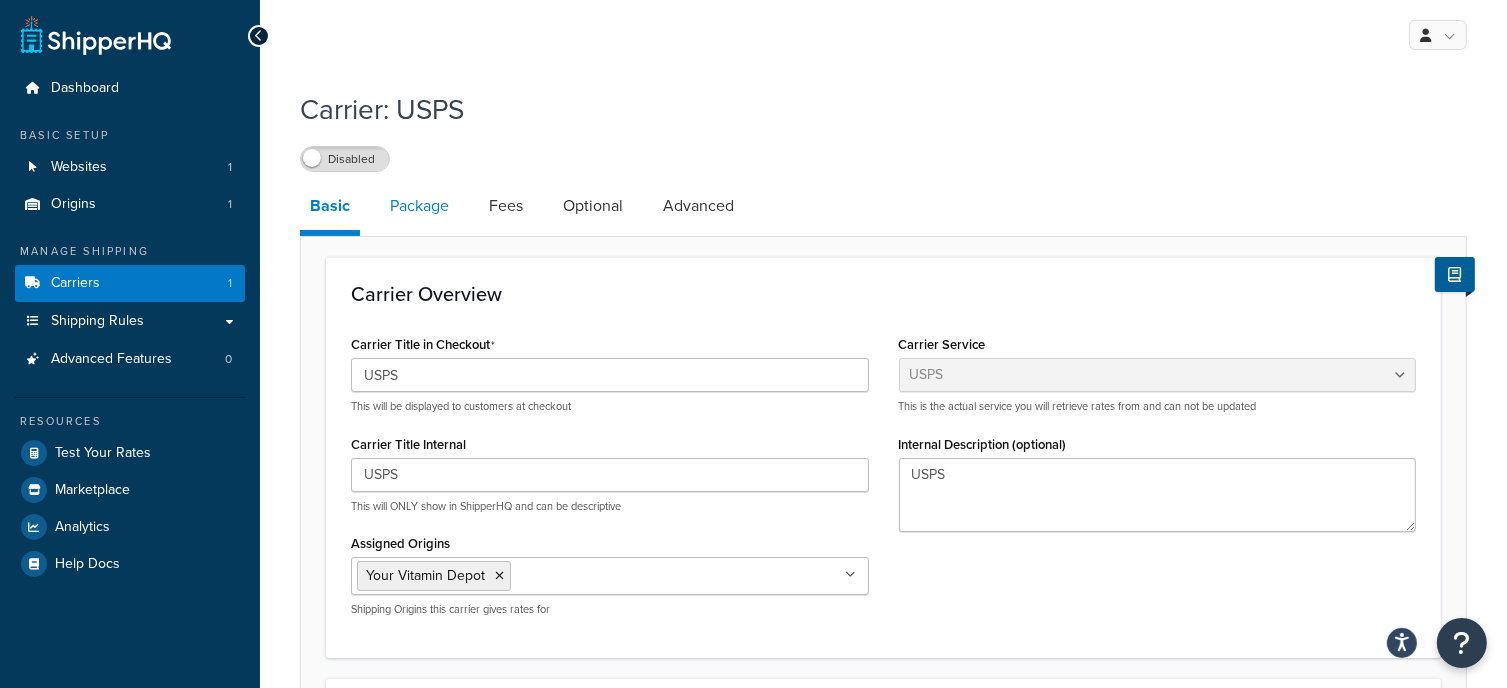 click on "Package" at bounding box center [419, 206] 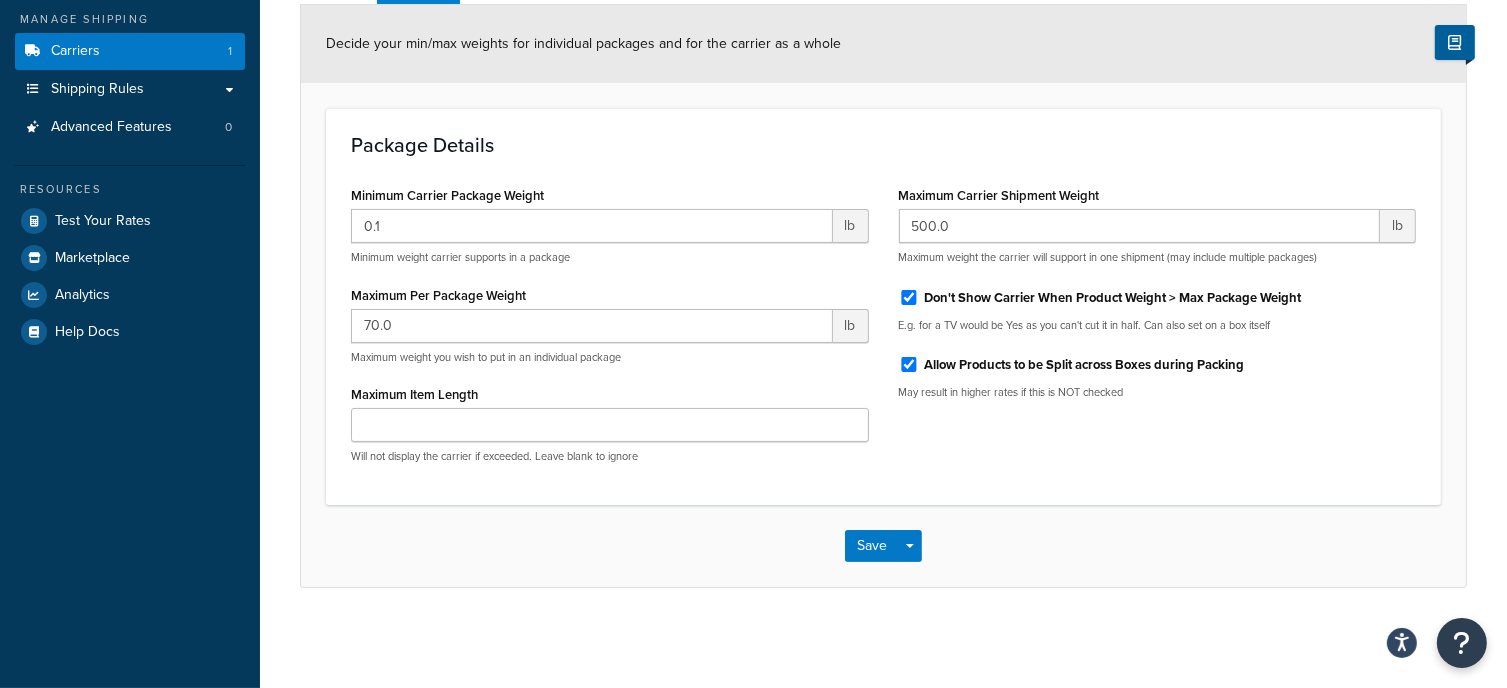 scroll, scrollTop: 0, scrollLeft: 0, axis: both 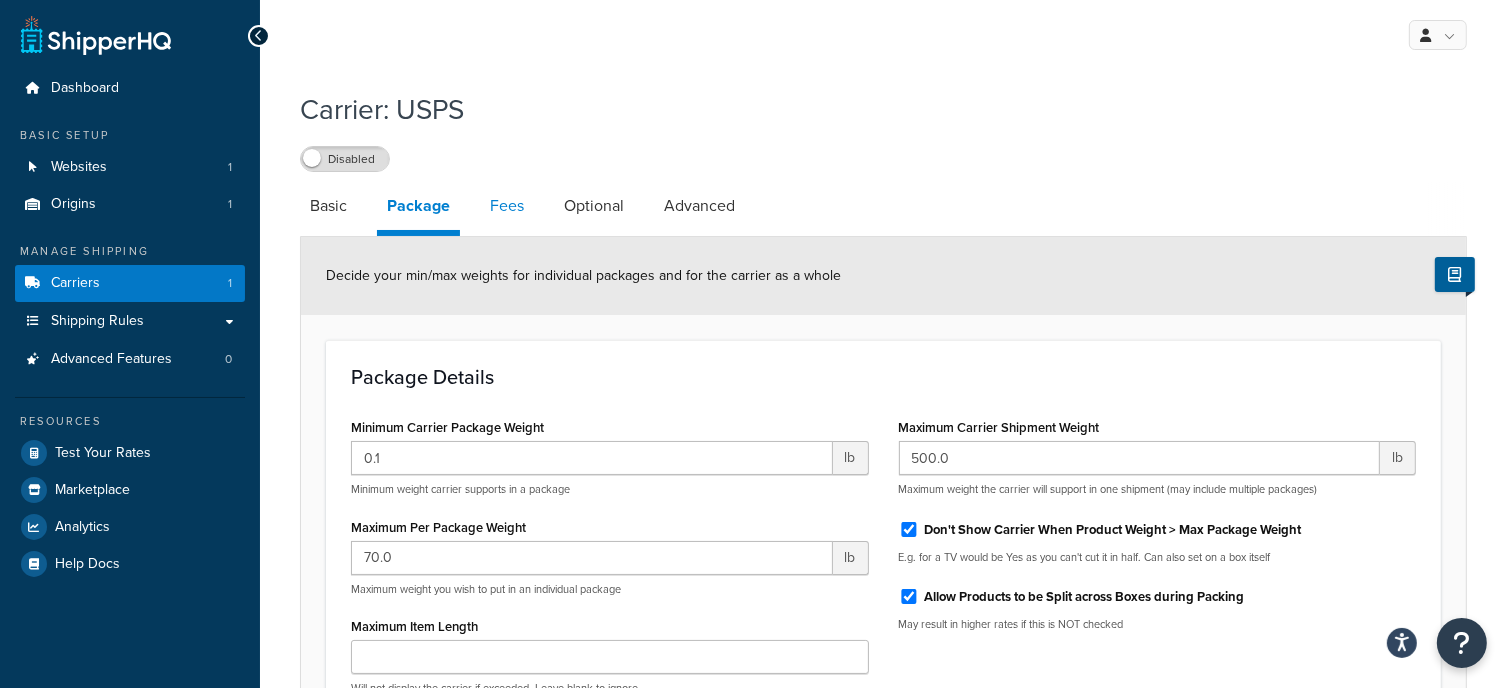 click on "Fees" at bounding box center [507, 206] 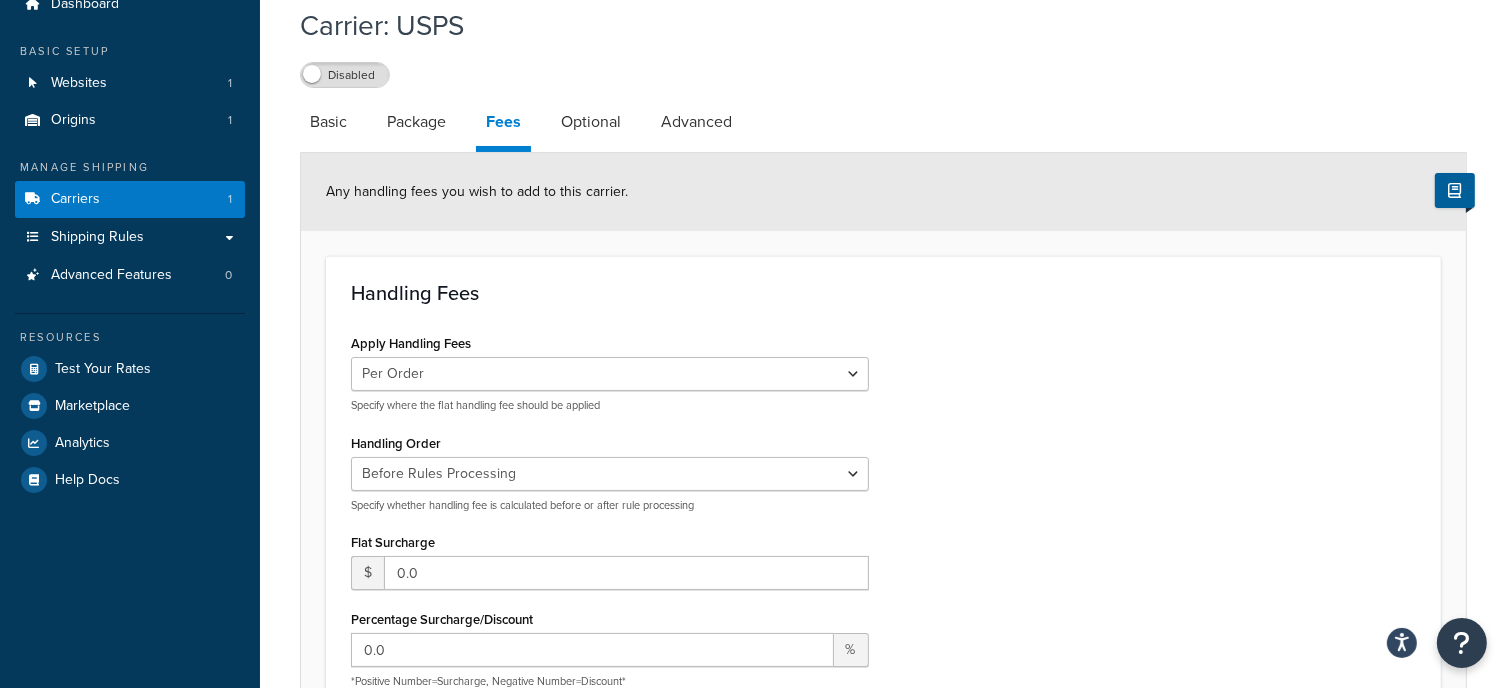 scroll, scrollTop: 0, scrollLeft: 0, axis: both 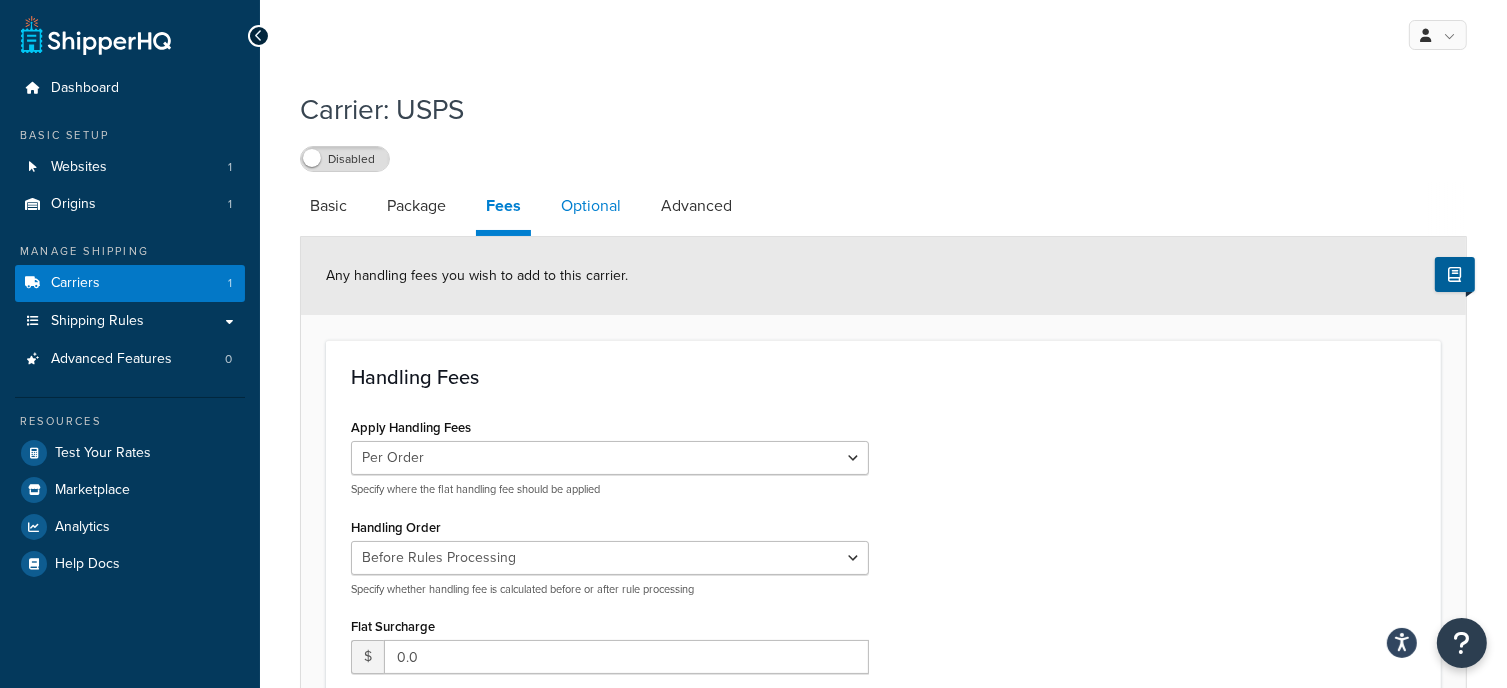 click on "Optional" at bounding box center (591, 206) 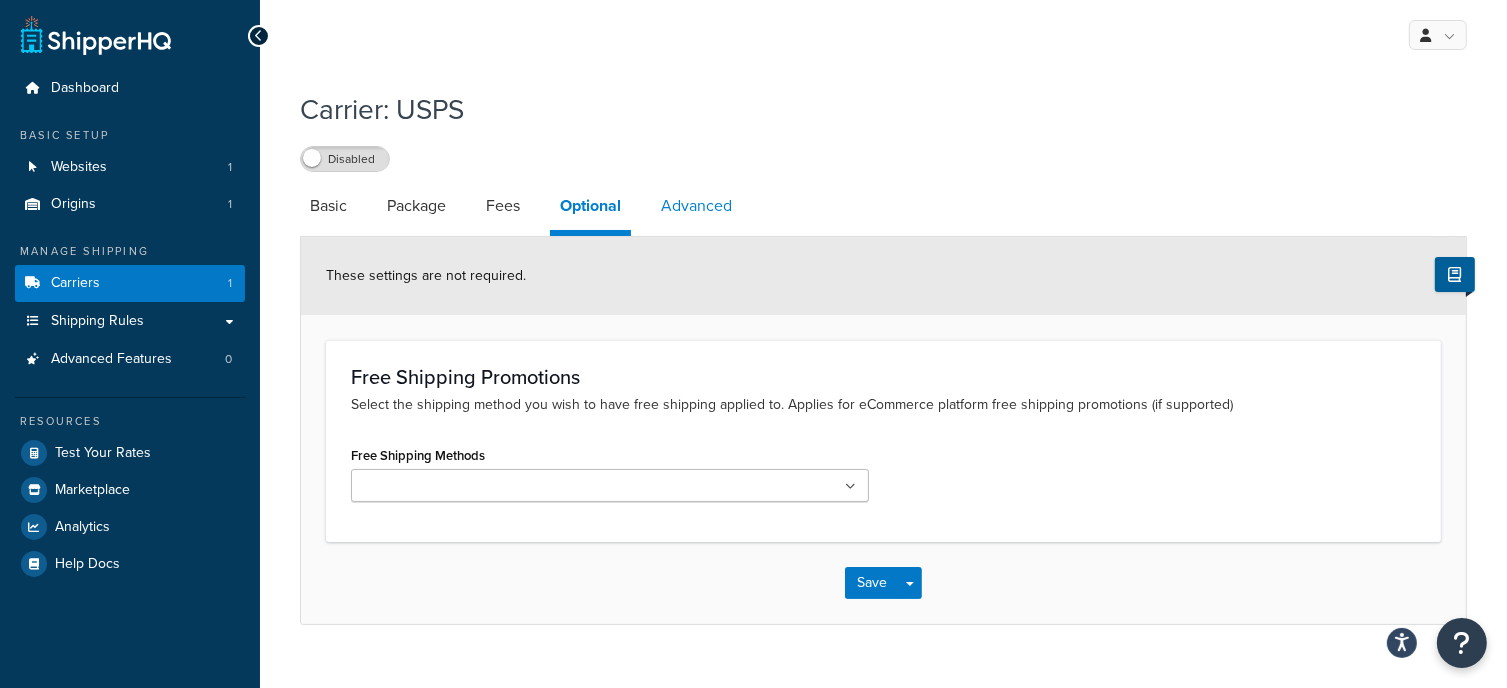 click on "Advanced" at bounding box center [696, 206] 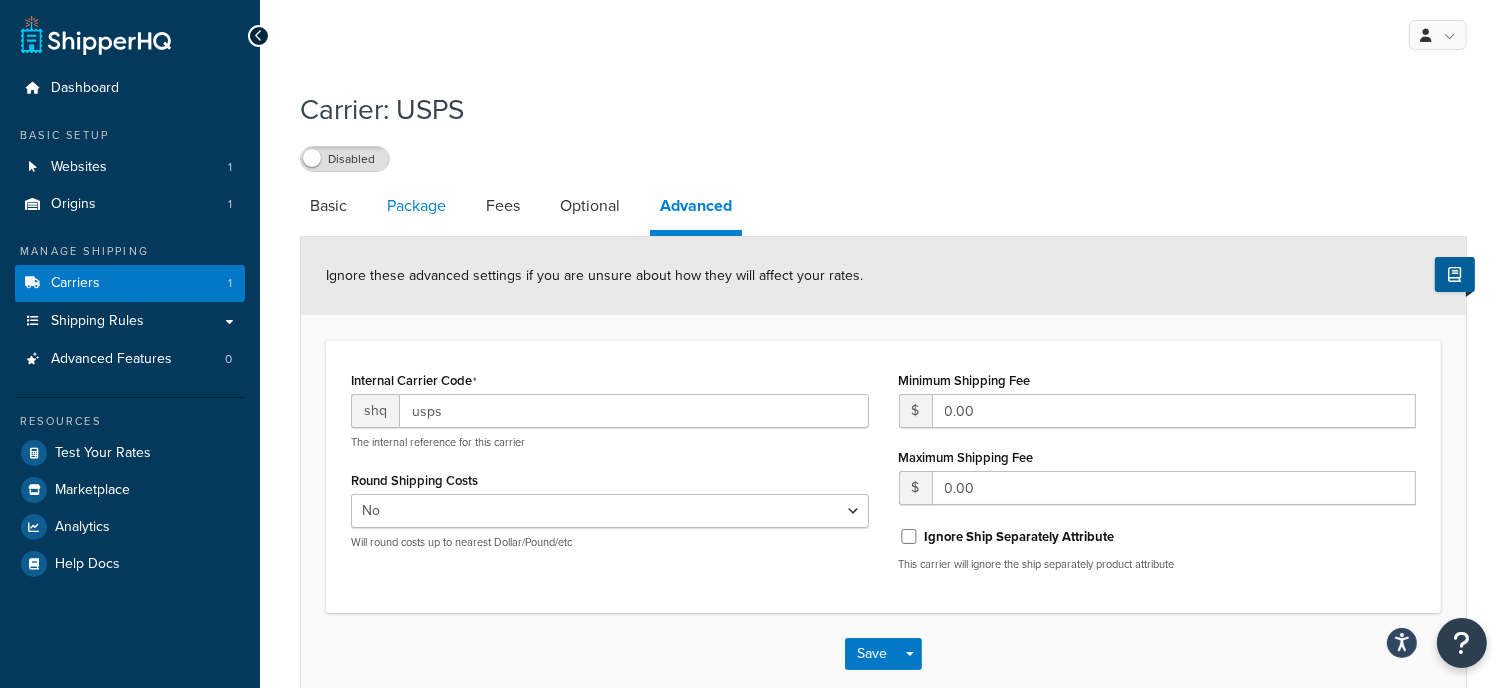 click on "Package" at bounding box center [416, 206] 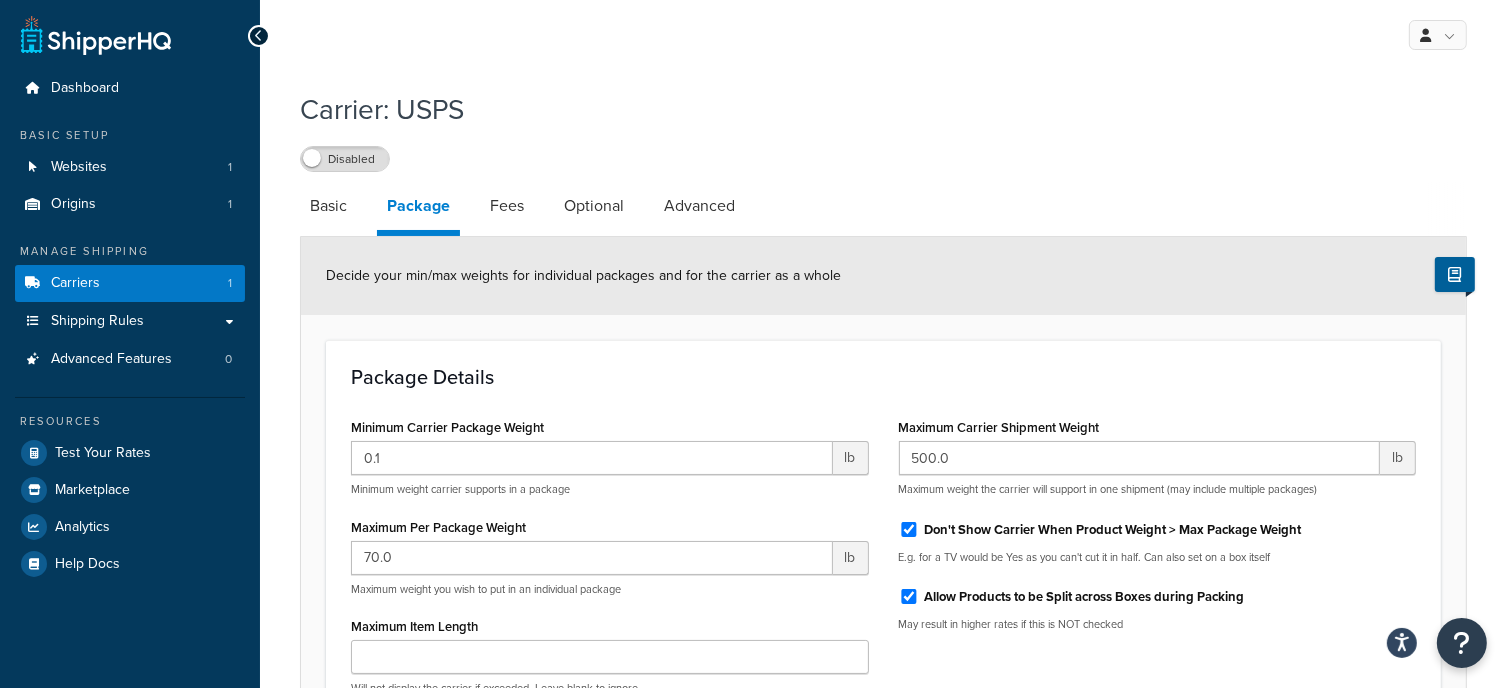 scroll, scrollTop: 0, scrollLeft: 0, axis: both 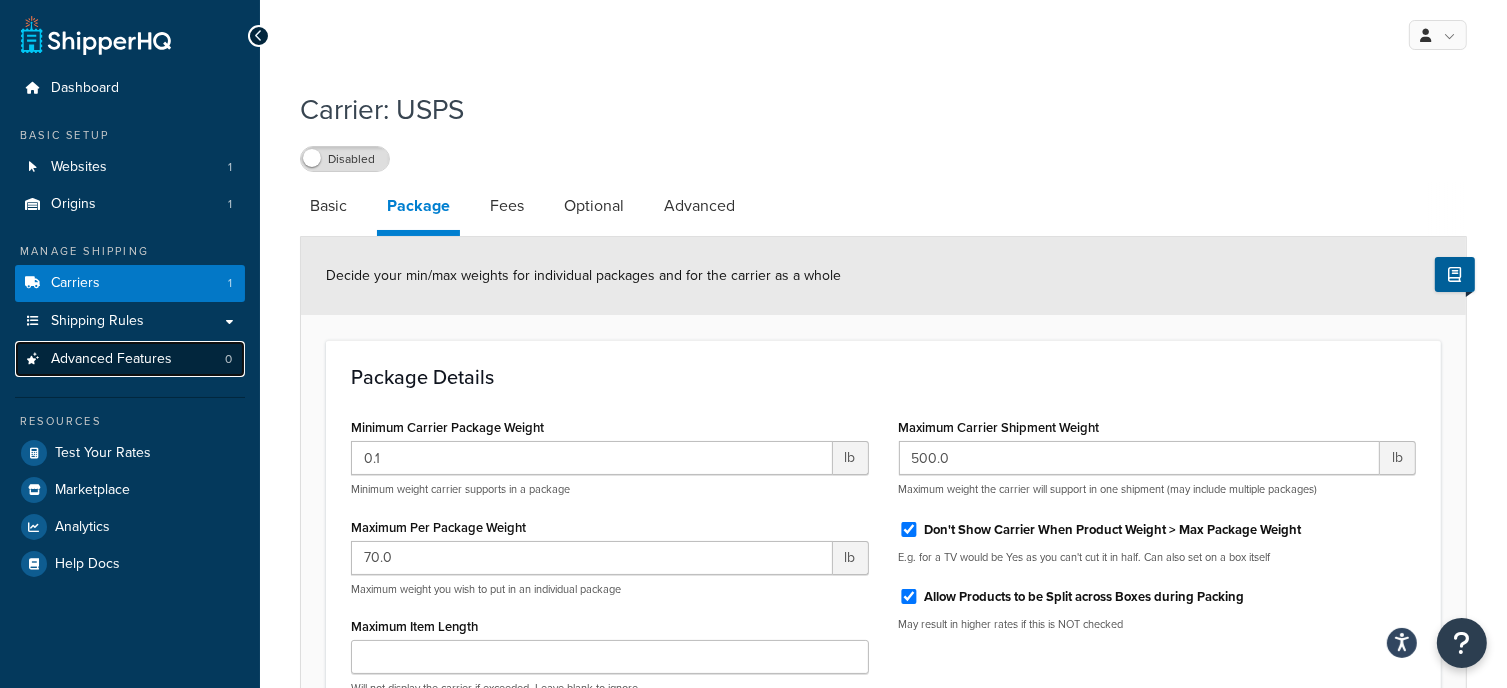 click on "Advanced Features" at bounding box center (111, 359) 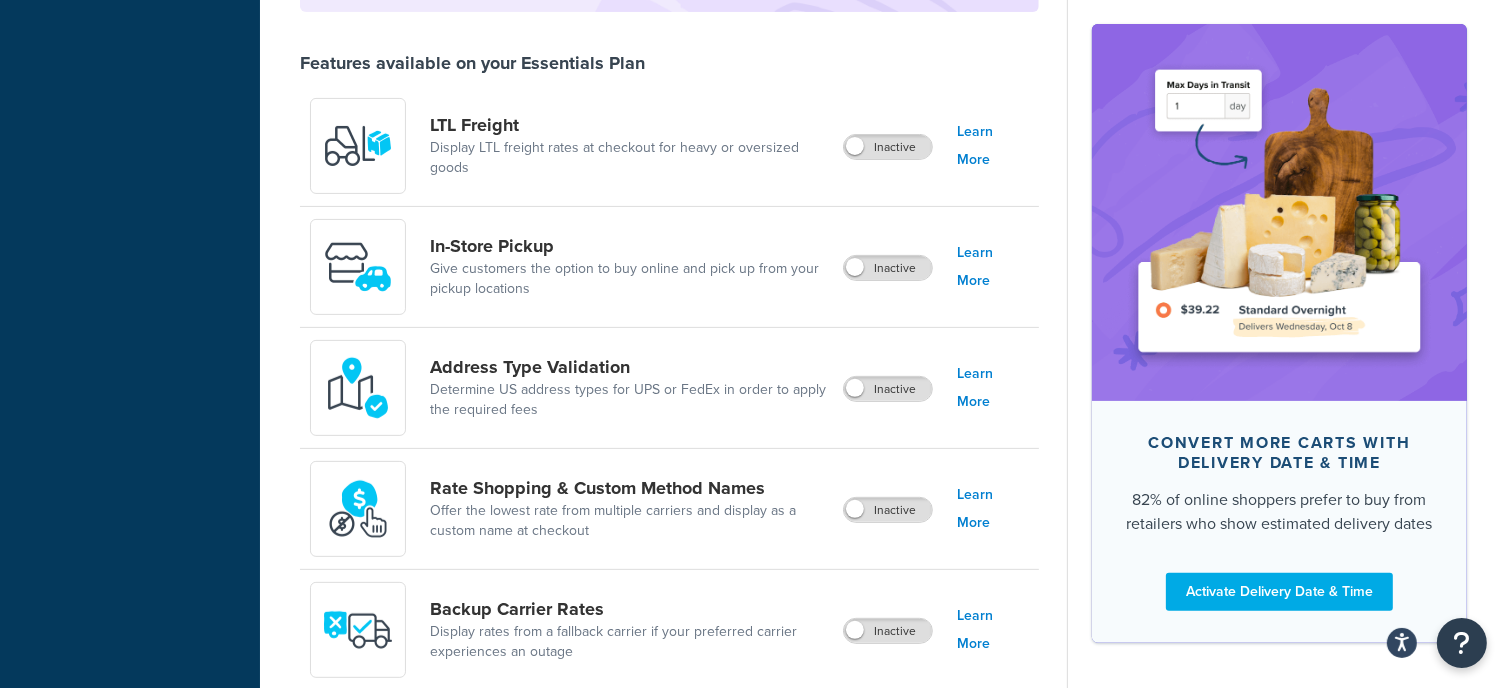 scroll, scrollTop: 0, scrollLeft: 0, axis: both 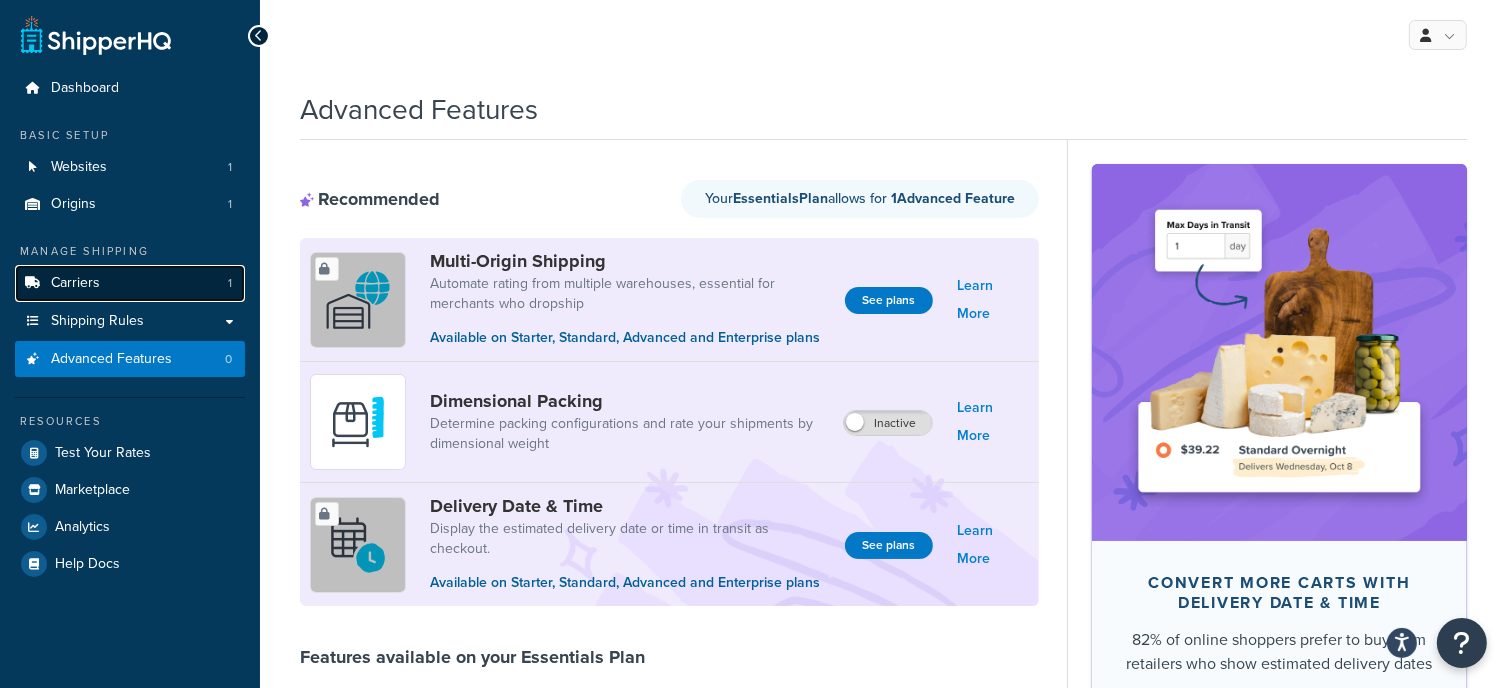 click on "Carriers 1" at bounding box center [130, 283] 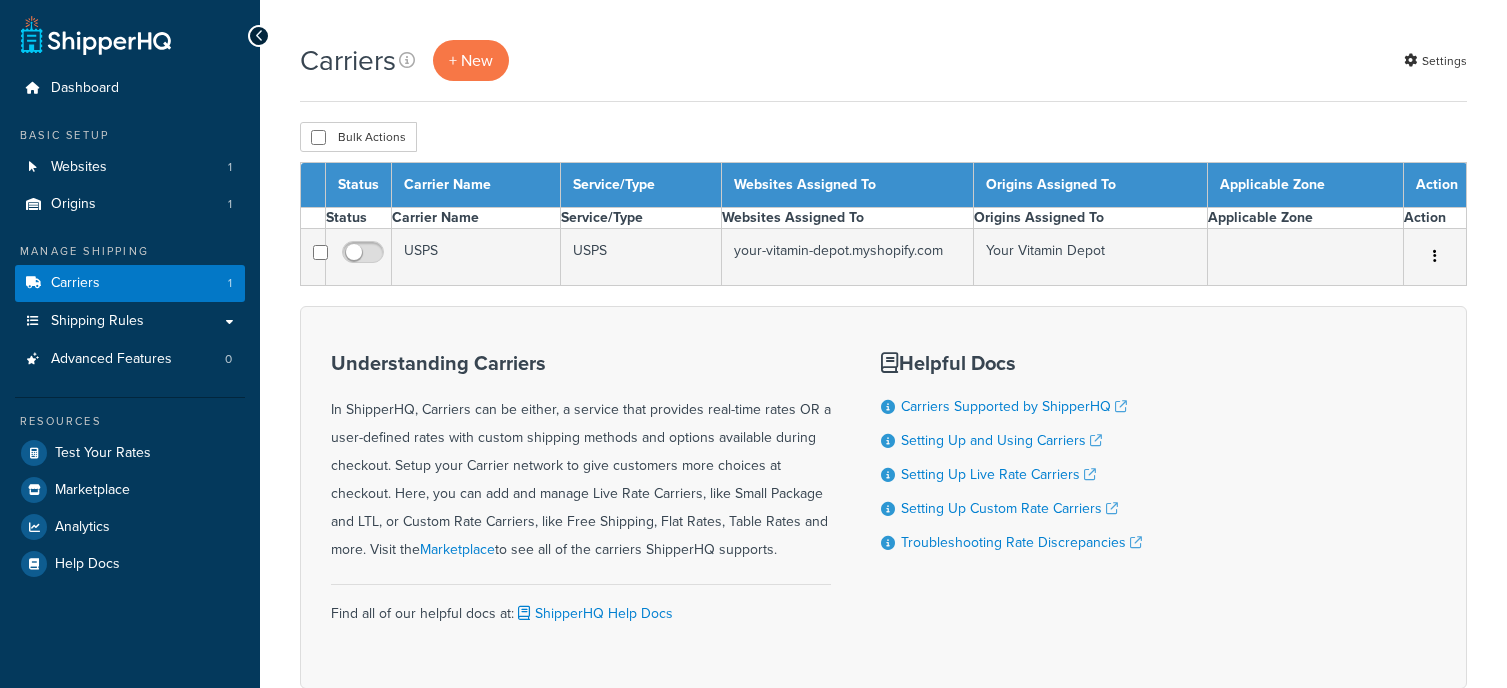 scroll, scrollTop: 0, scrollLeft: 0, axis: both 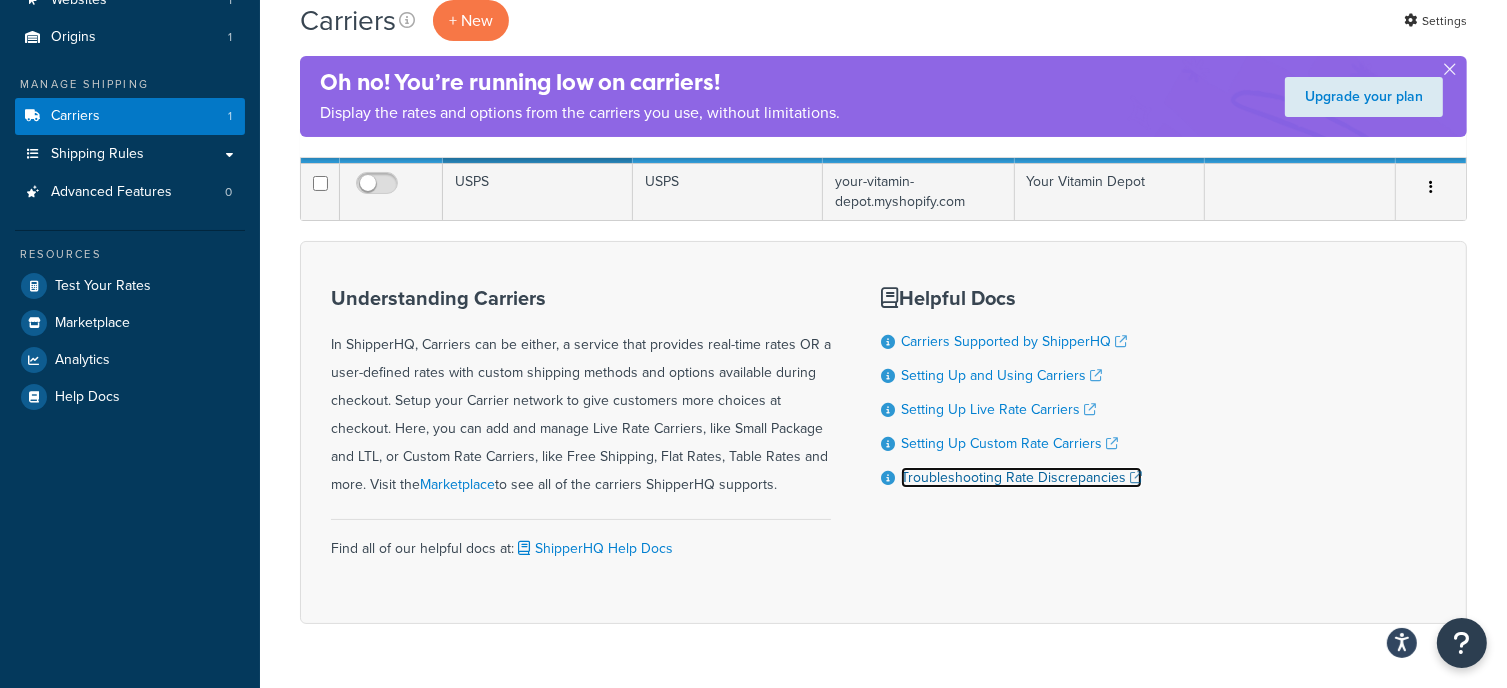 click on "Troubleshooting Rate Discrepancies" at bounding box center (1021, 477) 